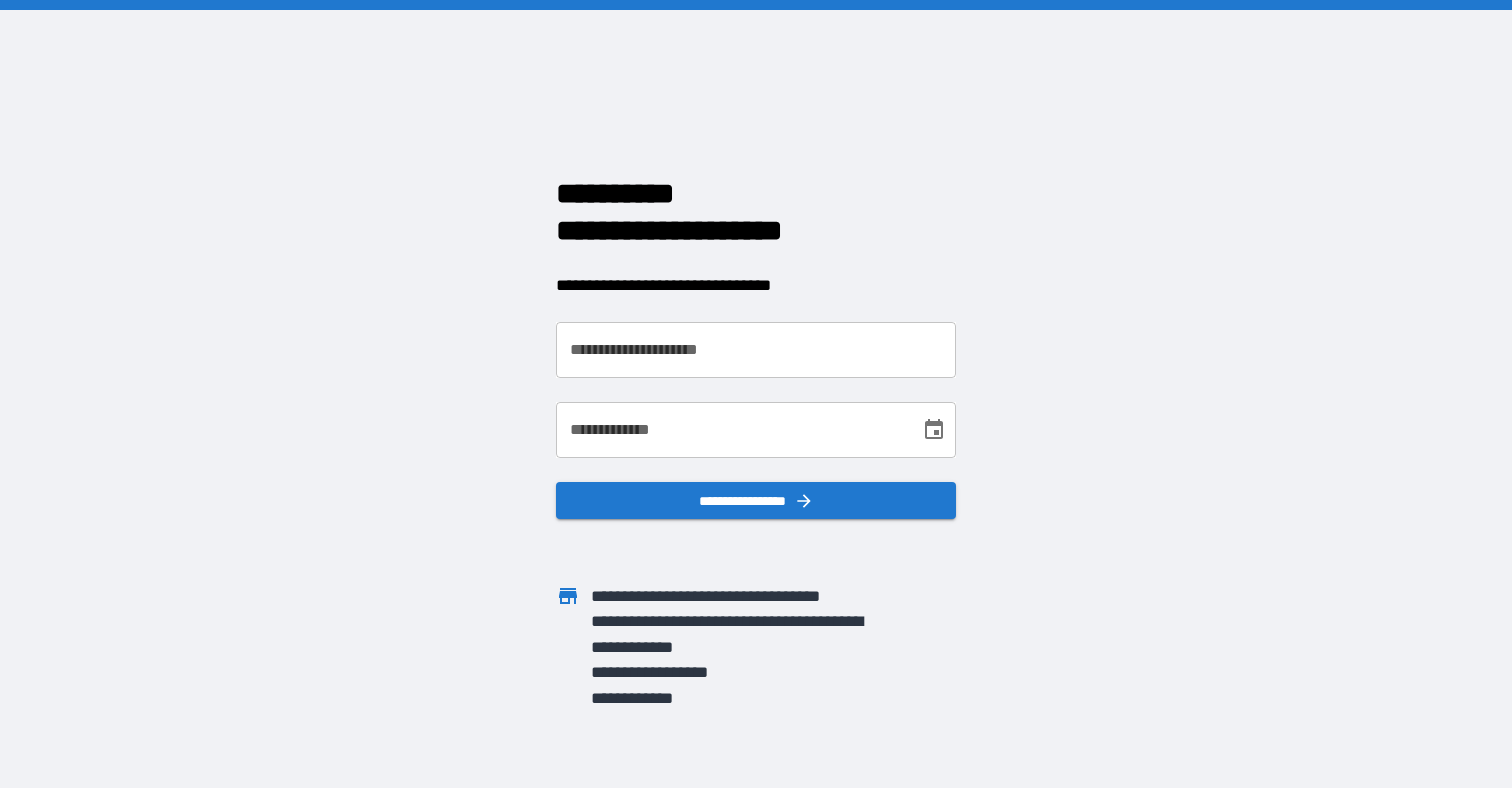 scroll, scrollTop: 0, scrollLeft: 0, axis: both 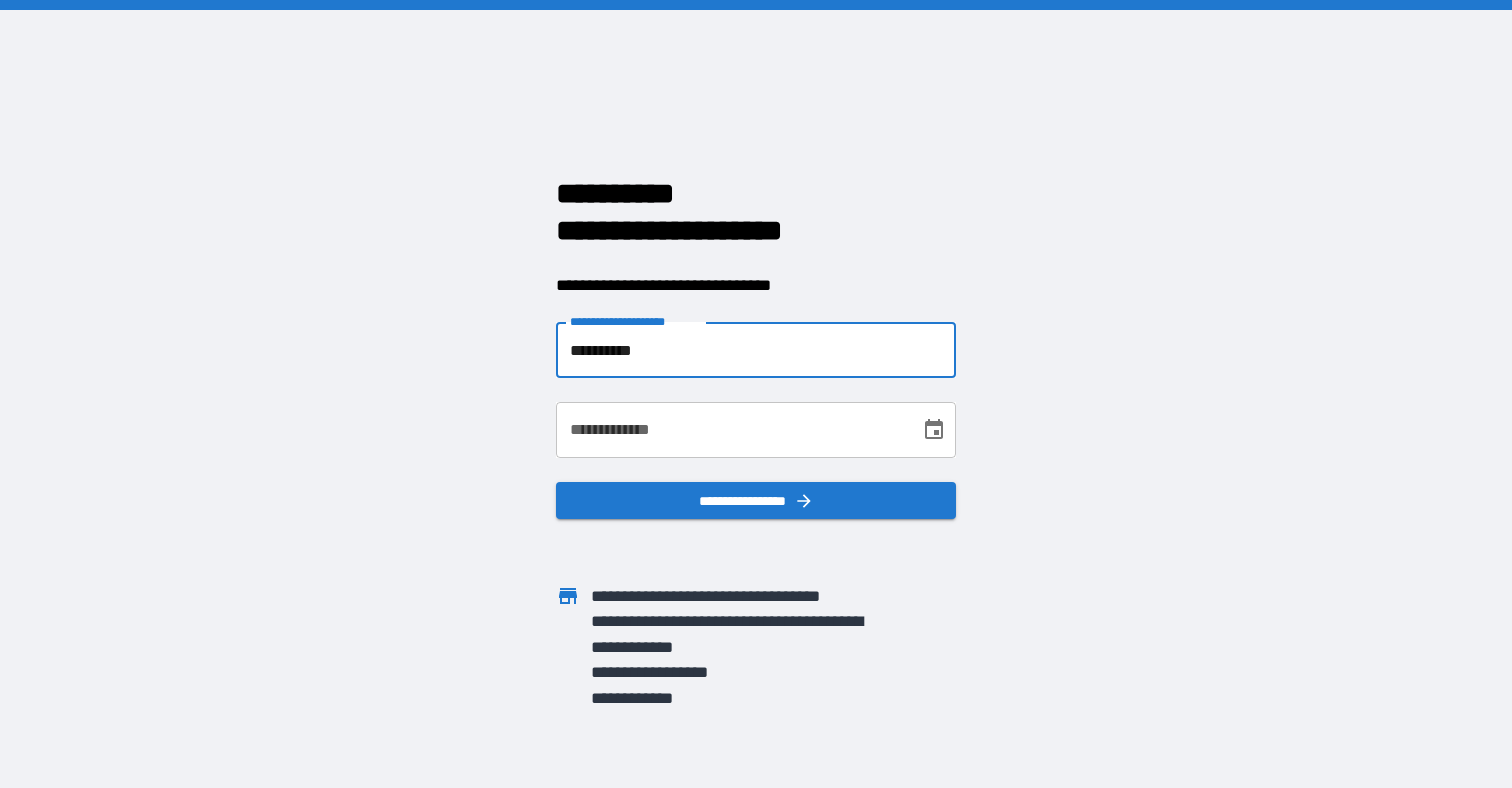 type on "**********" 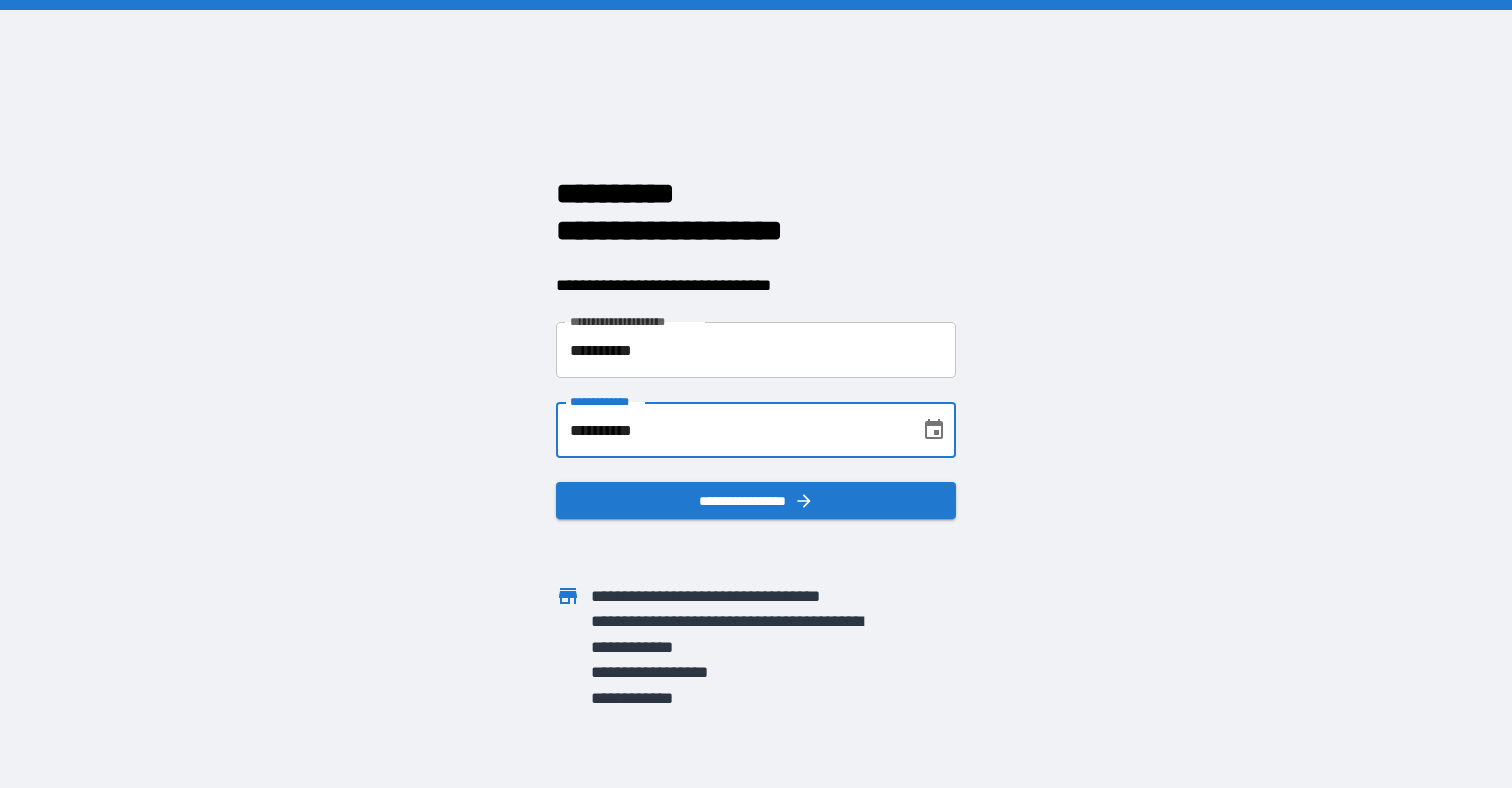 type on "**********" 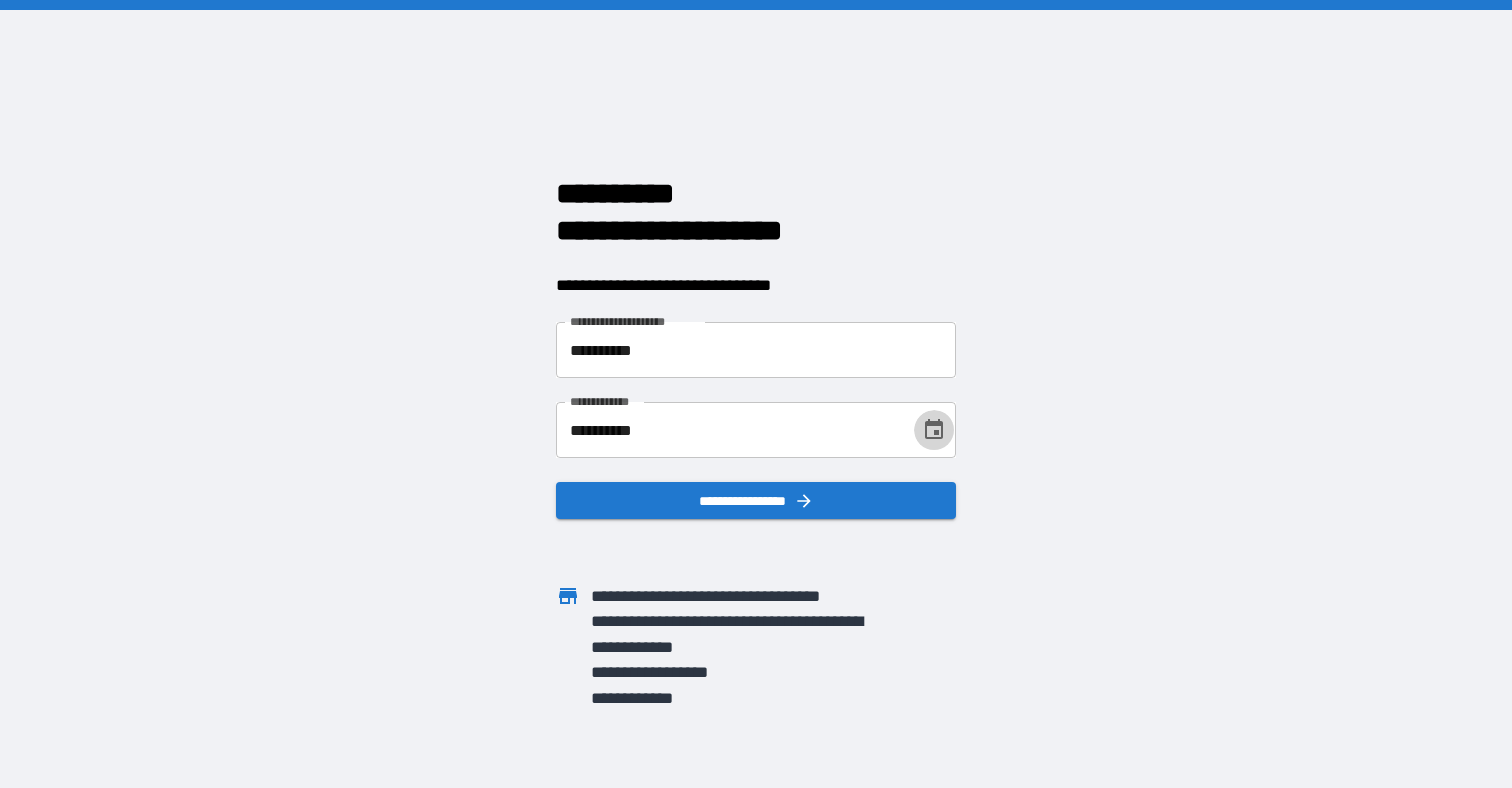 type 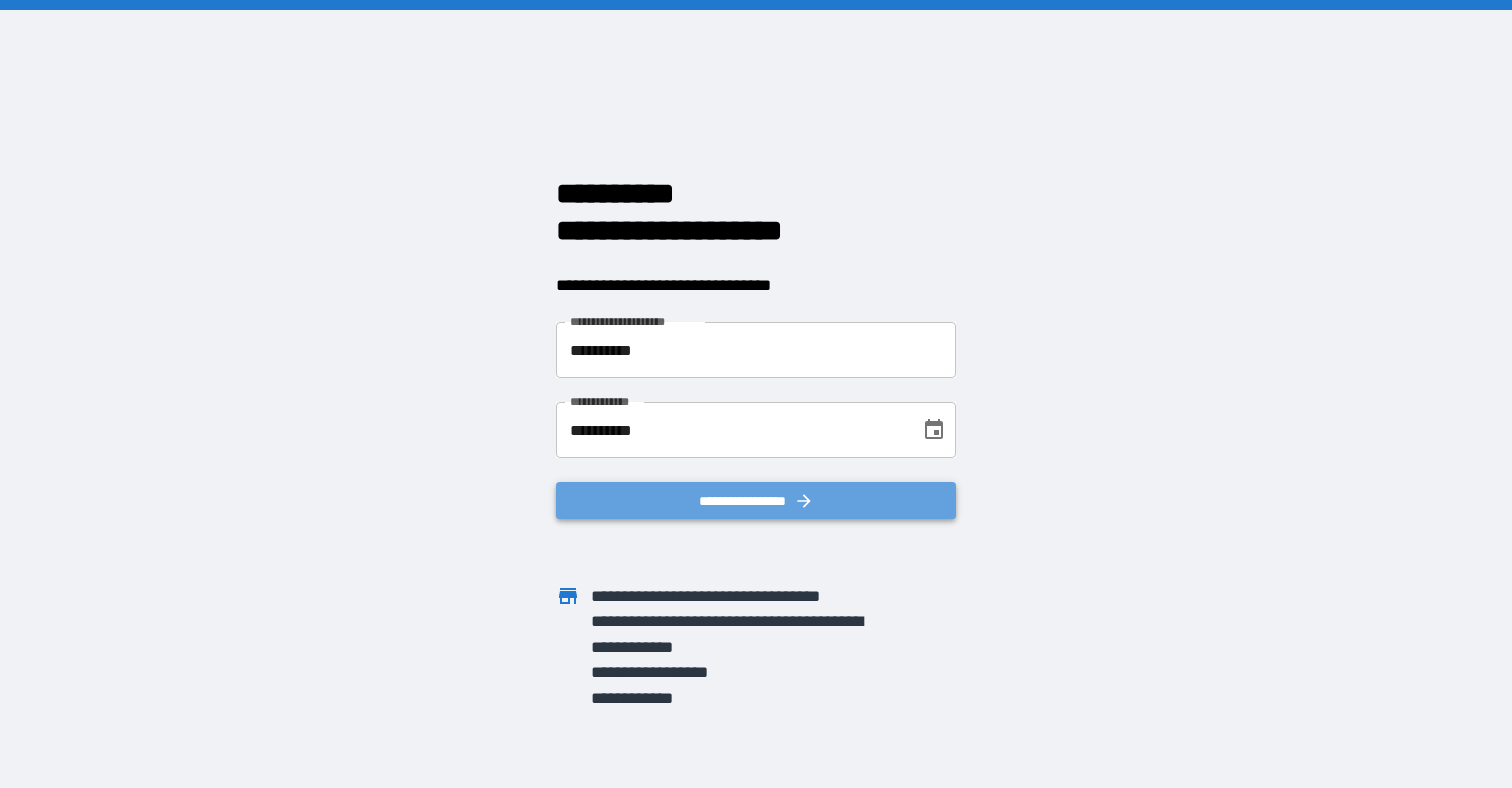 click on "**********" at bounding box center (756, 500) 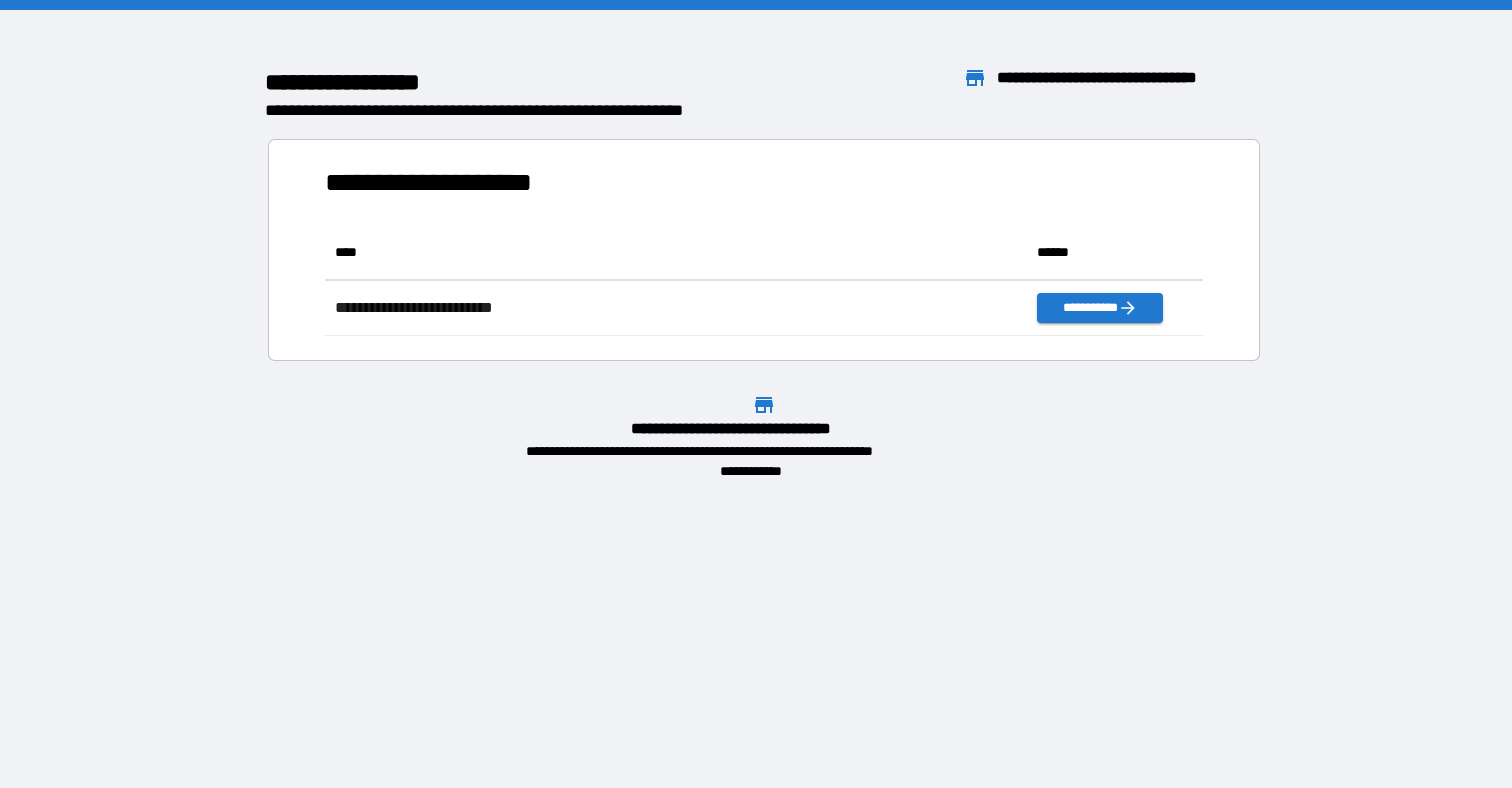 scroll, scrollTop: 16, scrollLeft: 16, axis: both 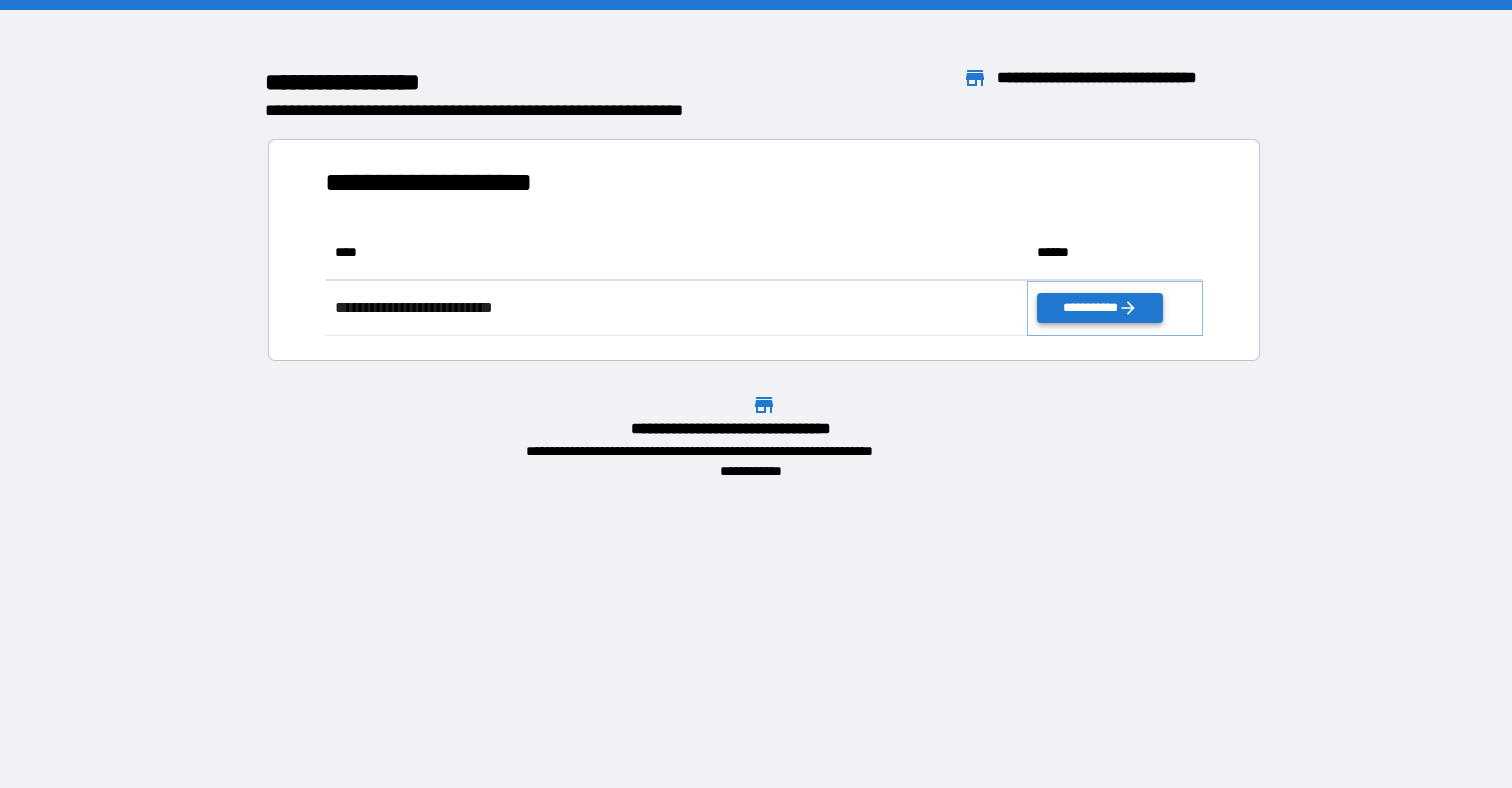 click on "**********" at bounding box center [1099, 308] 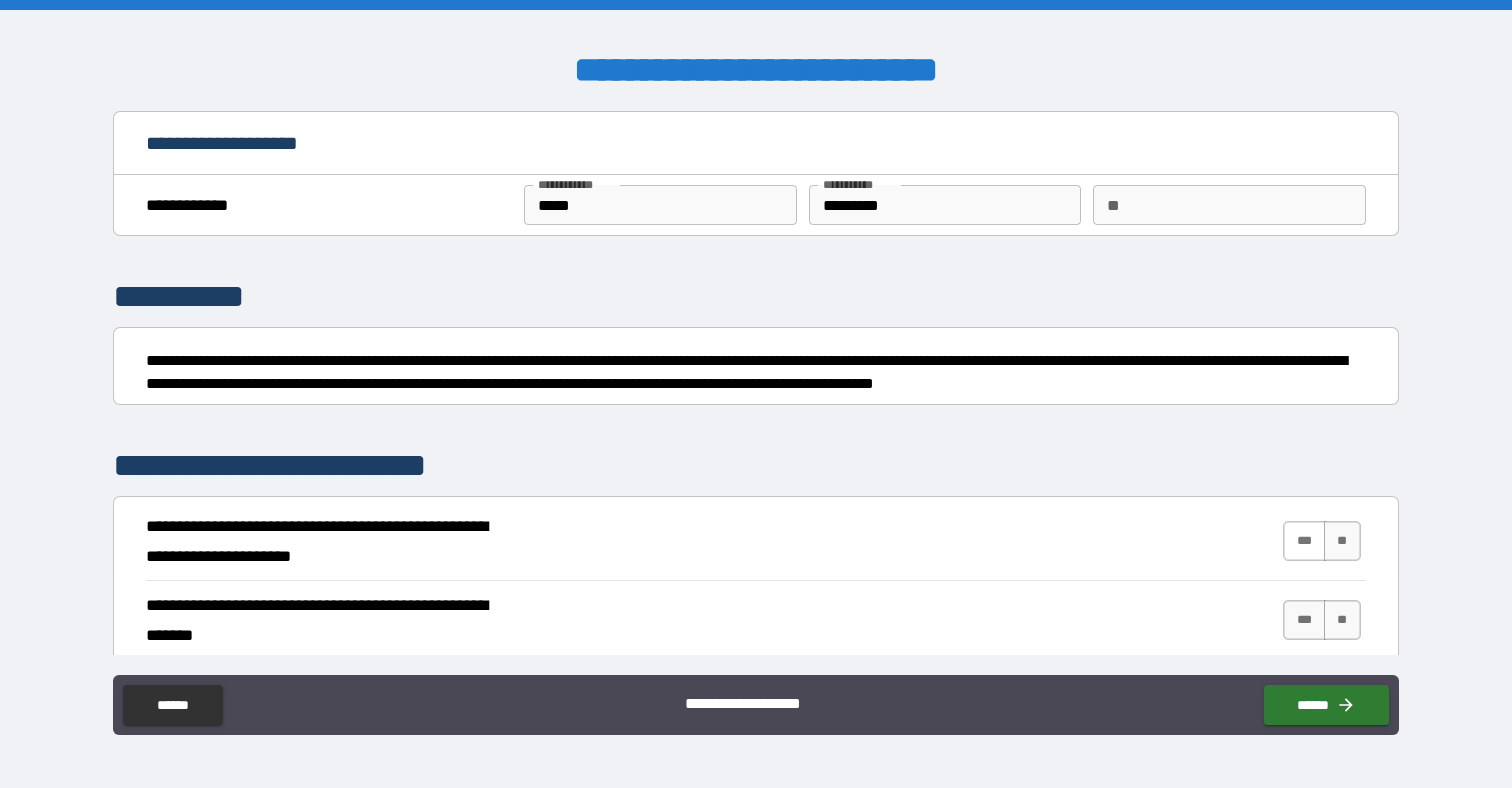 click on "***" at bounding box center [1304, 541] 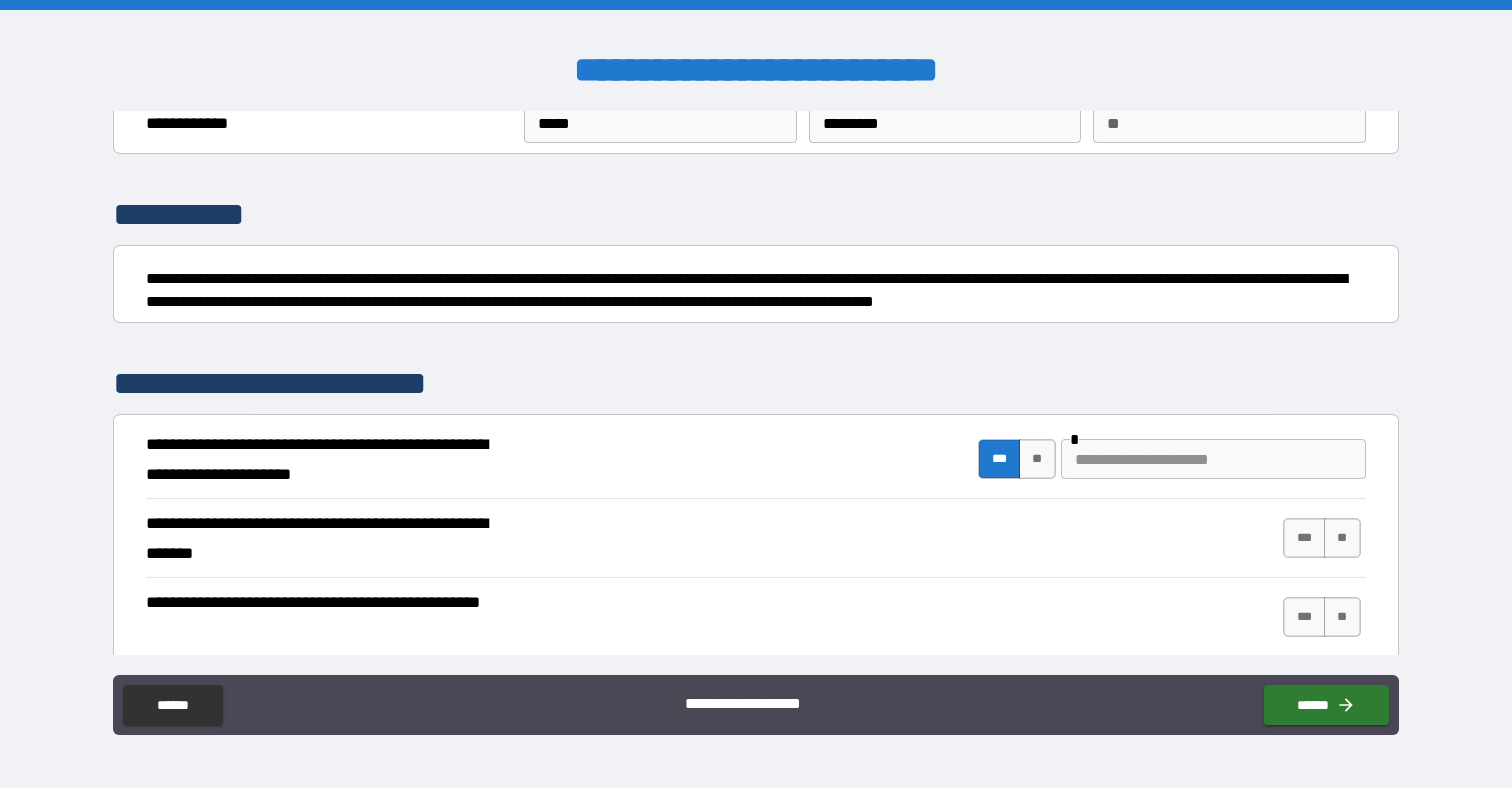 scroll, scrollTop: 118, scrollLeft: 0, axis: vertical 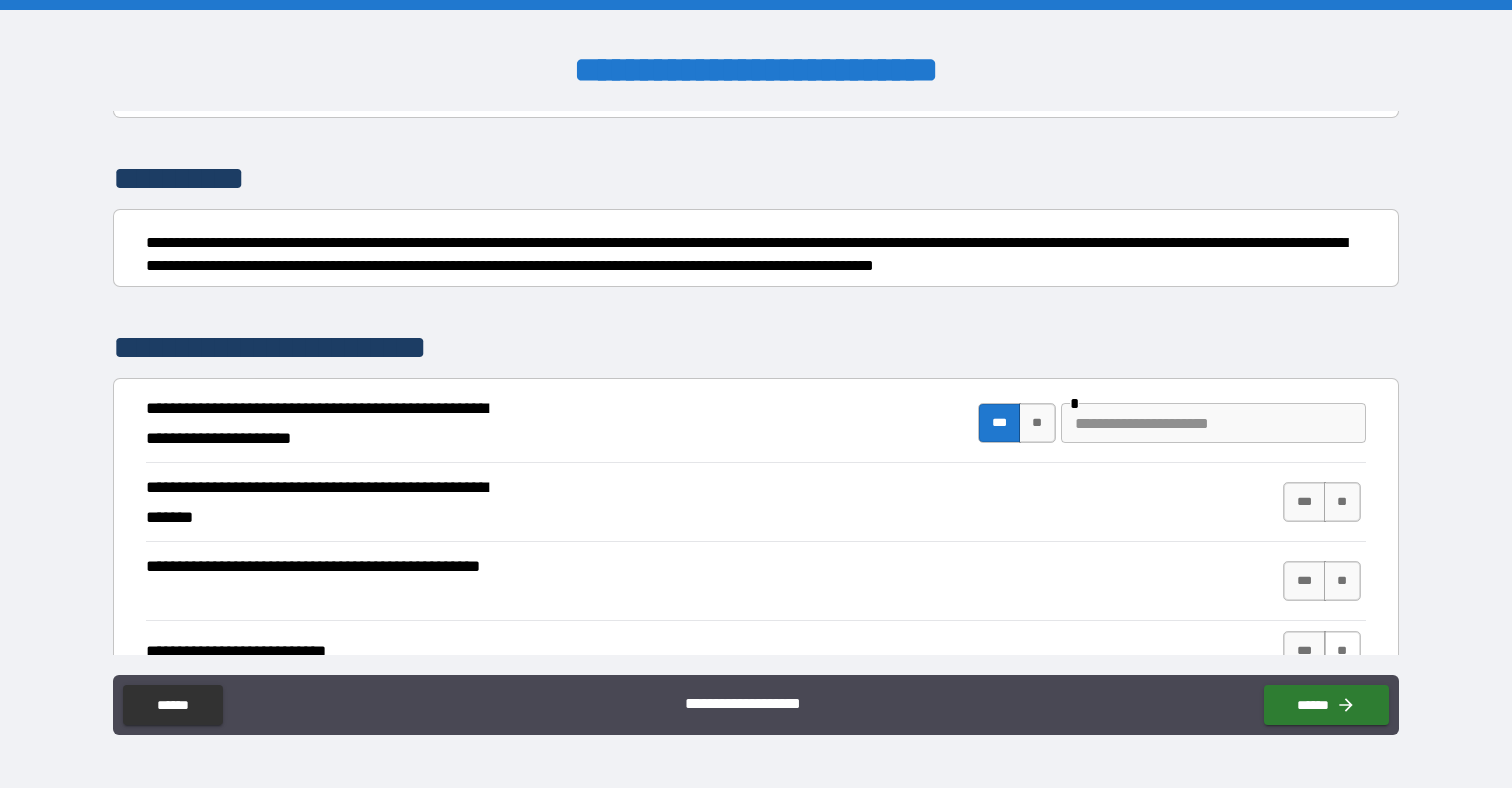 click on "**" at bounding box center (1342, 651) 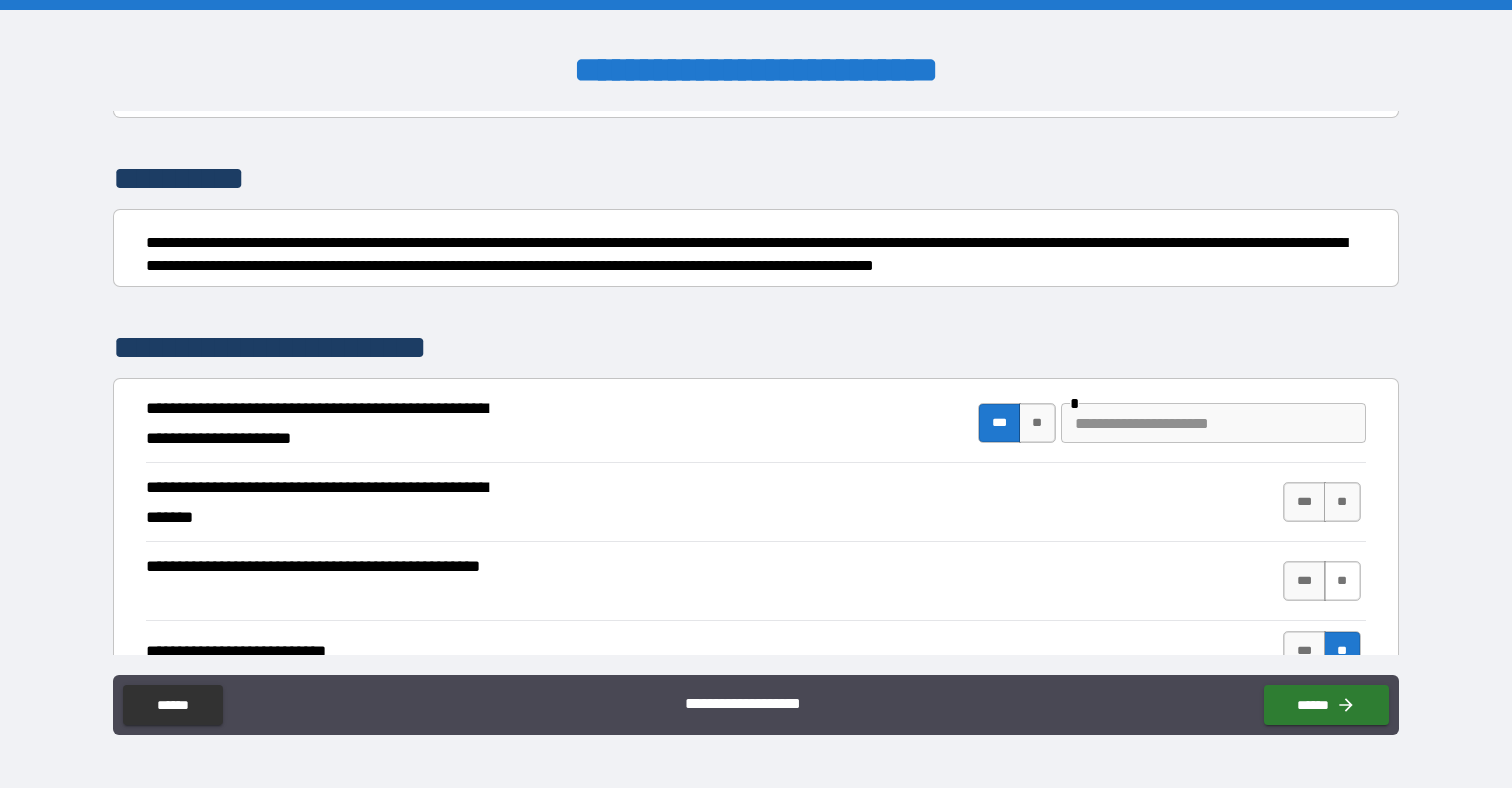 click on "**" at bounding box center [1342, 581] 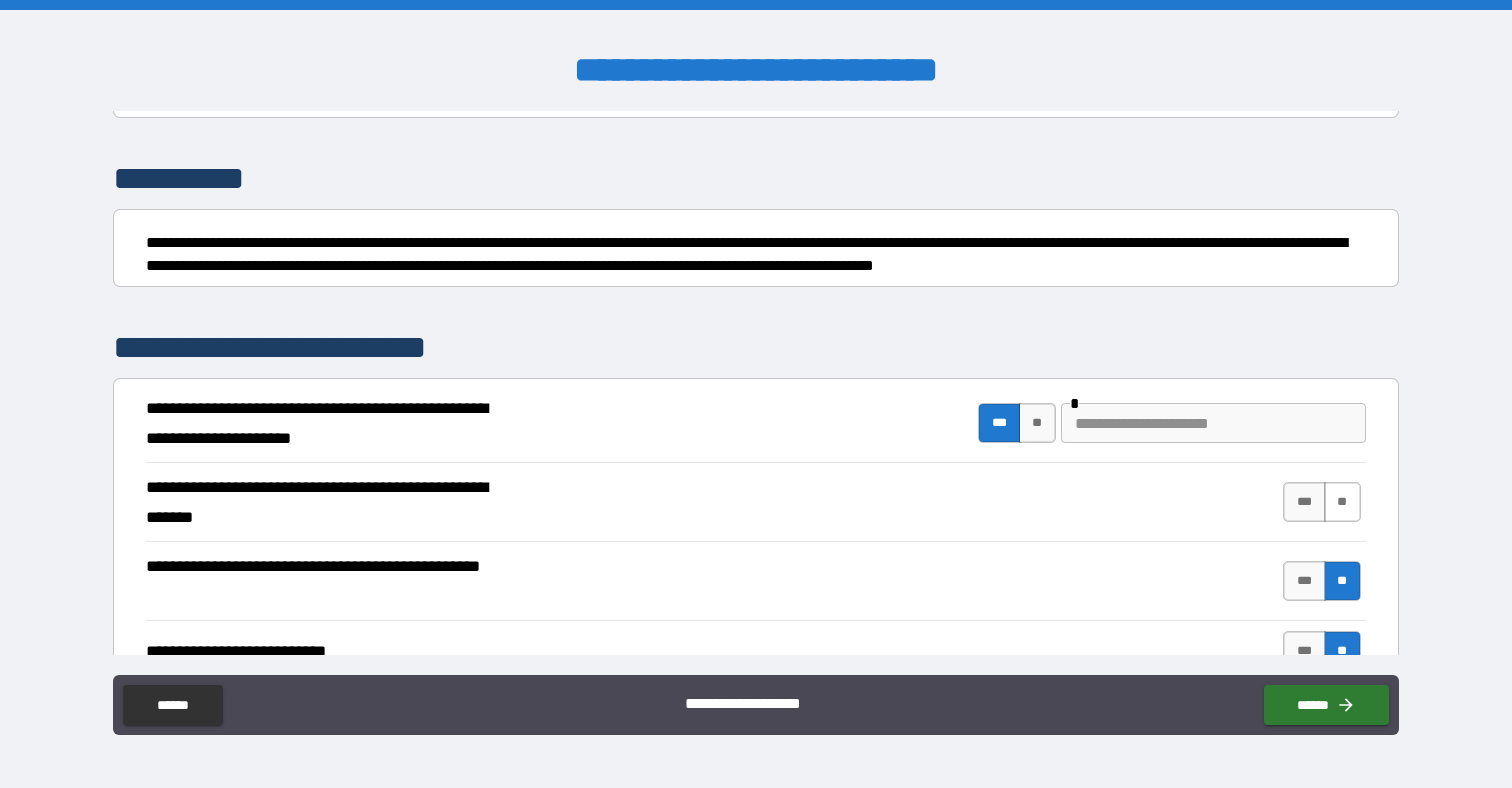 click on "**" at bounding box center (1342, 502) 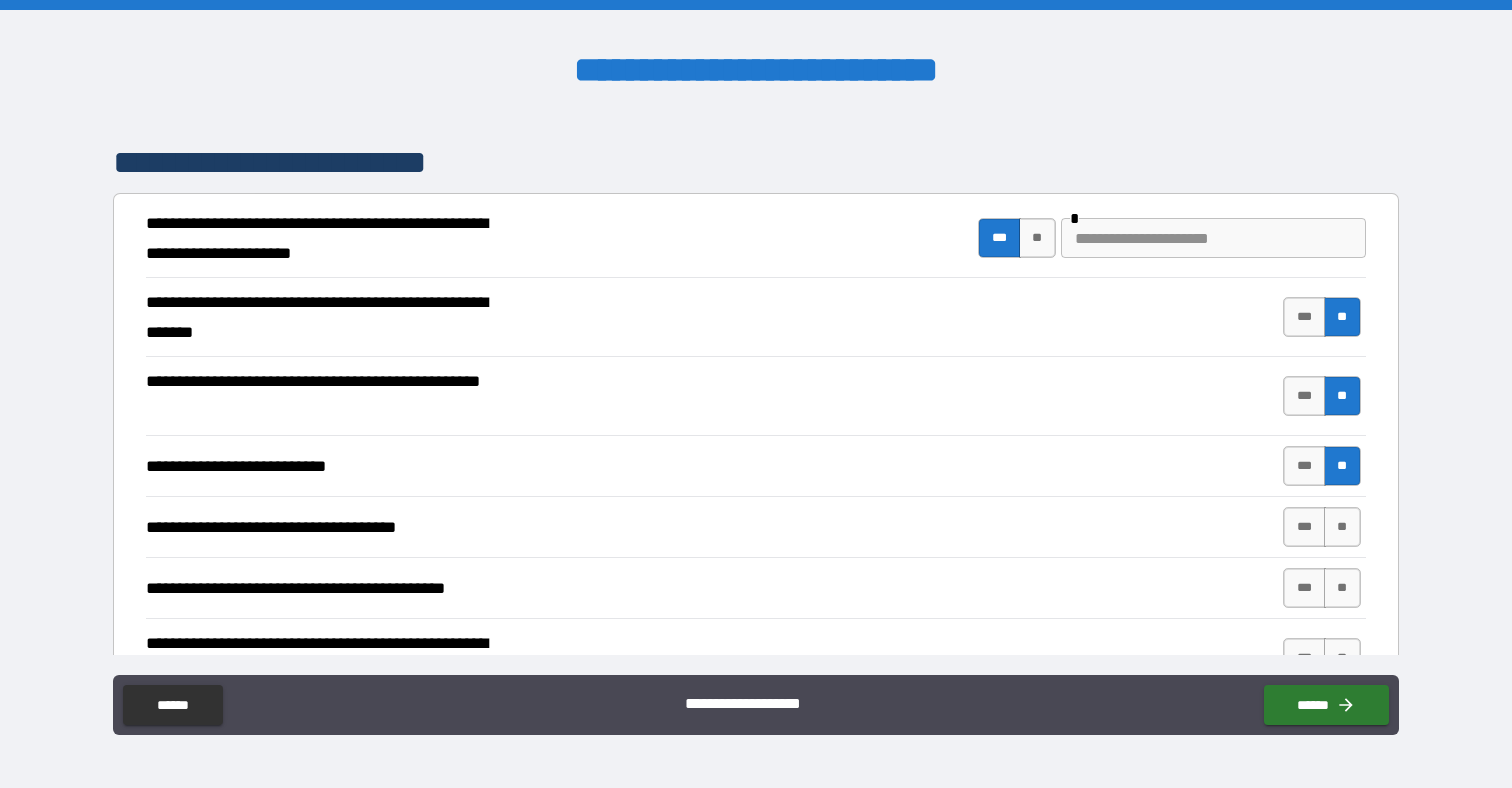 scroll, scrollTop: 328, scrollLeft: 0, axis: vertical 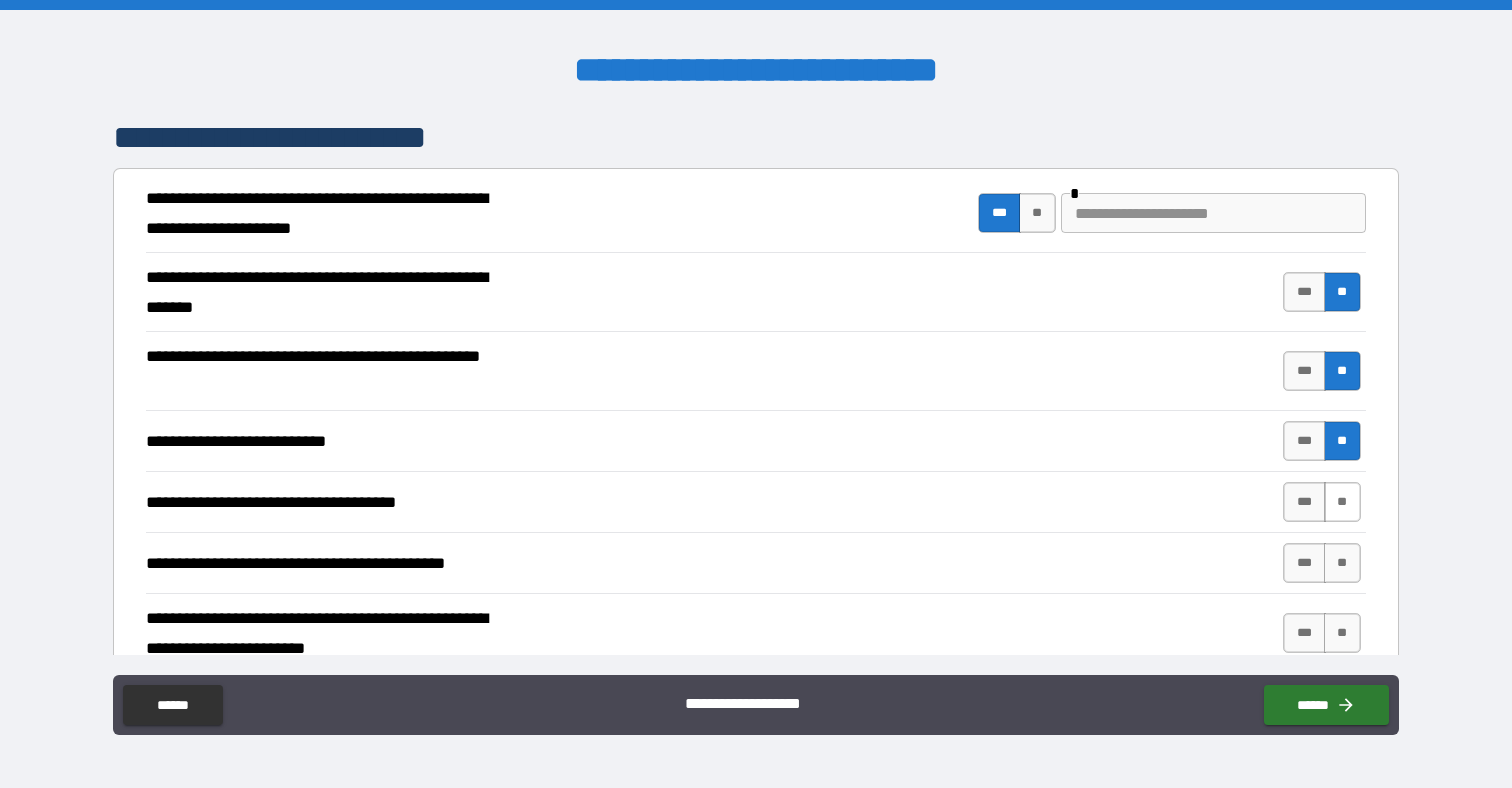 click on "**" at bounding box center [1342, 502] 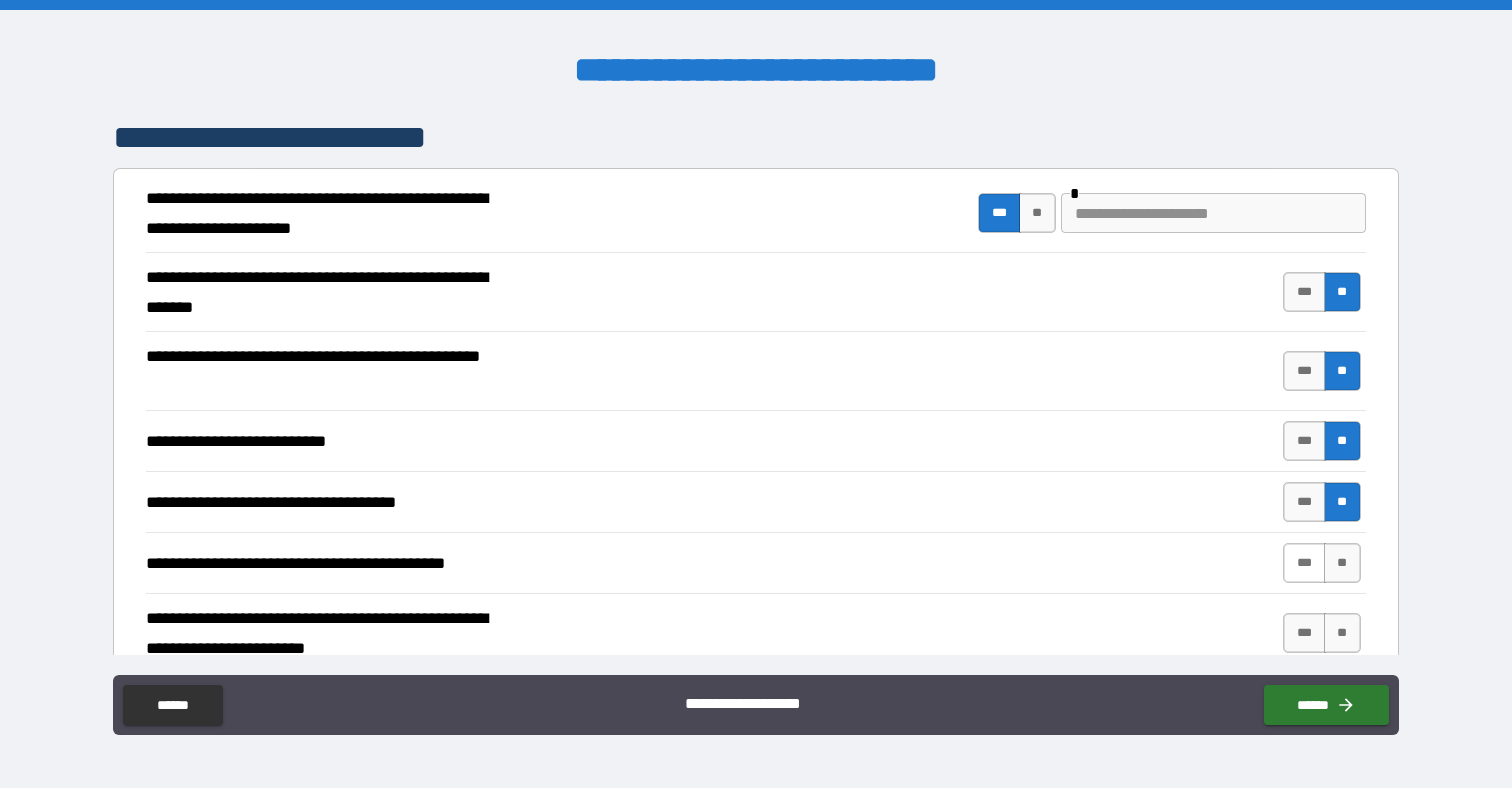 click on "***" at bounding box center [1304, 563] 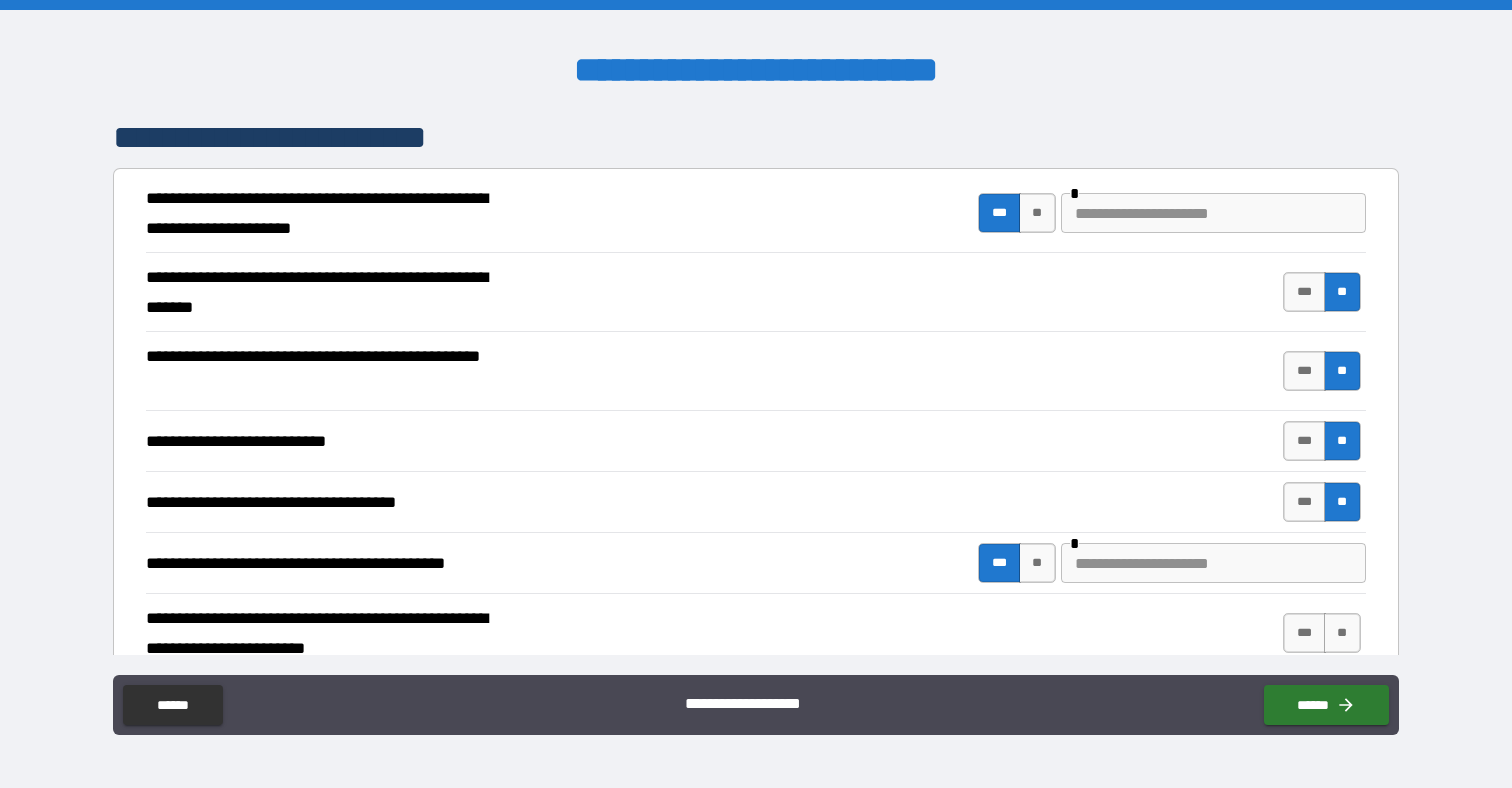 click at bounding box center [1213, 563] 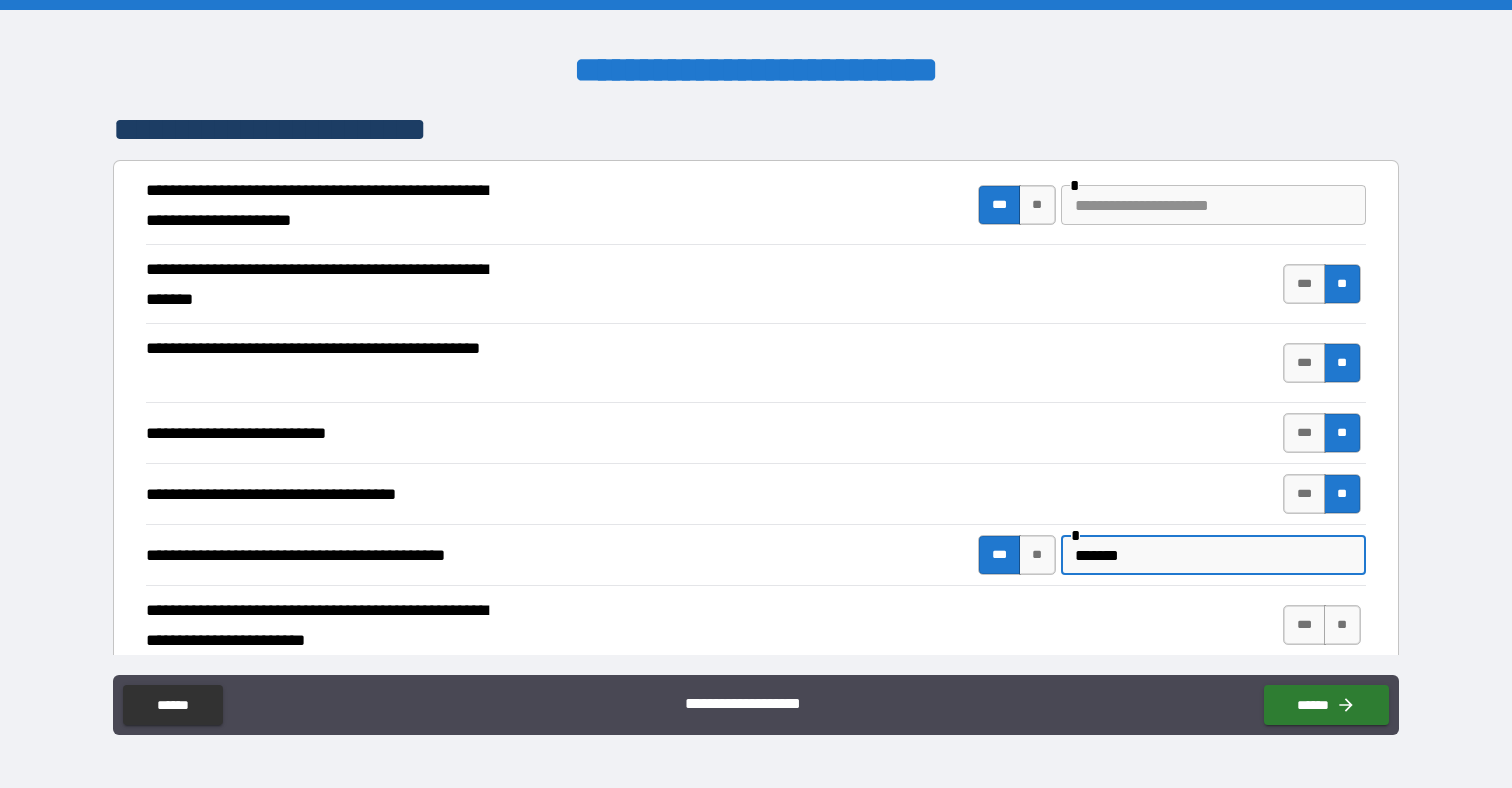 scroll, scrollTop: 372, scrollLeft: 0, axis: vertical 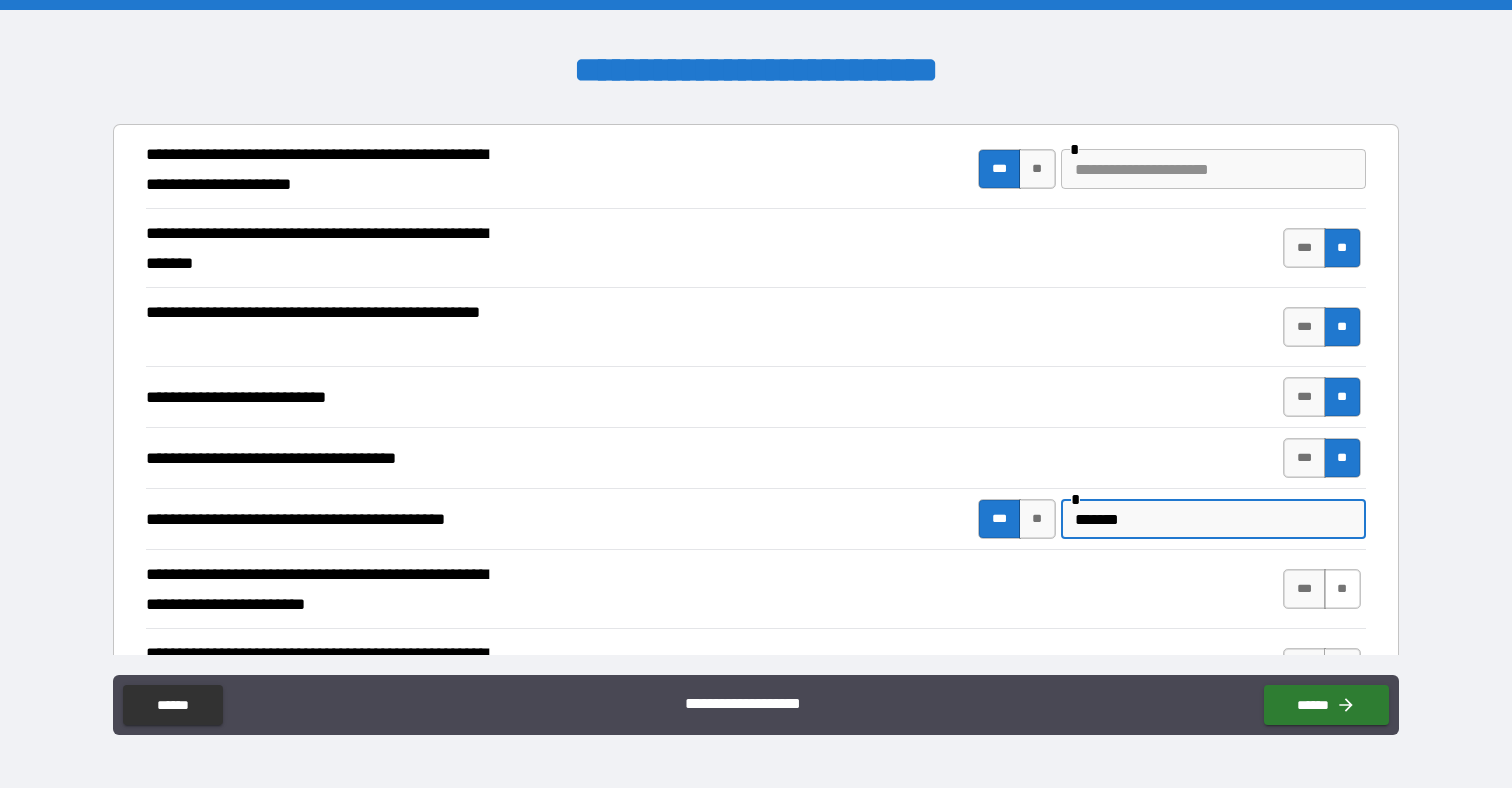 click on "**" at bounding box center (1342, 589) 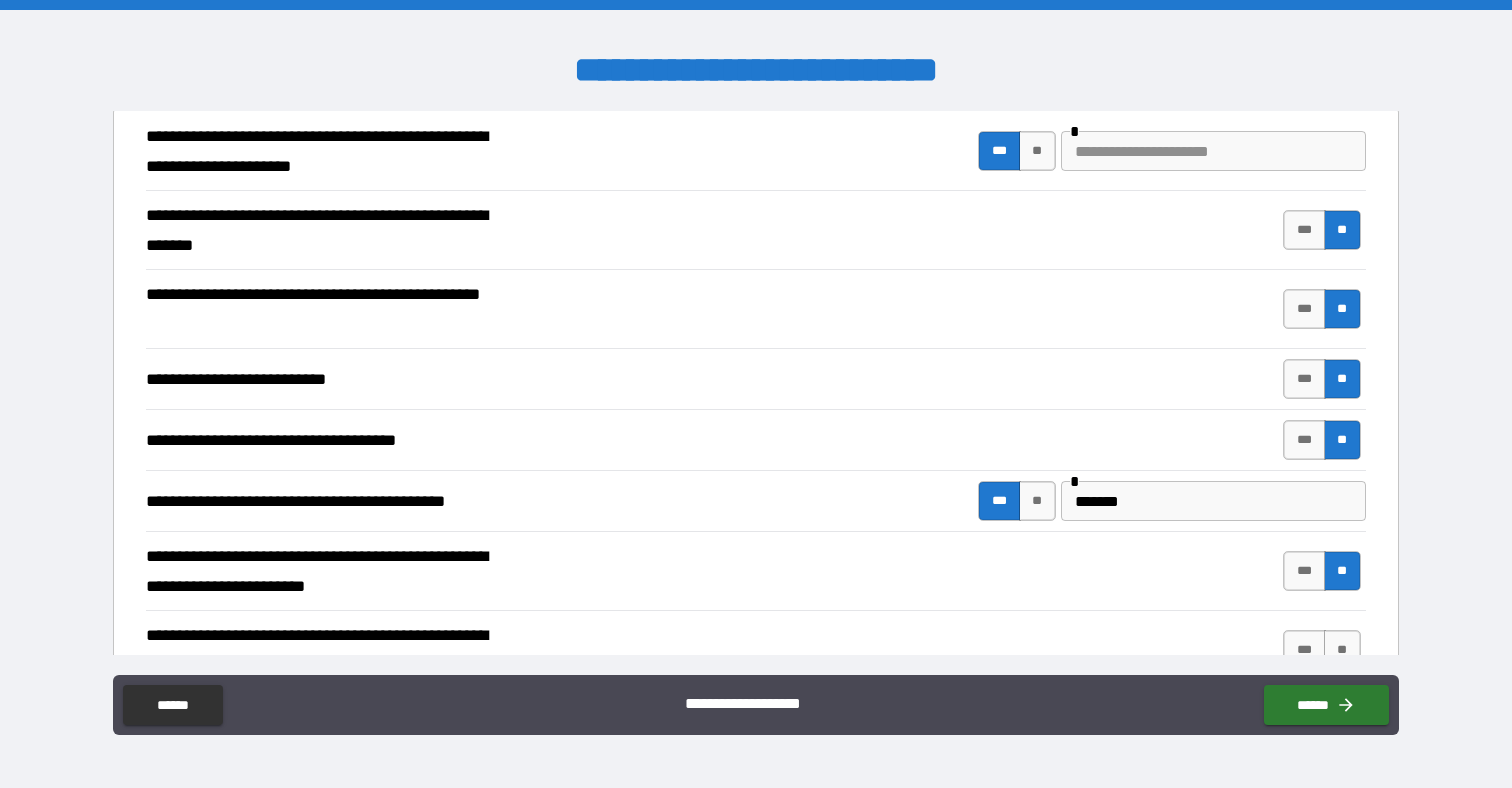 scroll, scrollTop: 528, scrollLeft: 0, axis: vertical 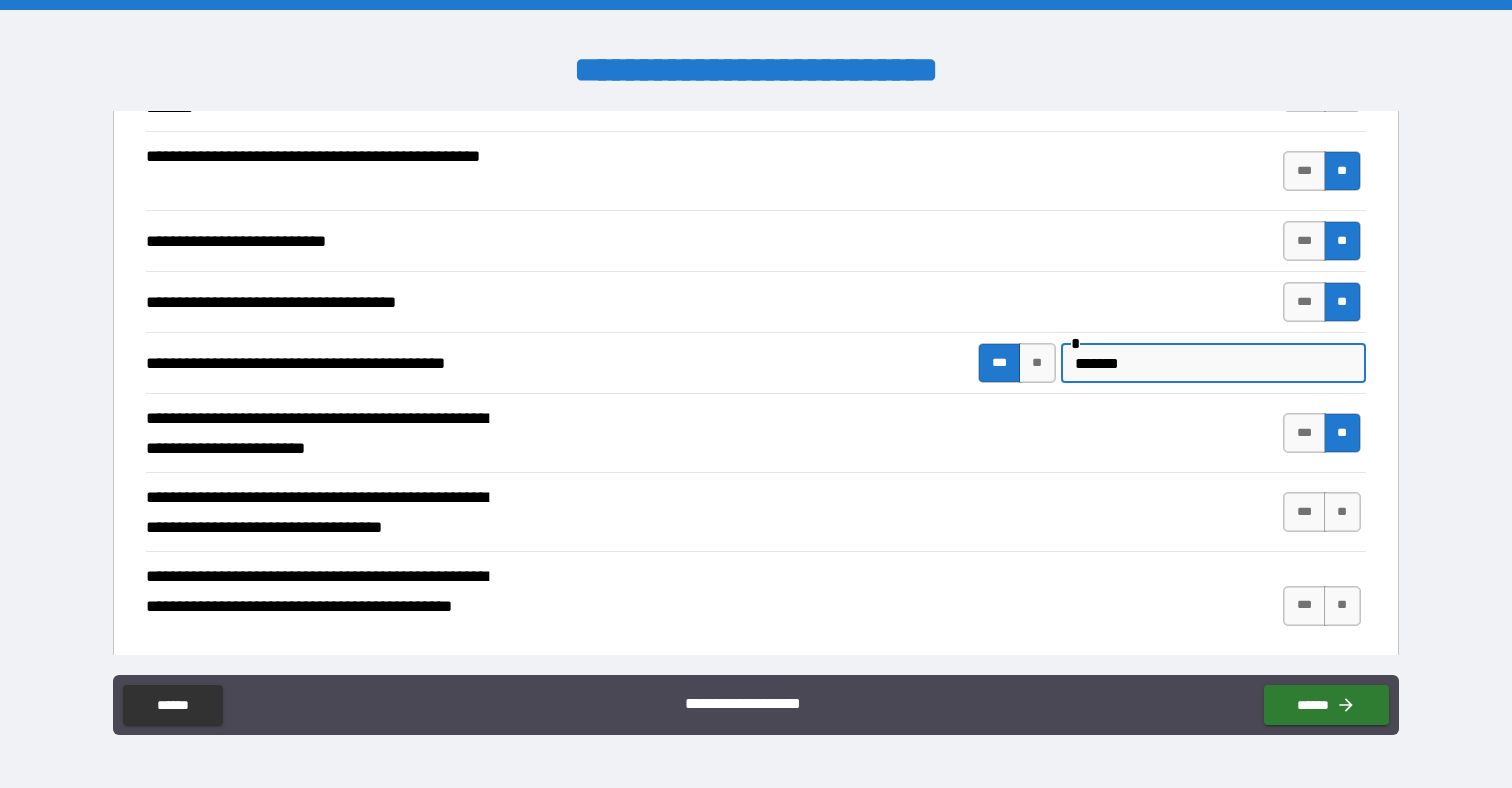 drag, startPoint x: 1139, startPoint y: 359, endPoint x: 925, endPoint y: 255, distance: 237.93277 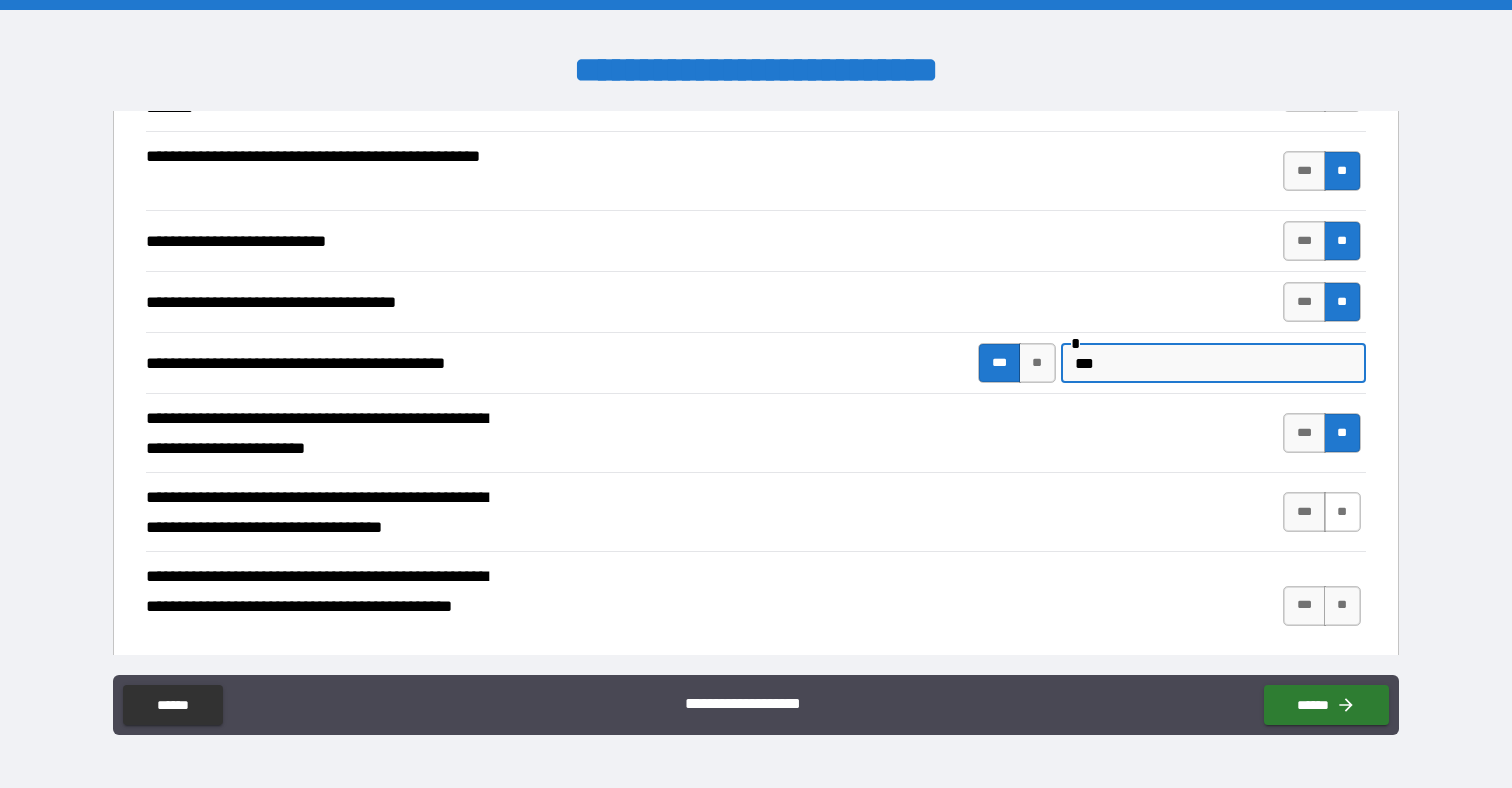 type on "***" 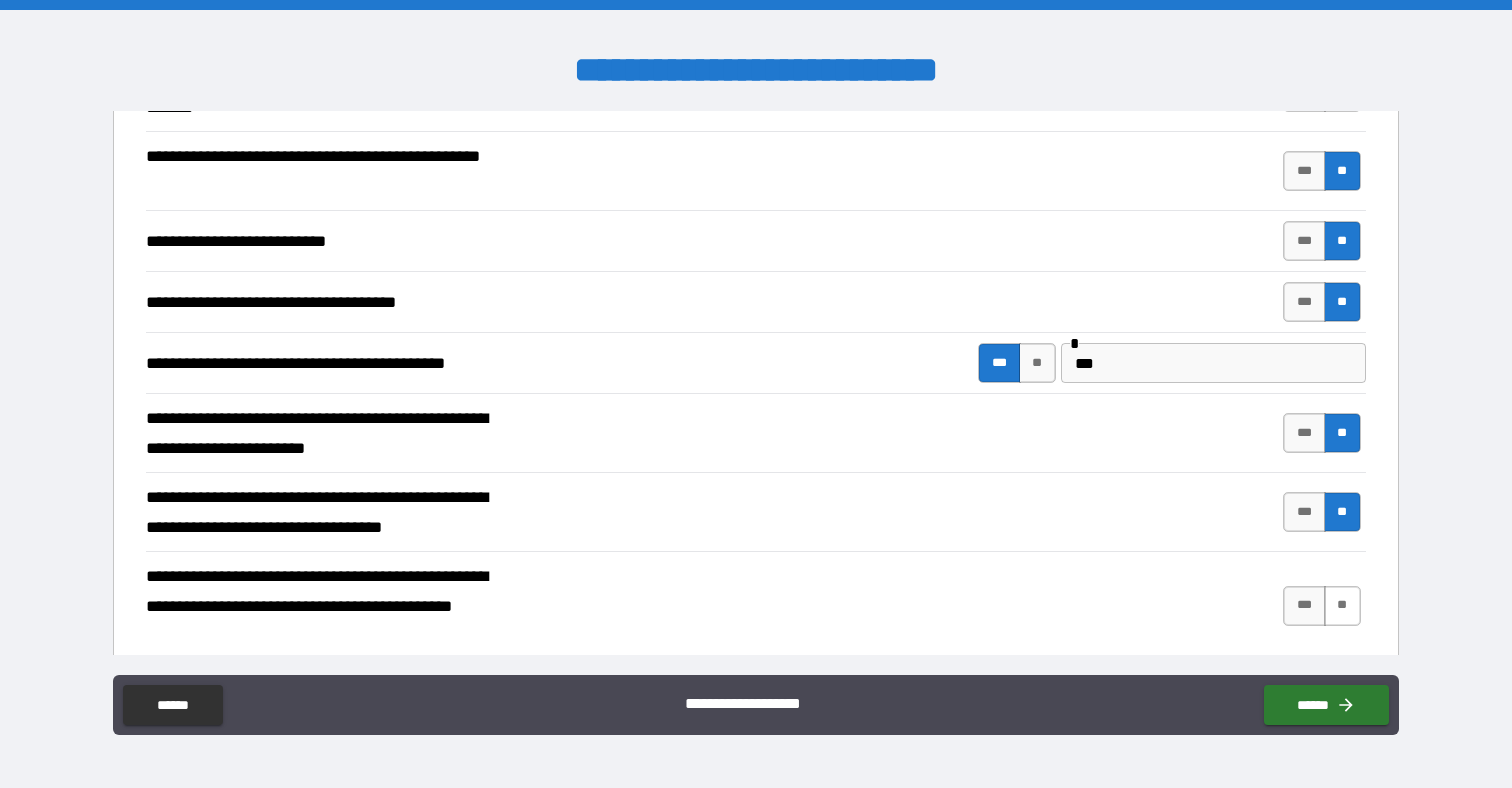 click on "**" at bounding box center [1342, 606] 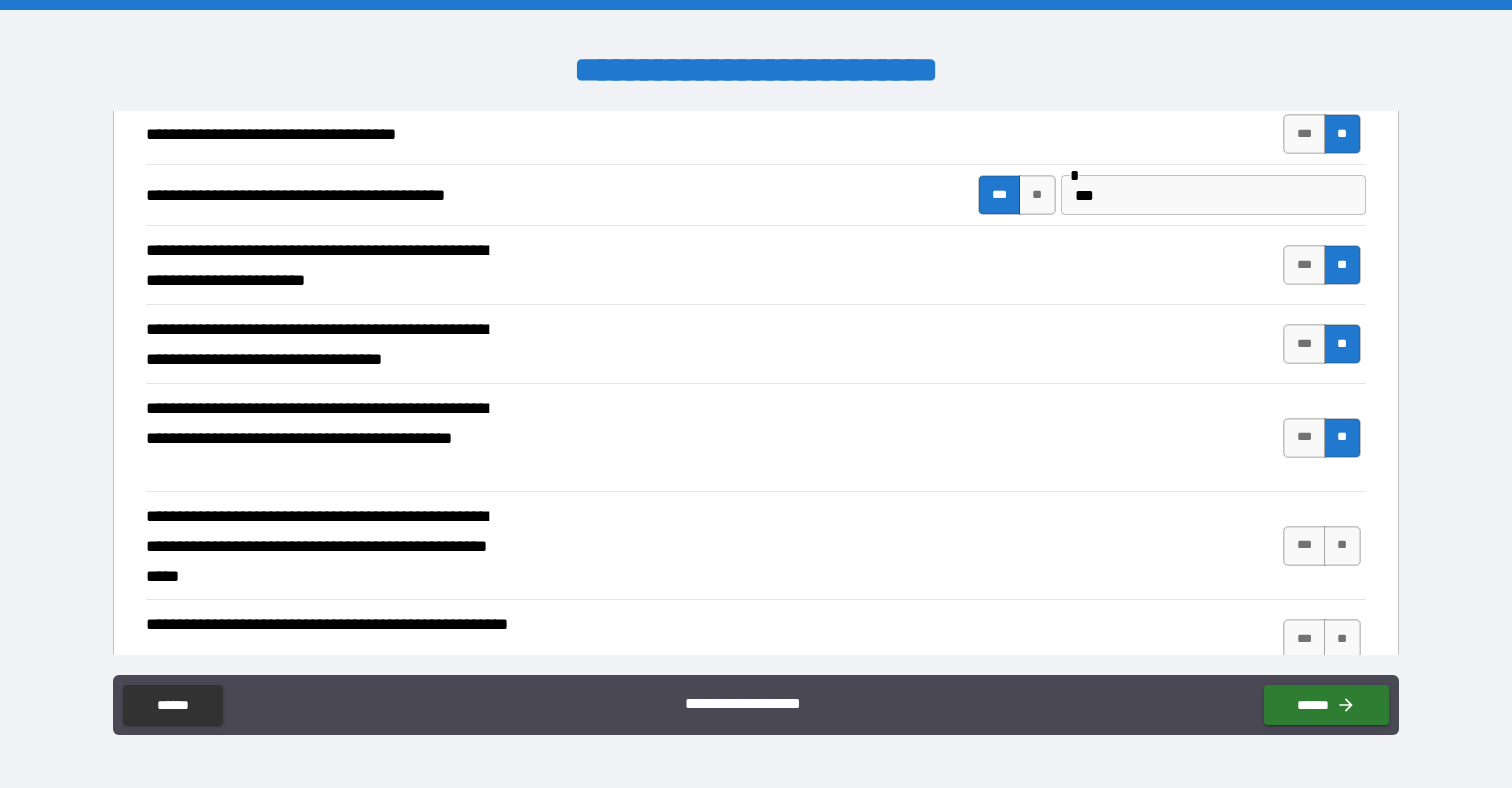 scroll, scrollTop: 700, scrollLeft: 0, axis: vertical 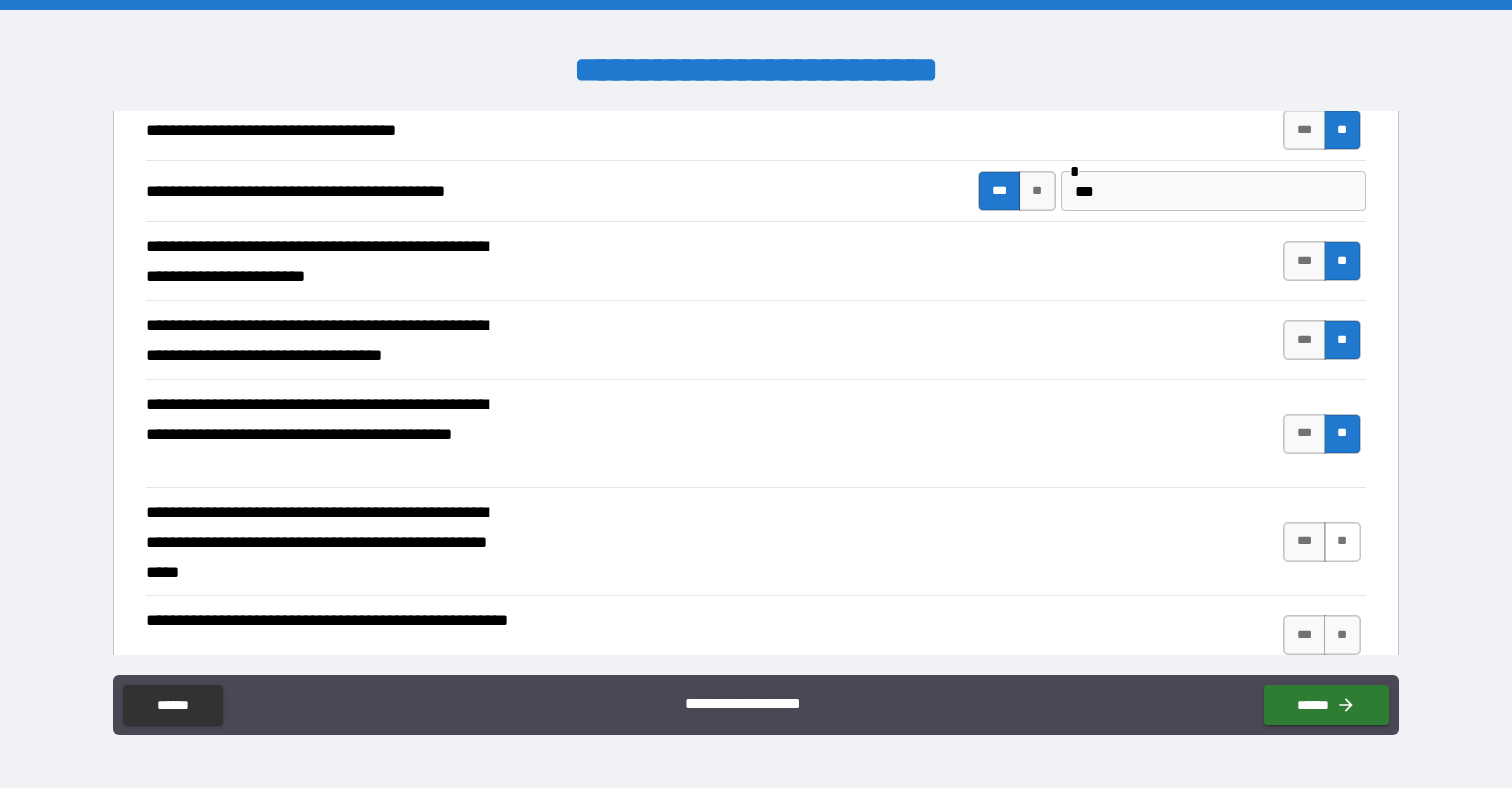 click on "**" at bounding box center (1342, 542) 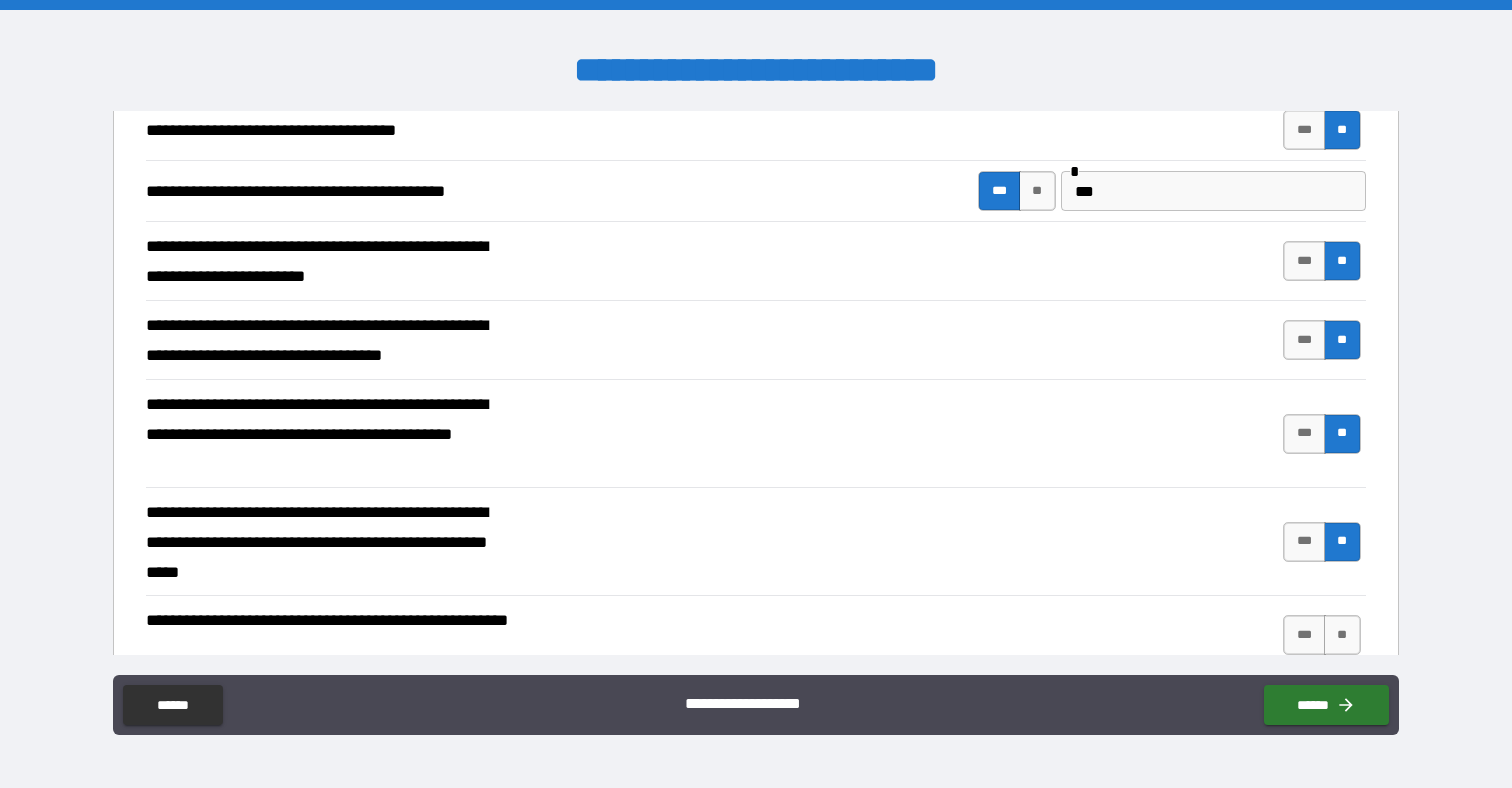 scroll, scrollTop: 858, scrollLeft: 0, axis: vertical 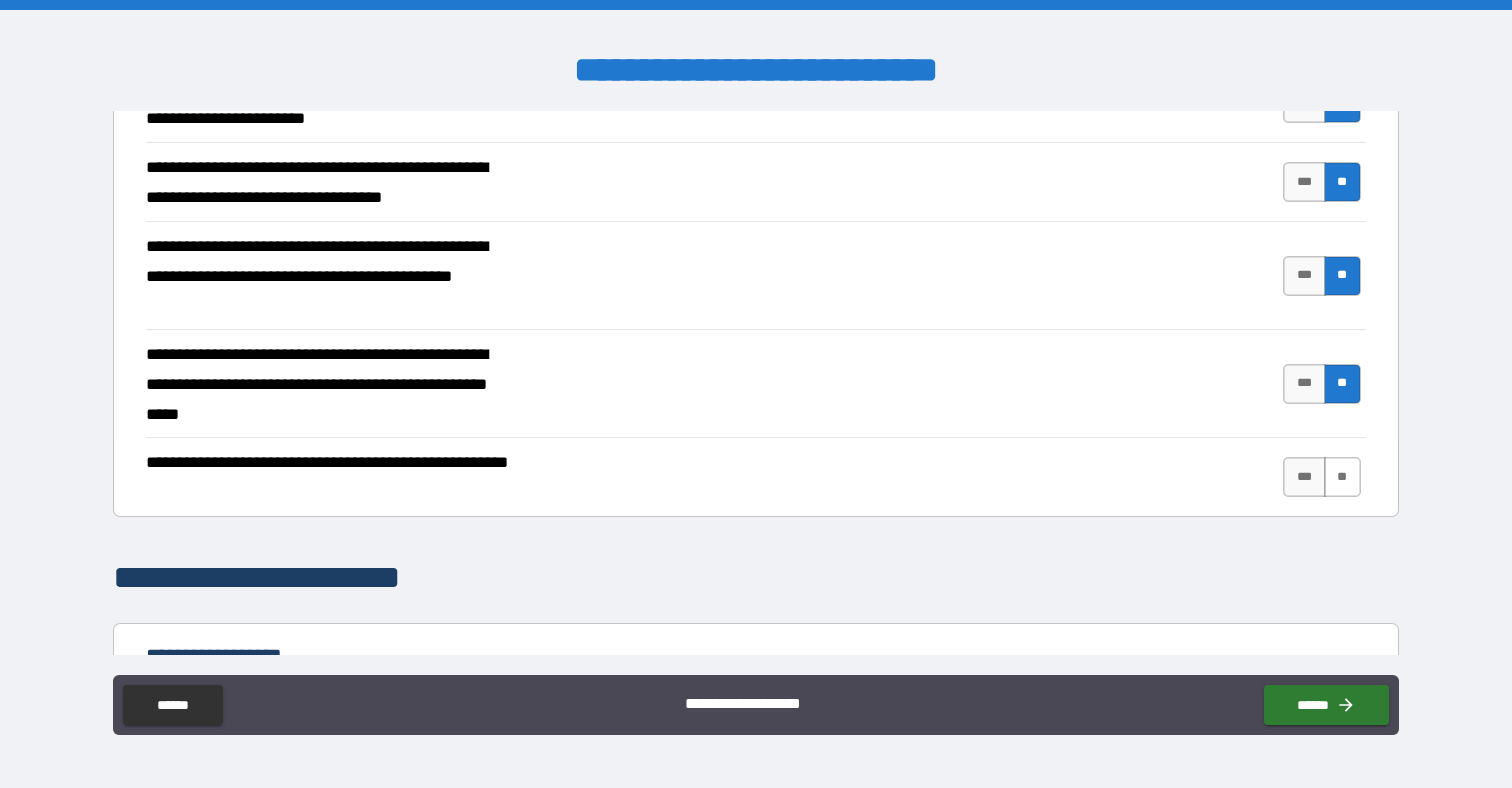 click on "**" at bounding box center [1342, 477] 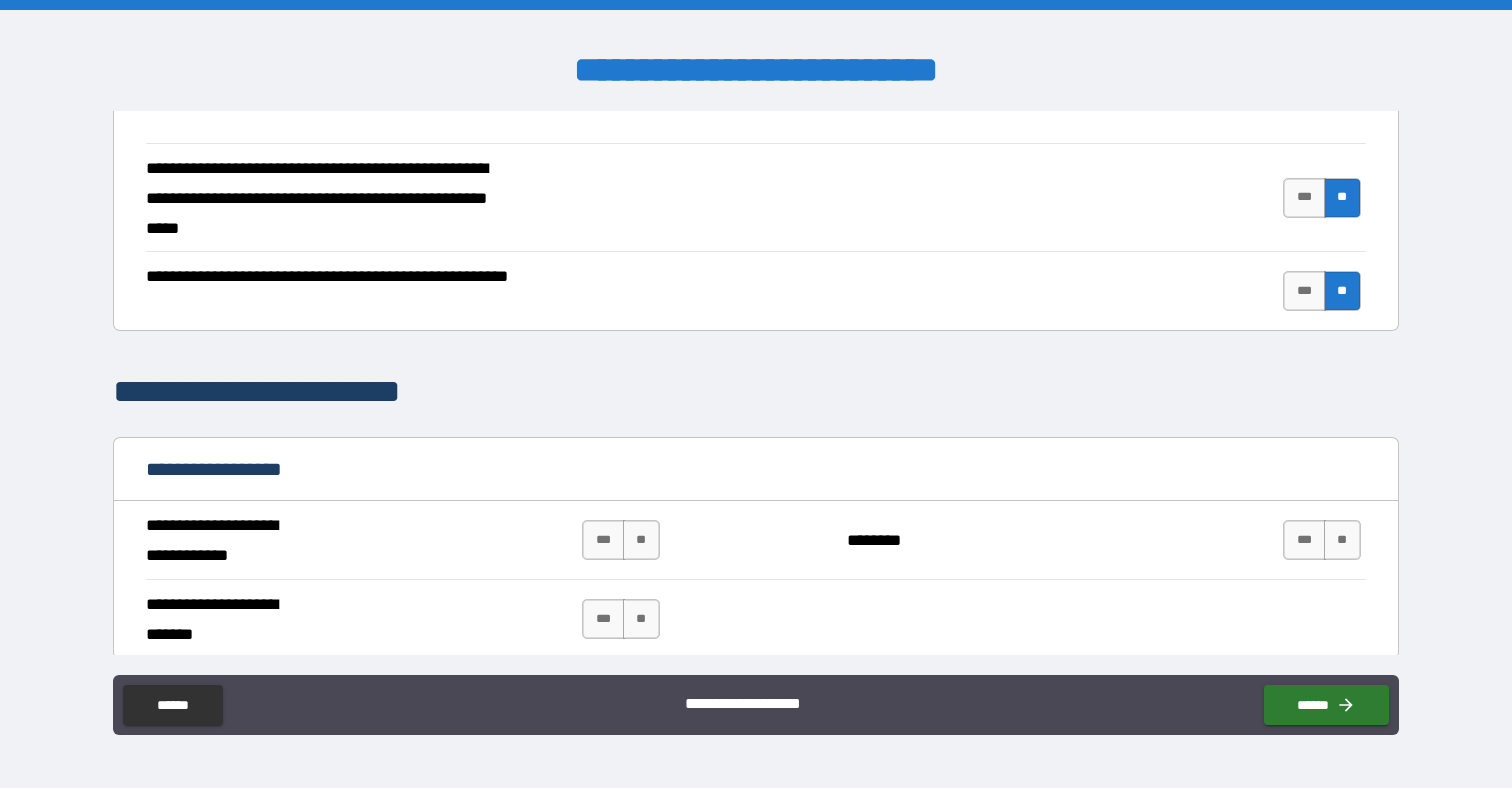 scroll, scrollTop: 1077, scrollLeft: 0, axis: vertical 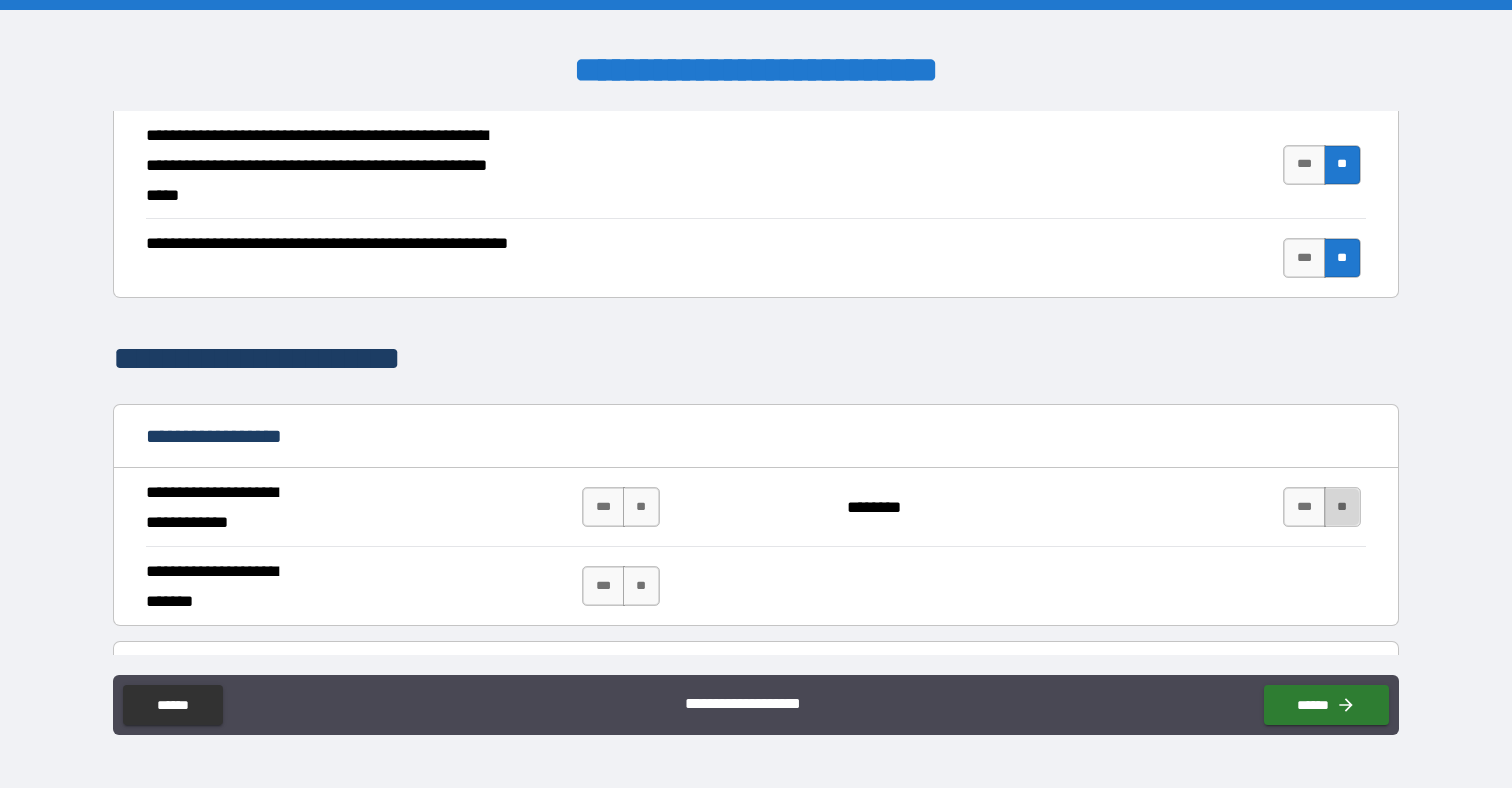 click on "**" at bounding box center (1342, 507) 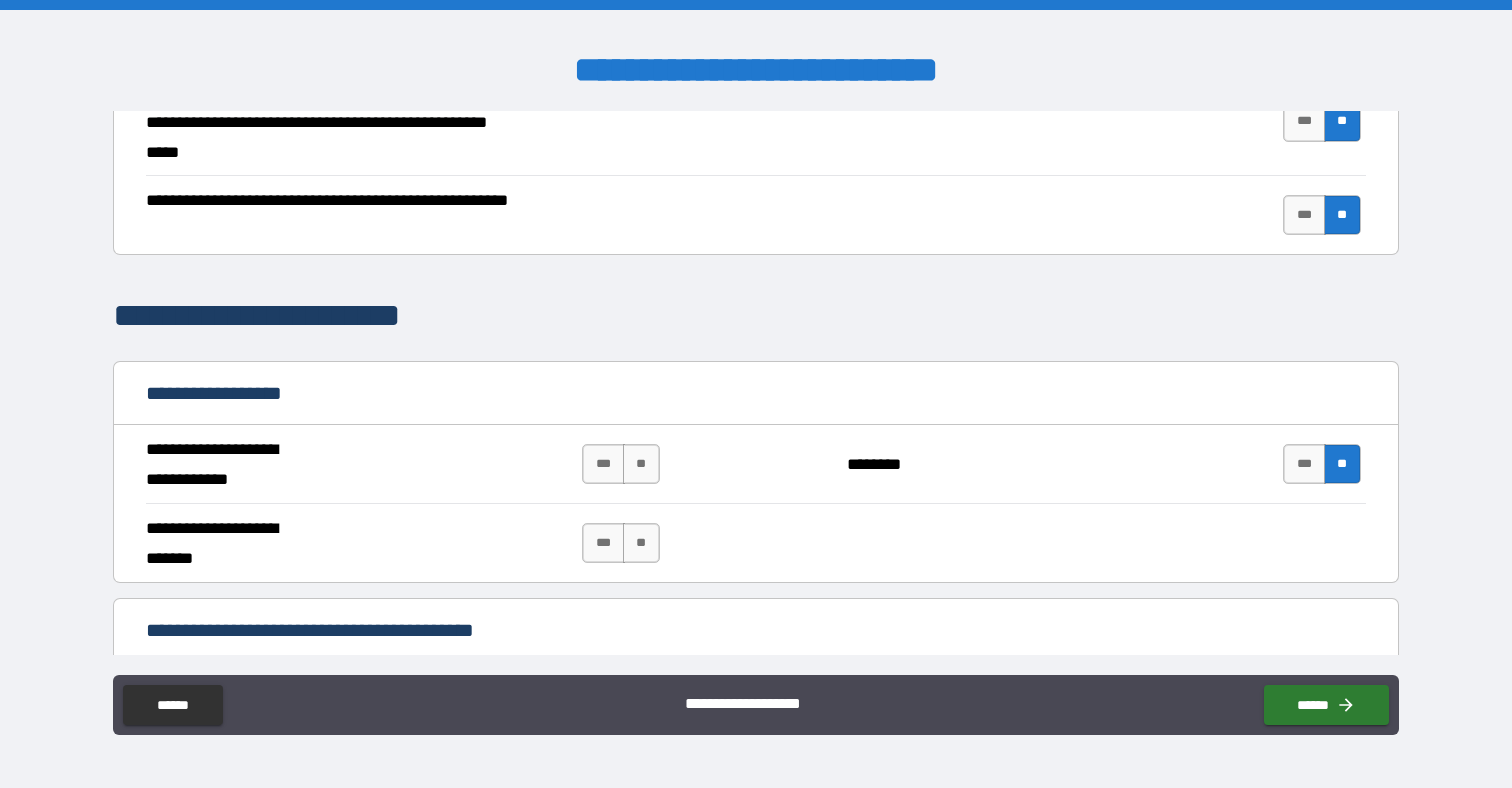 scroll, scrollTop: 1124, scrollLeft: 0, axis: vertical 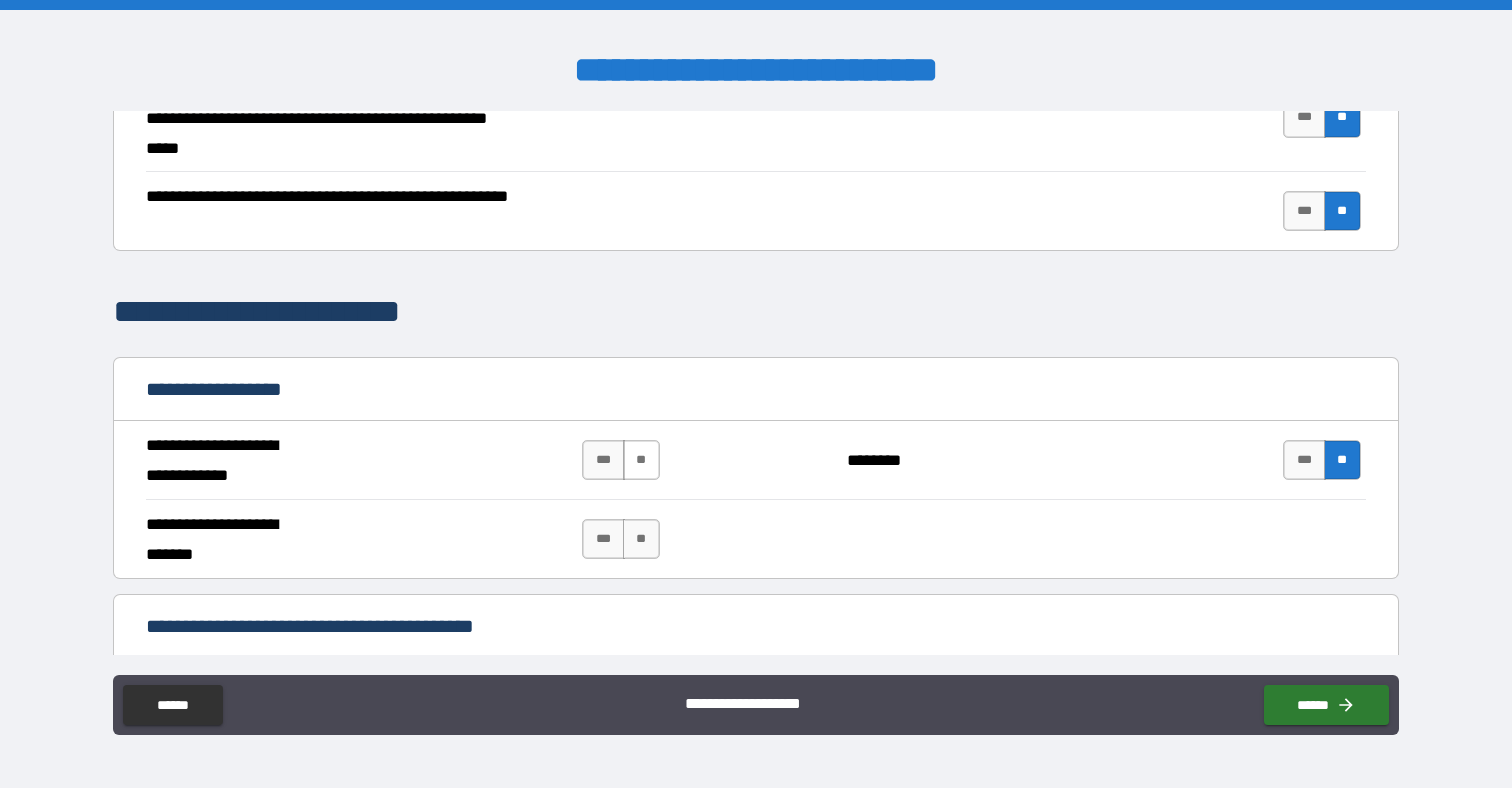 click on "**" at bounding box center [641, 460] 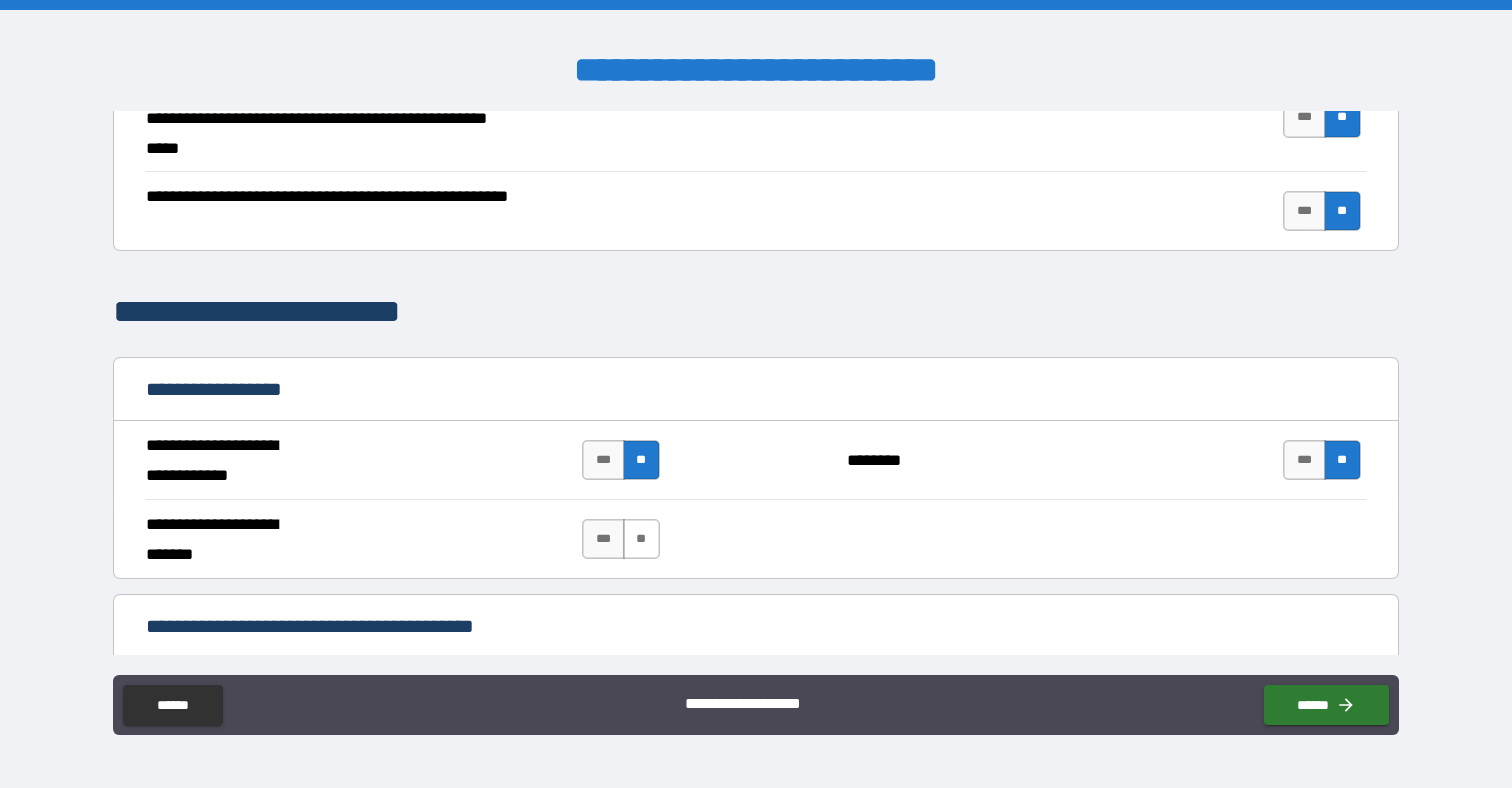 click on "**" at bounding box center (641, 539) 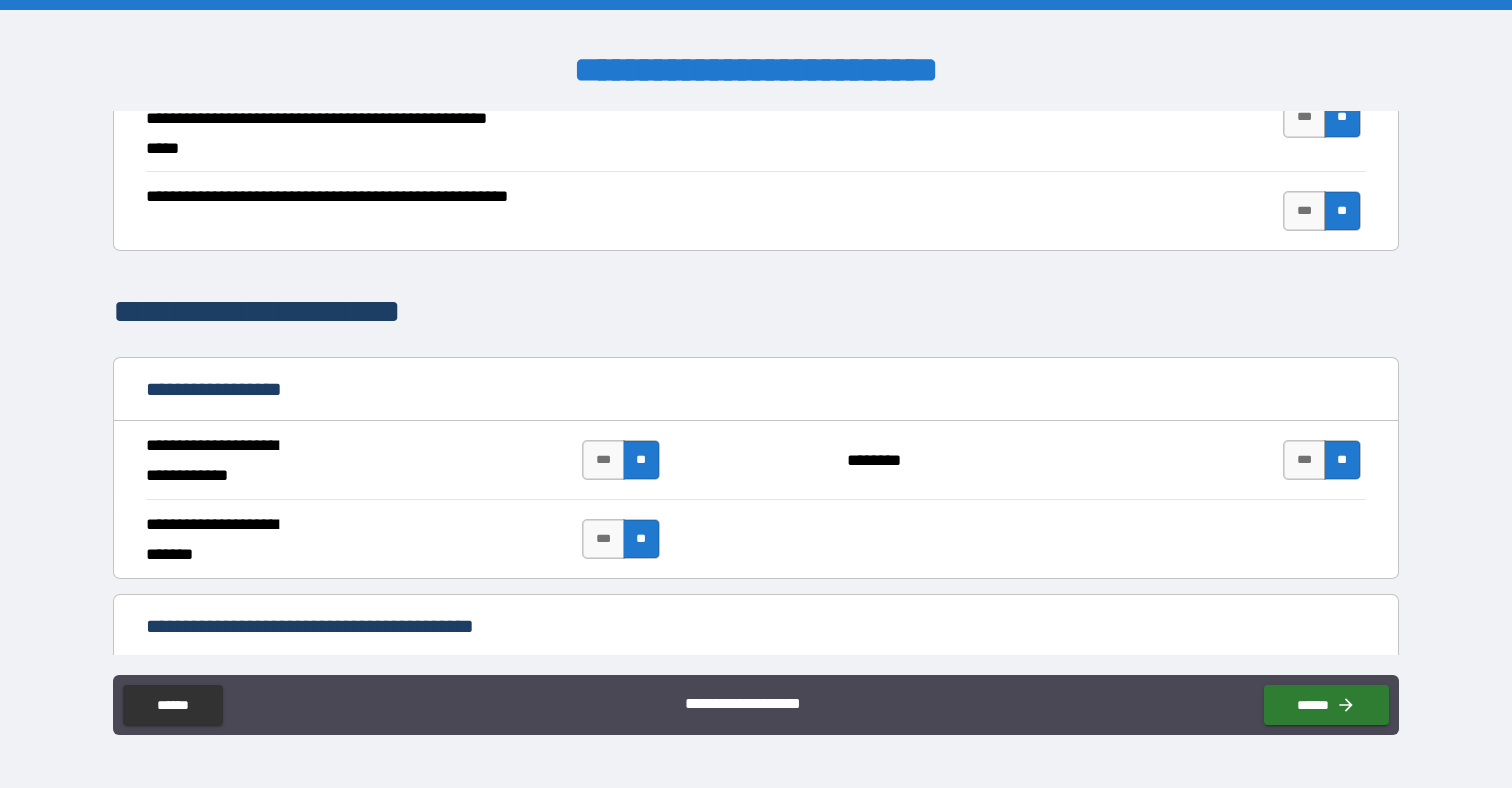scroll, scrollTop: 1305, scrollLeft: 0, axis: vertical 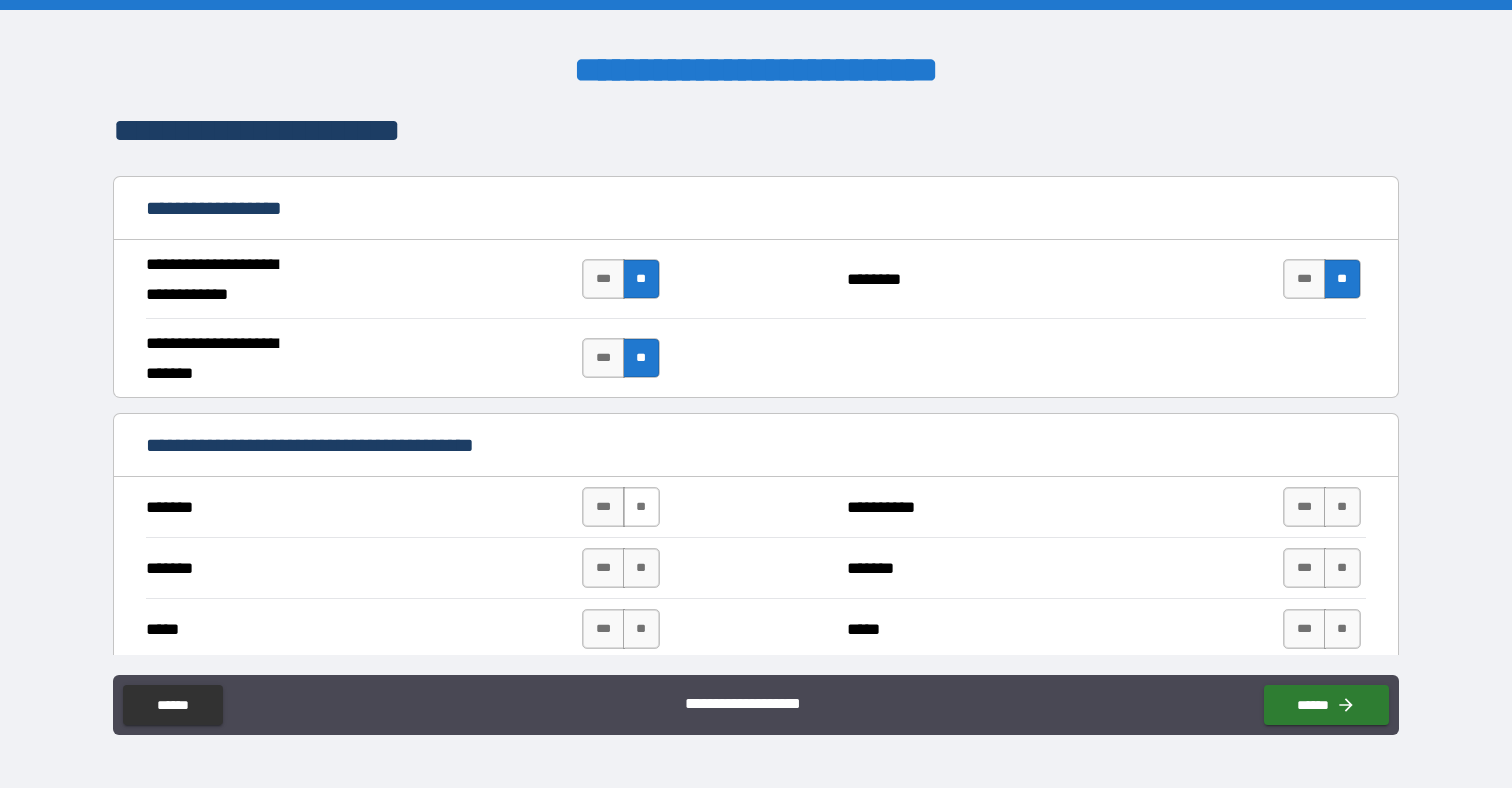 click on "**" at bounding box center [641, 507] 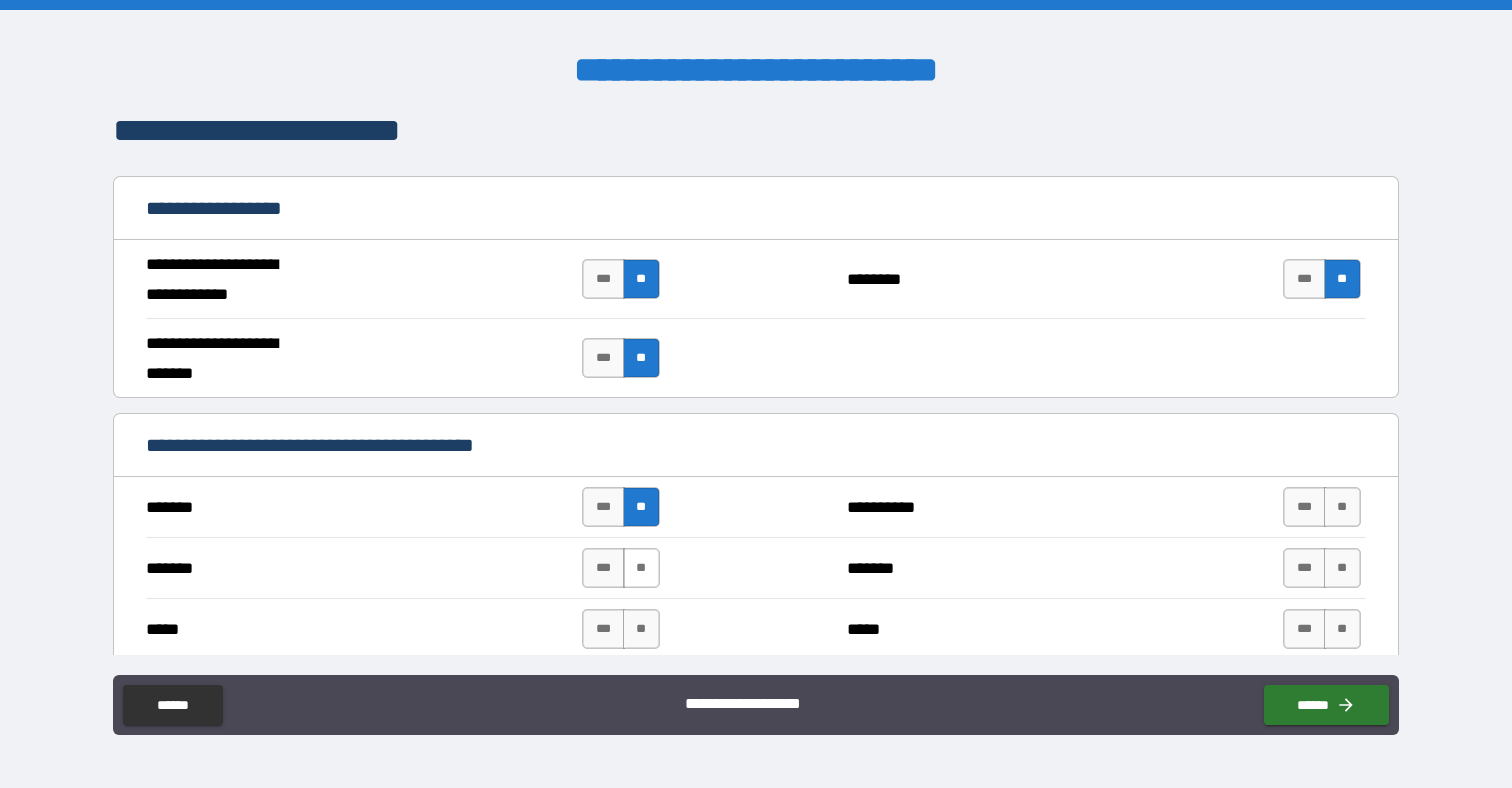 click on "**" at bounding box center (641, 568) 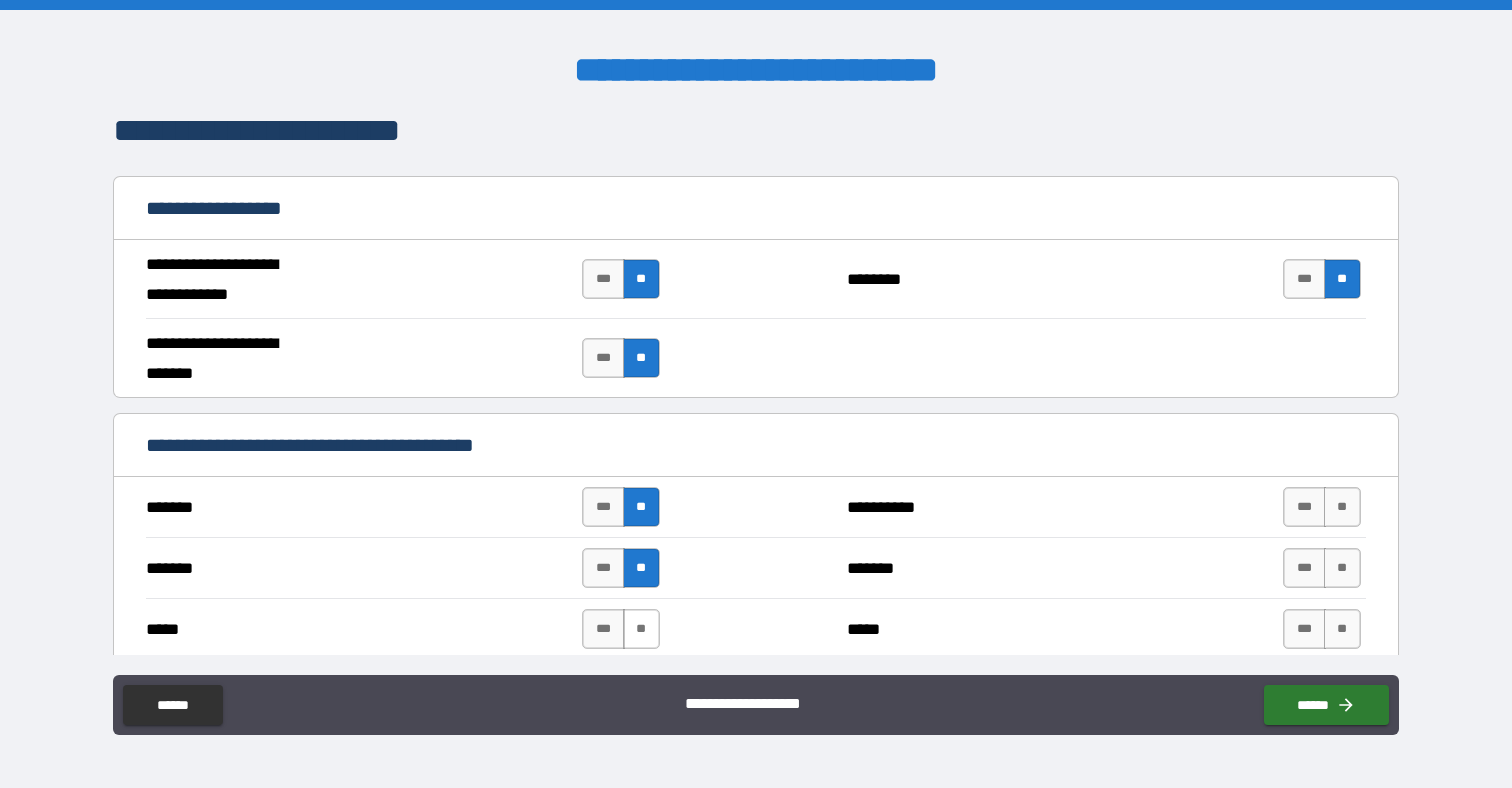 click on "**" at bounding box center (641, 629) 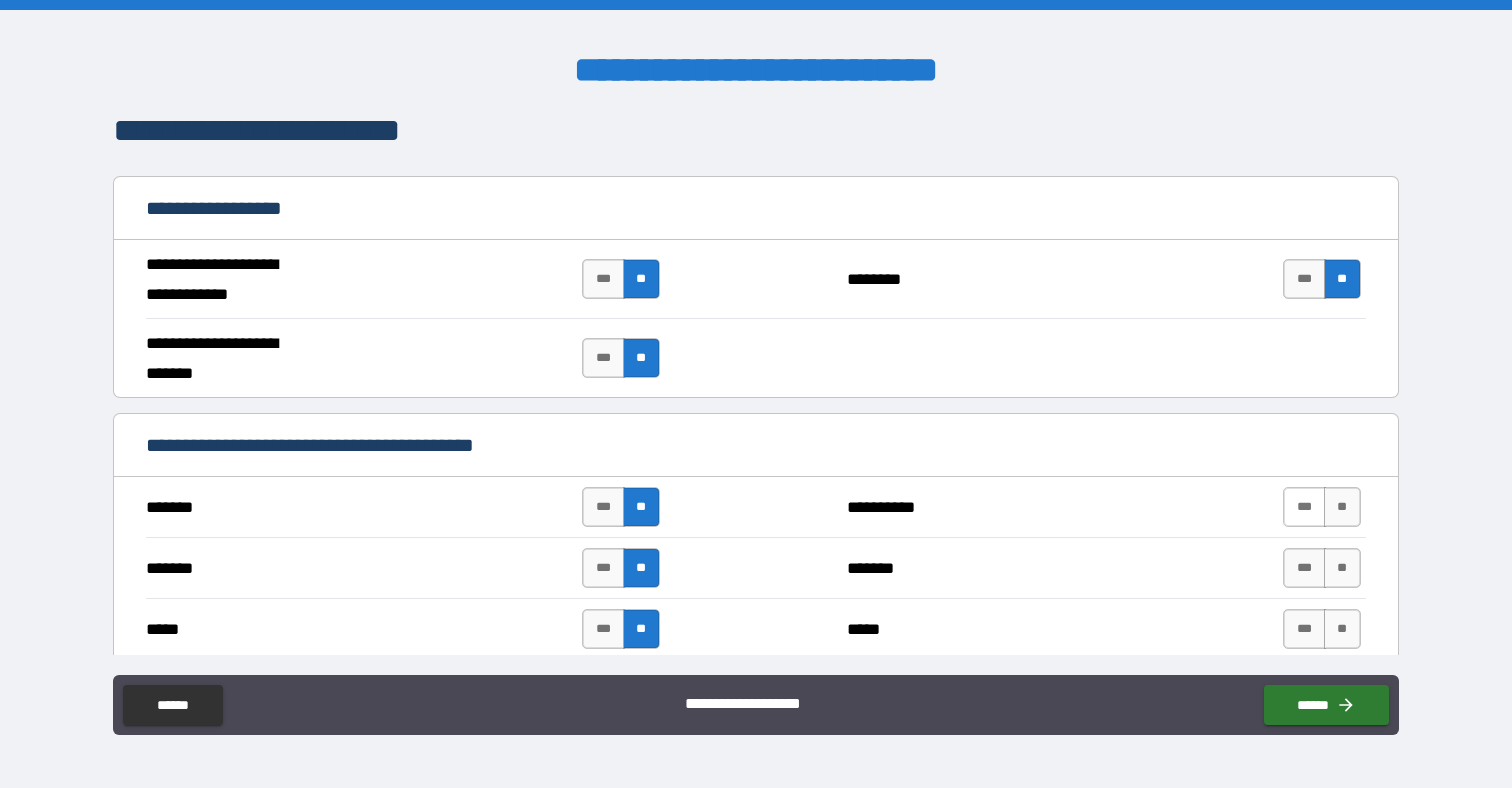 click on "***" at bounding box center [1304, 507] 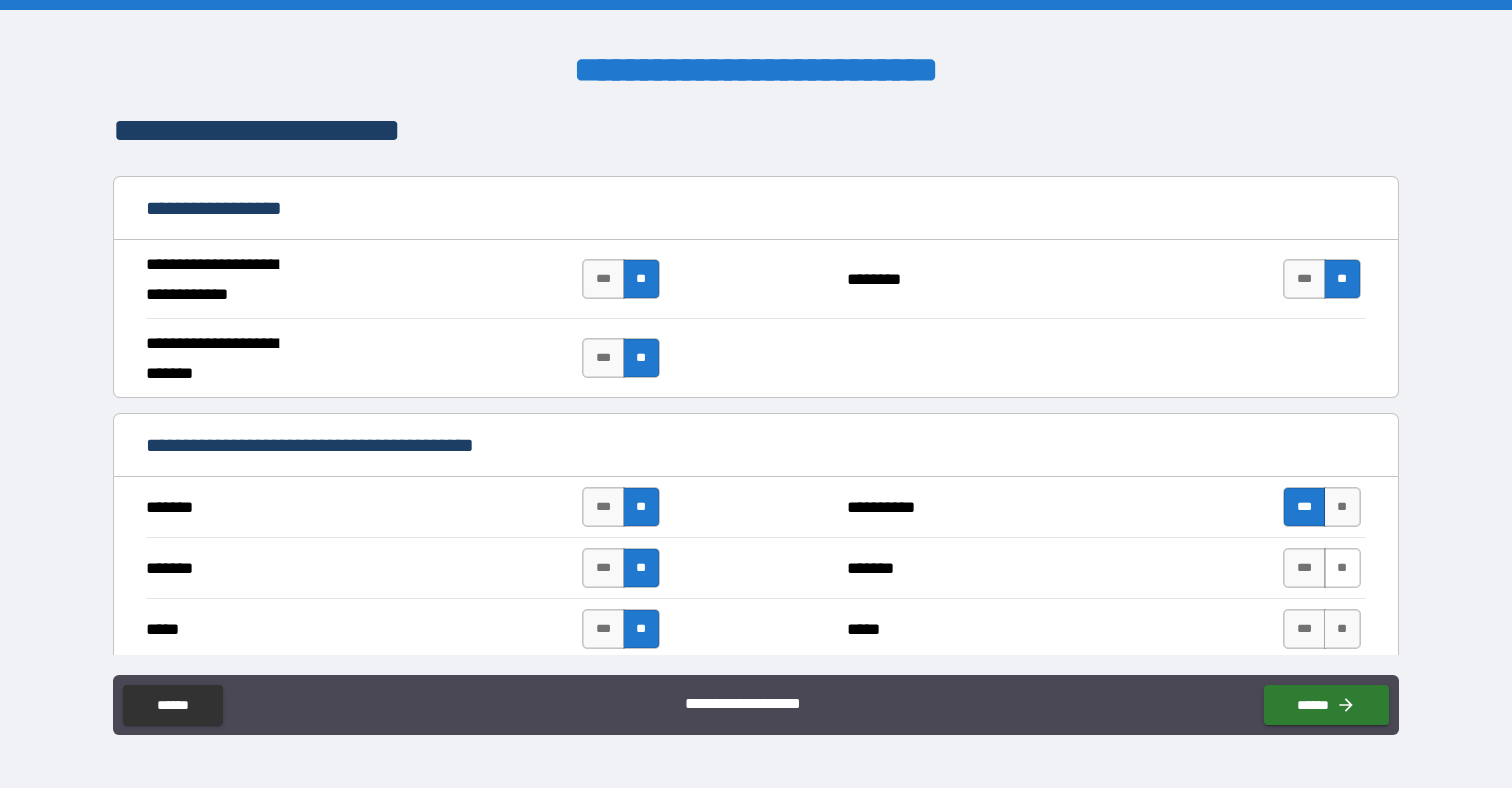 click on "**" at bounding box center [1342, 568] 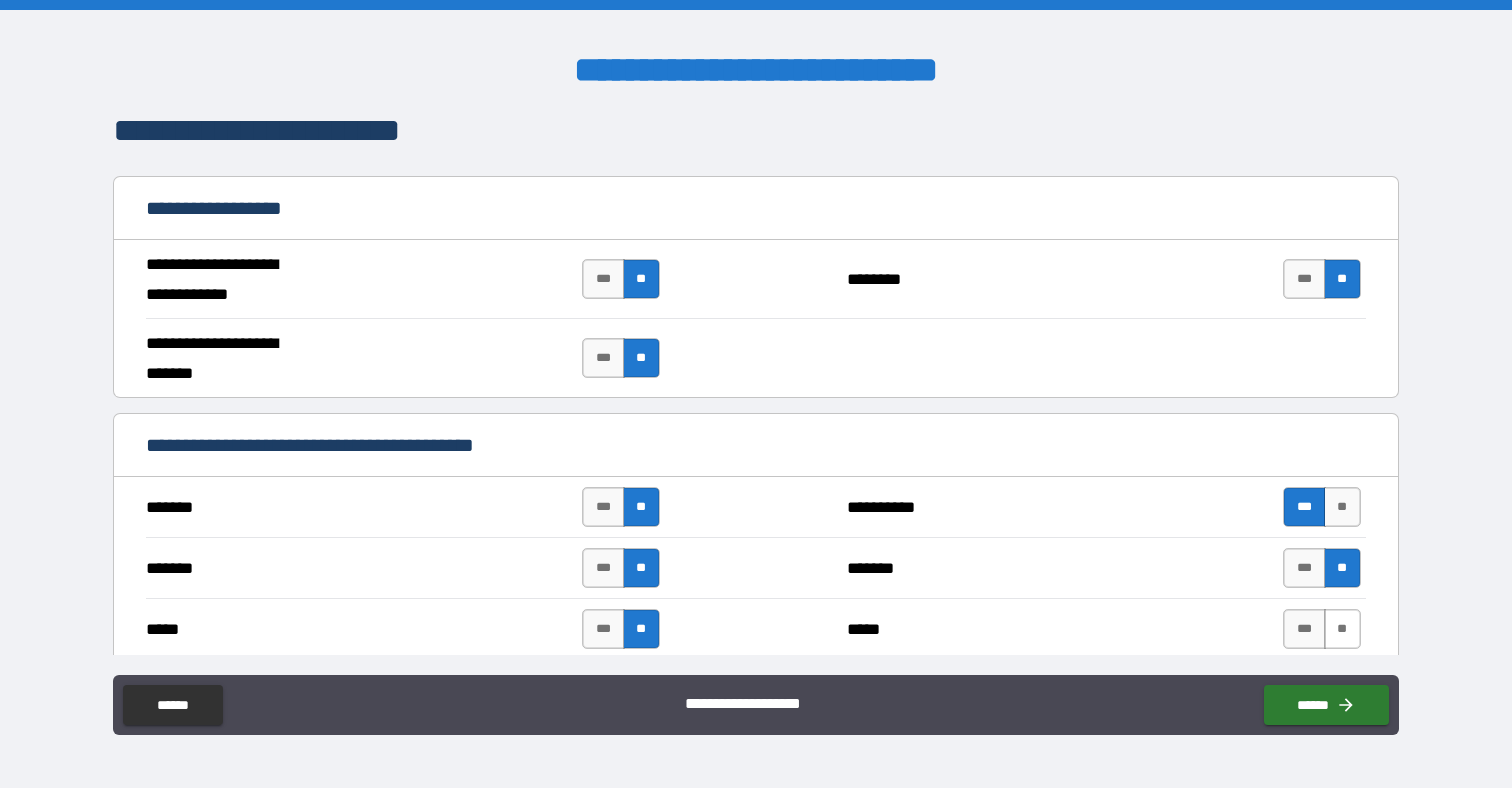 click on "**" at bounding box center [1342, 629] 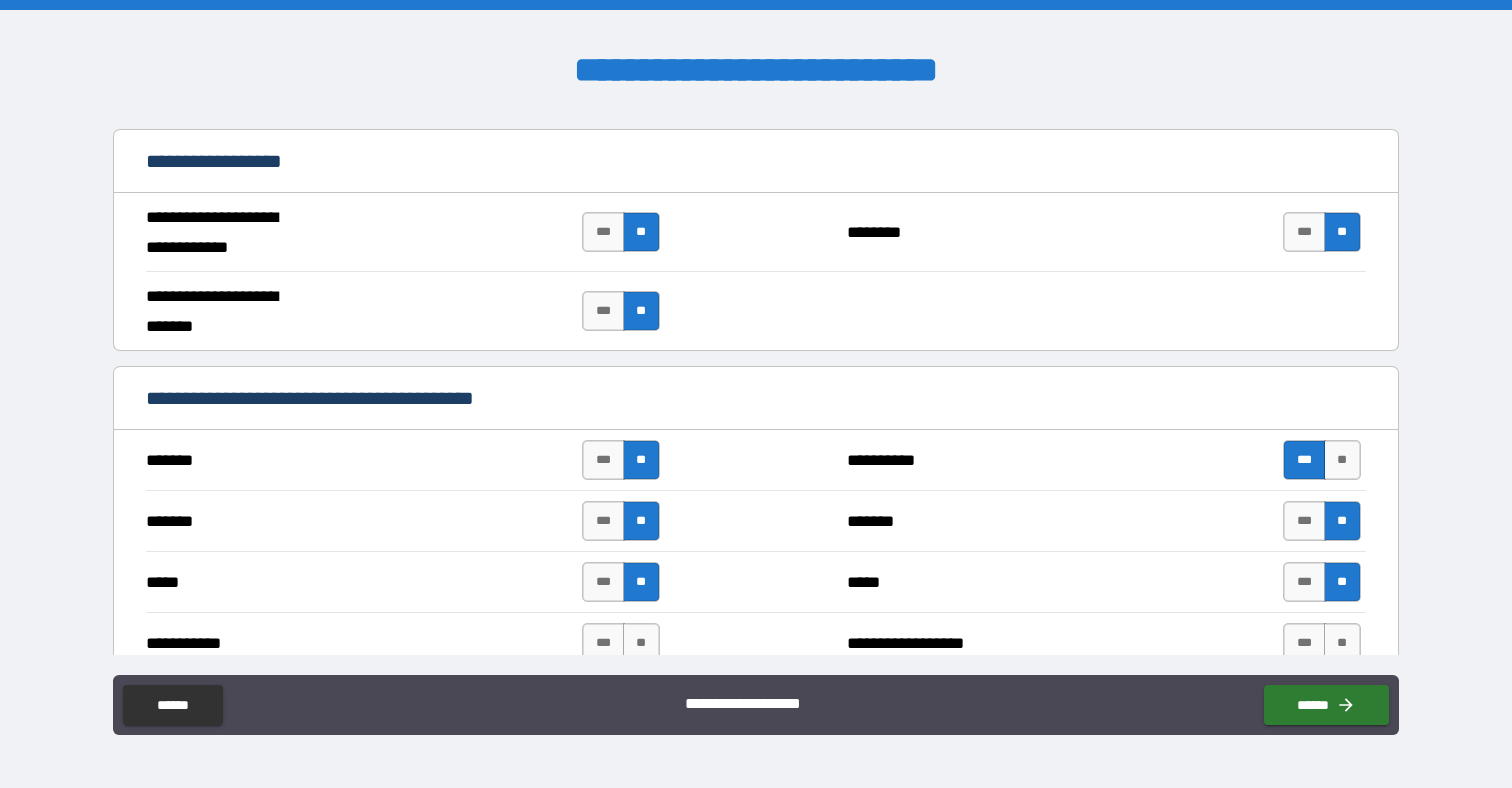 scroll, scrollTop: 1477, scrollLeft: 0, axis: vertical 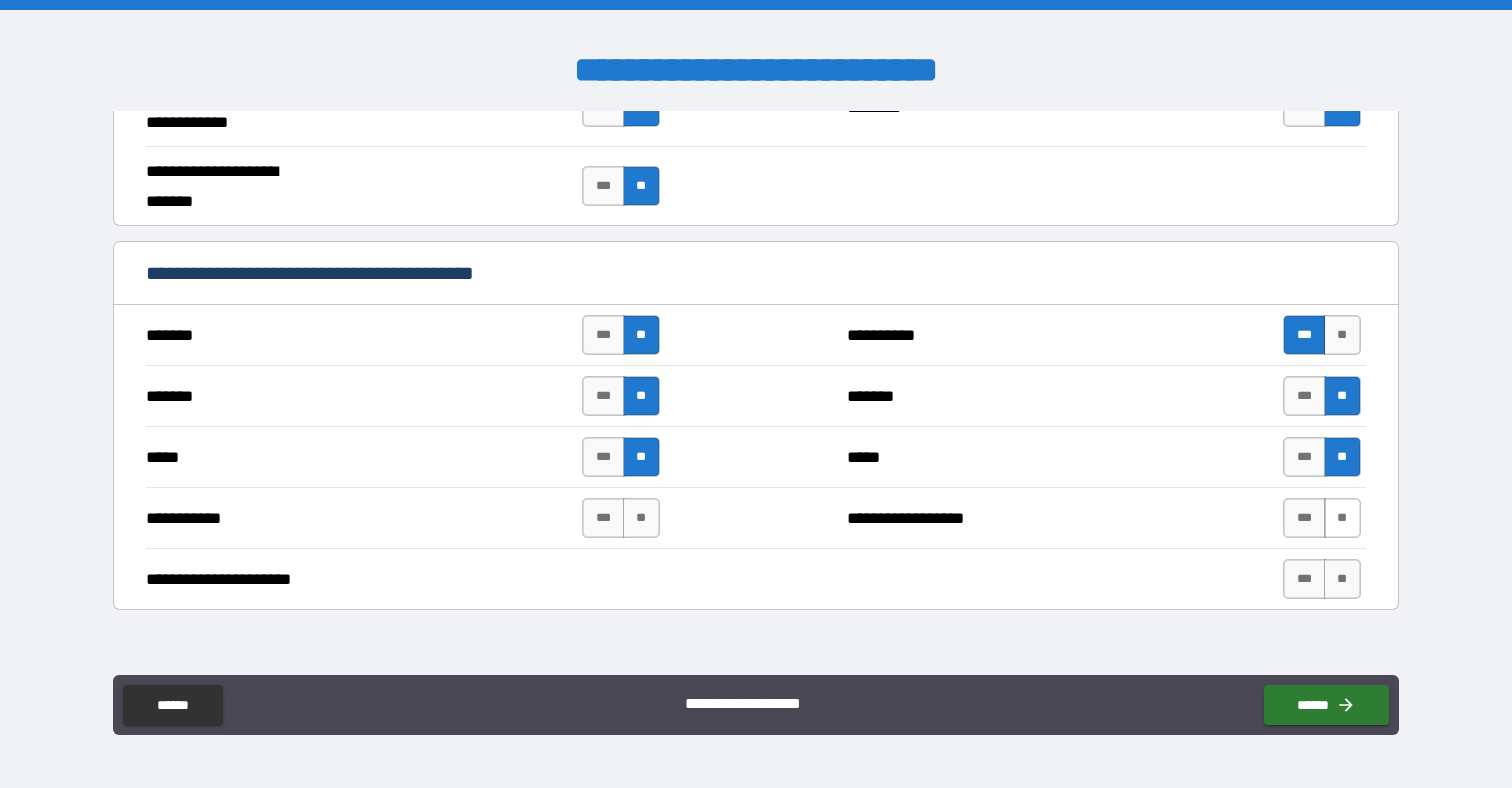 click on "**" at bounding box center (1342, 518) 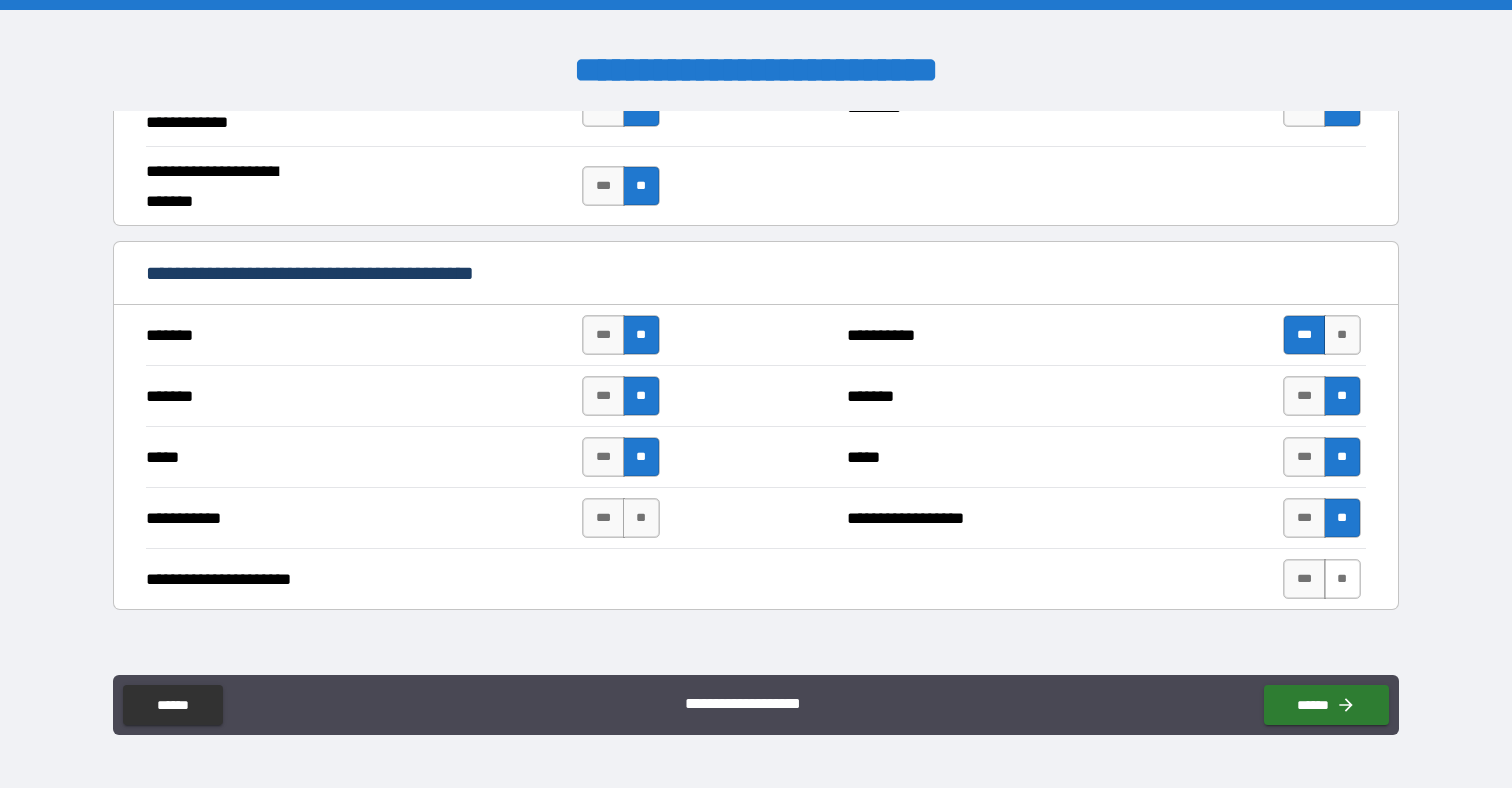 click on "**" at bounding box center [1342, 579] 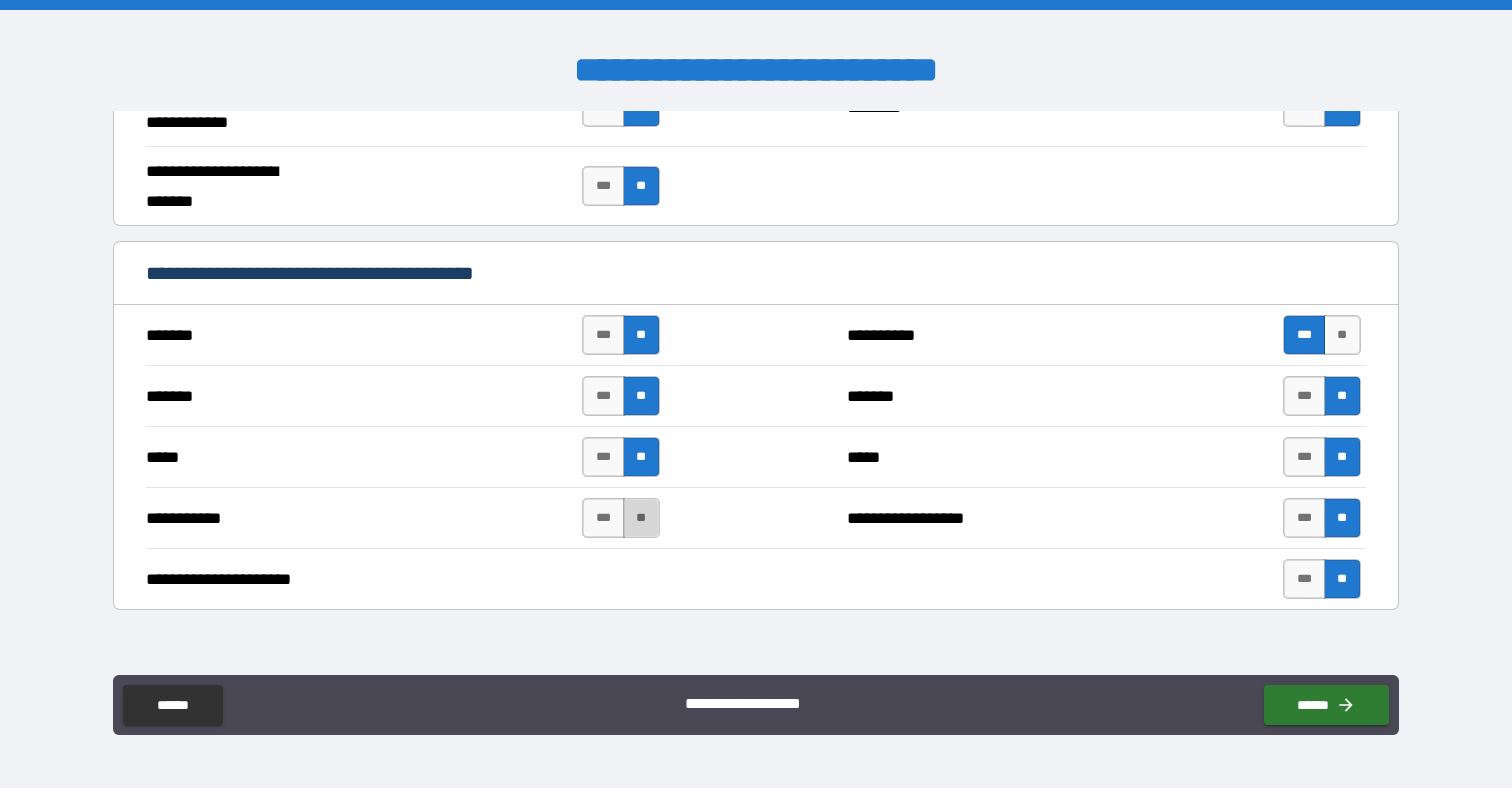 click on "**" at bounding box center [641, 518] 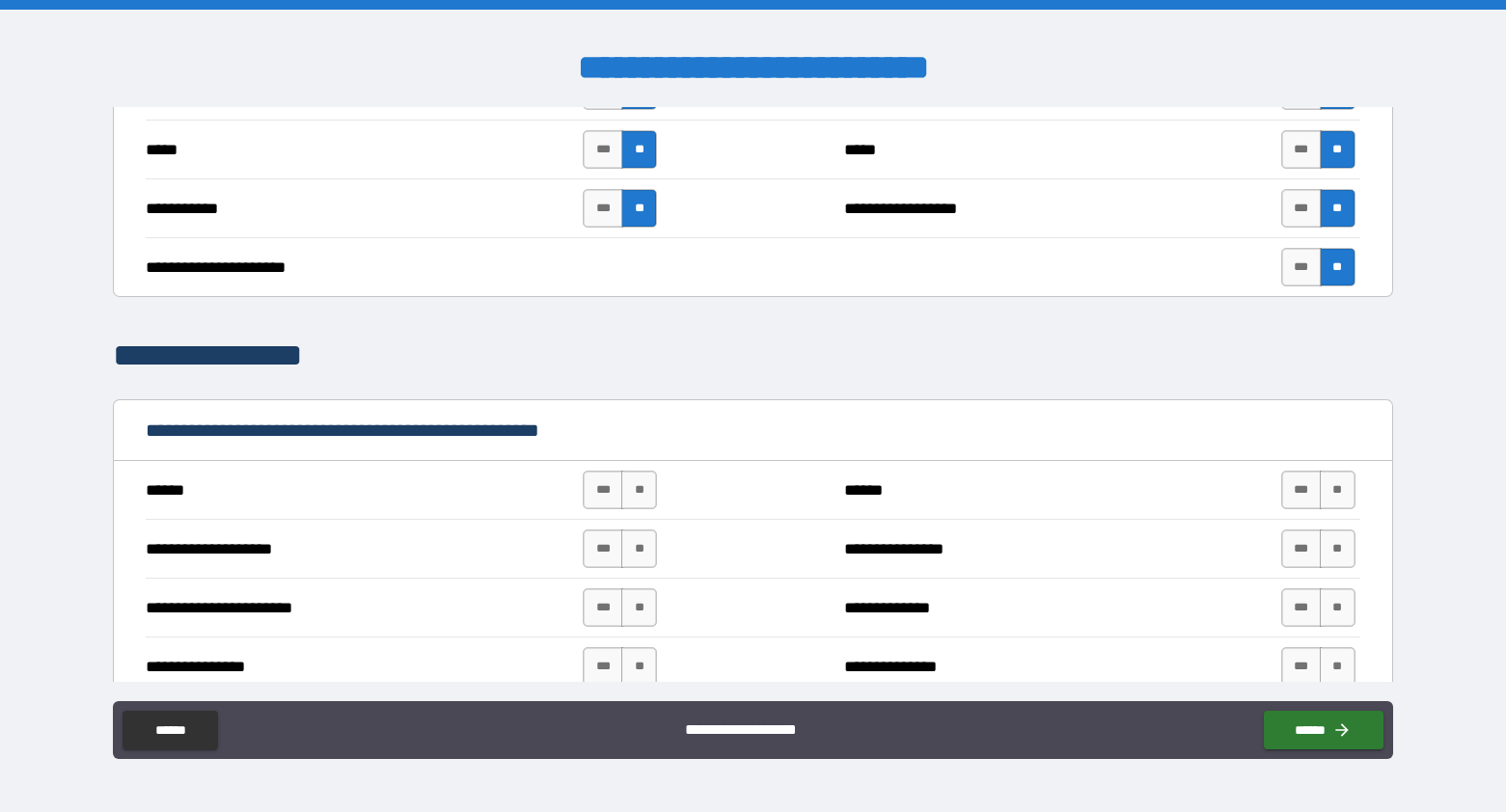 scroll, scrollTop: 1744, scrollLeft: 0, axis: vertical 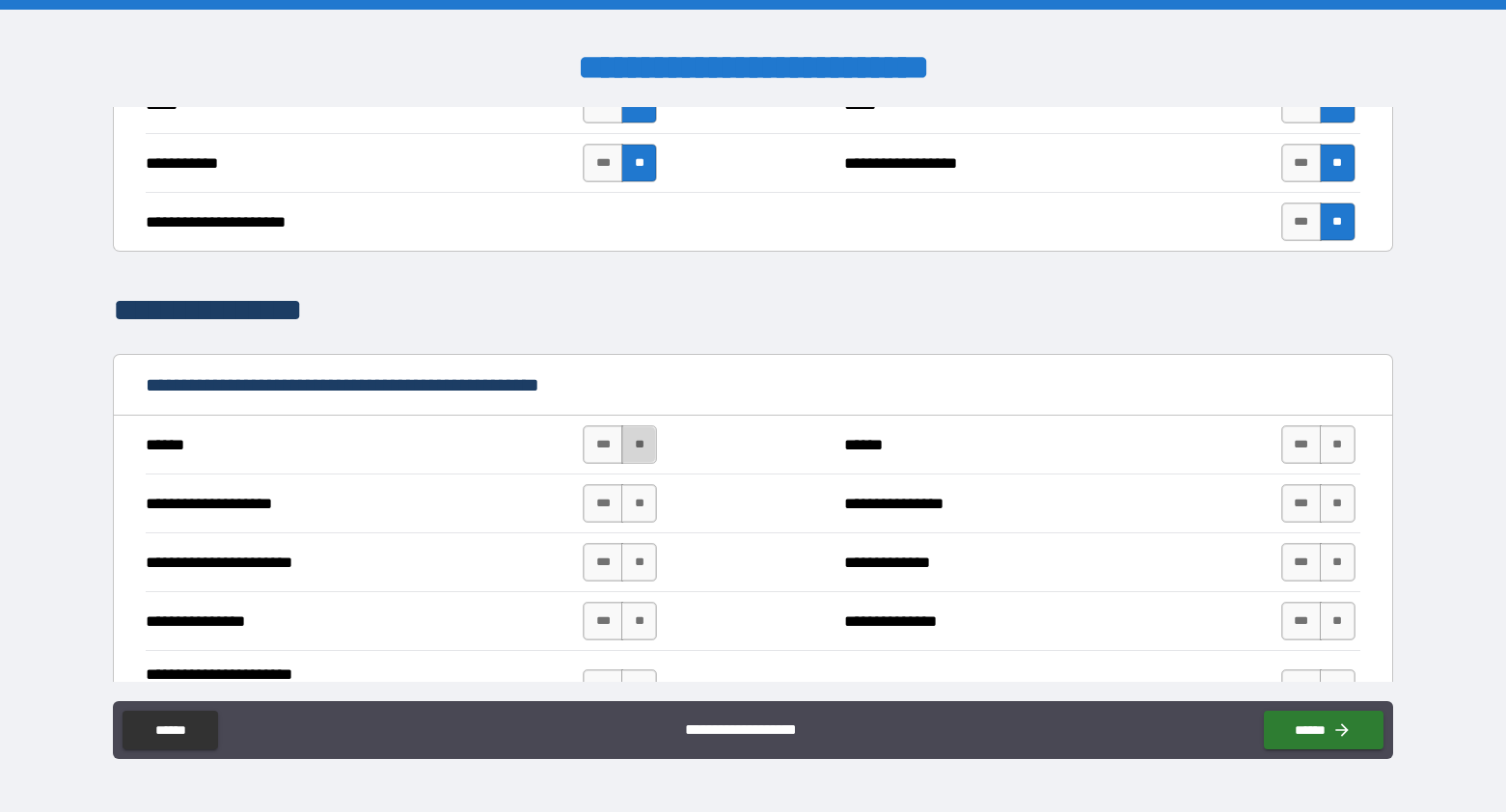 click on "**" at bounding box center [639, 445] 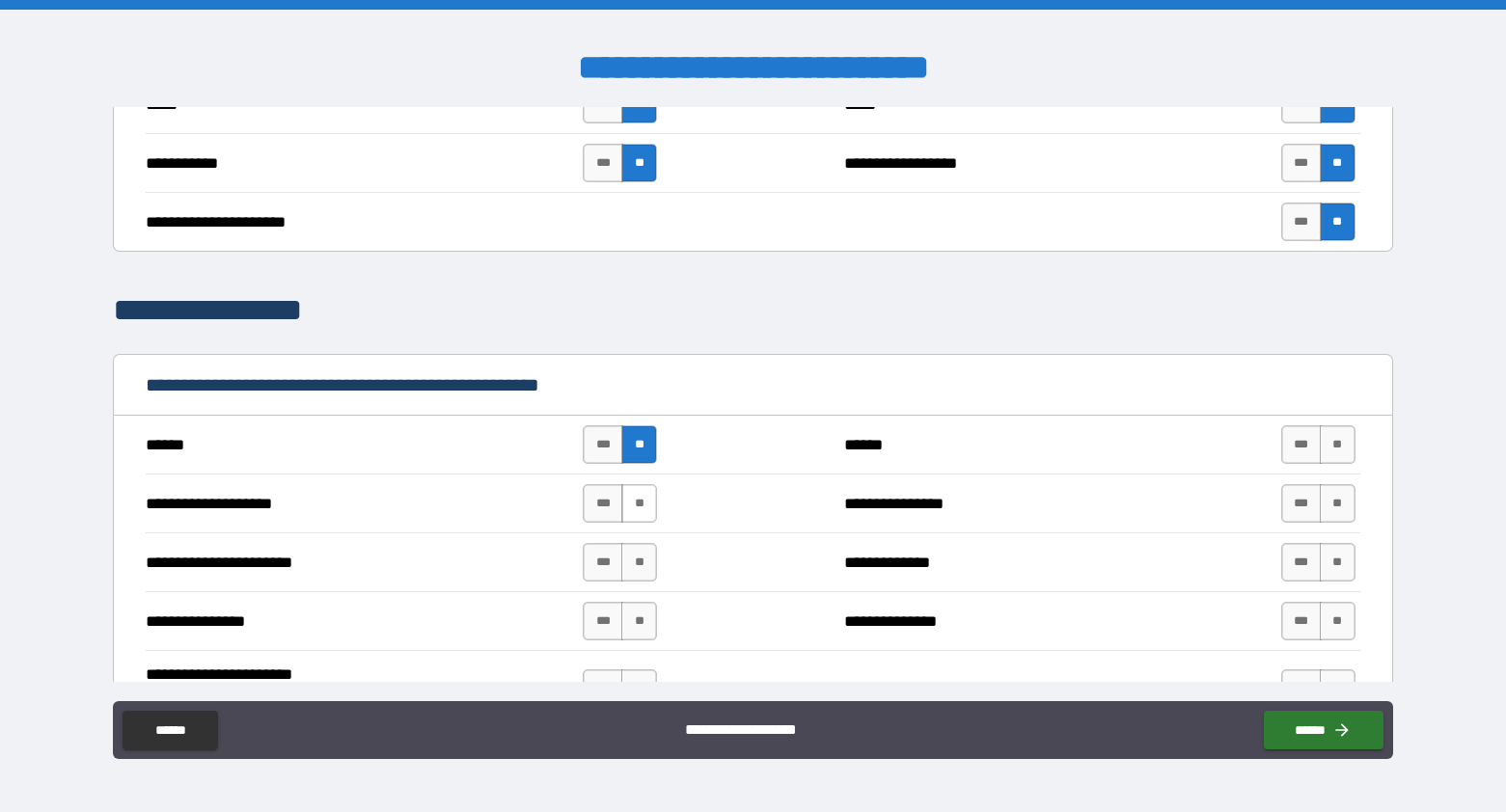 click on "**" at bounding box center (639, 503) 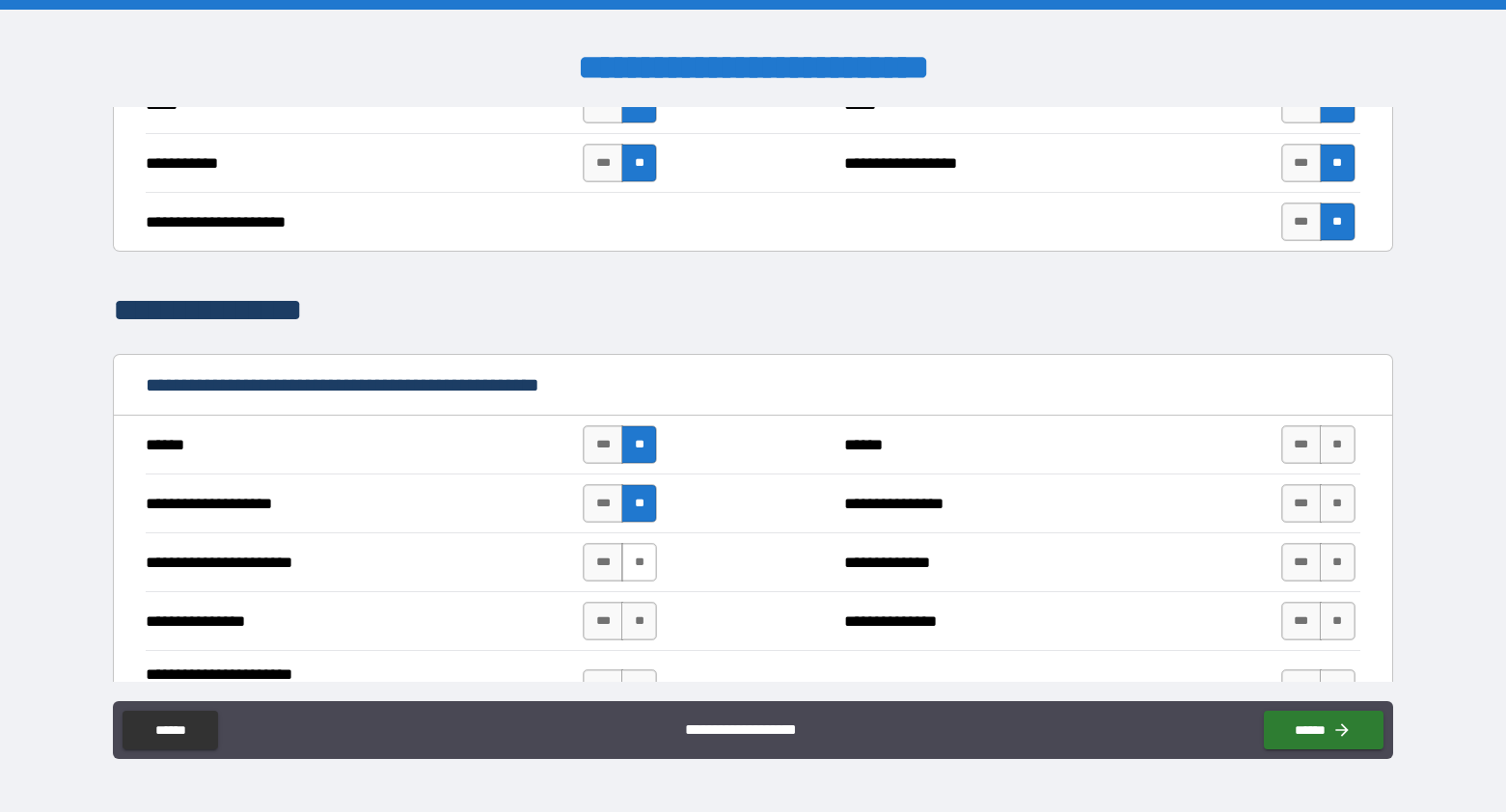 click on "**" at bounding box center (639, 562) 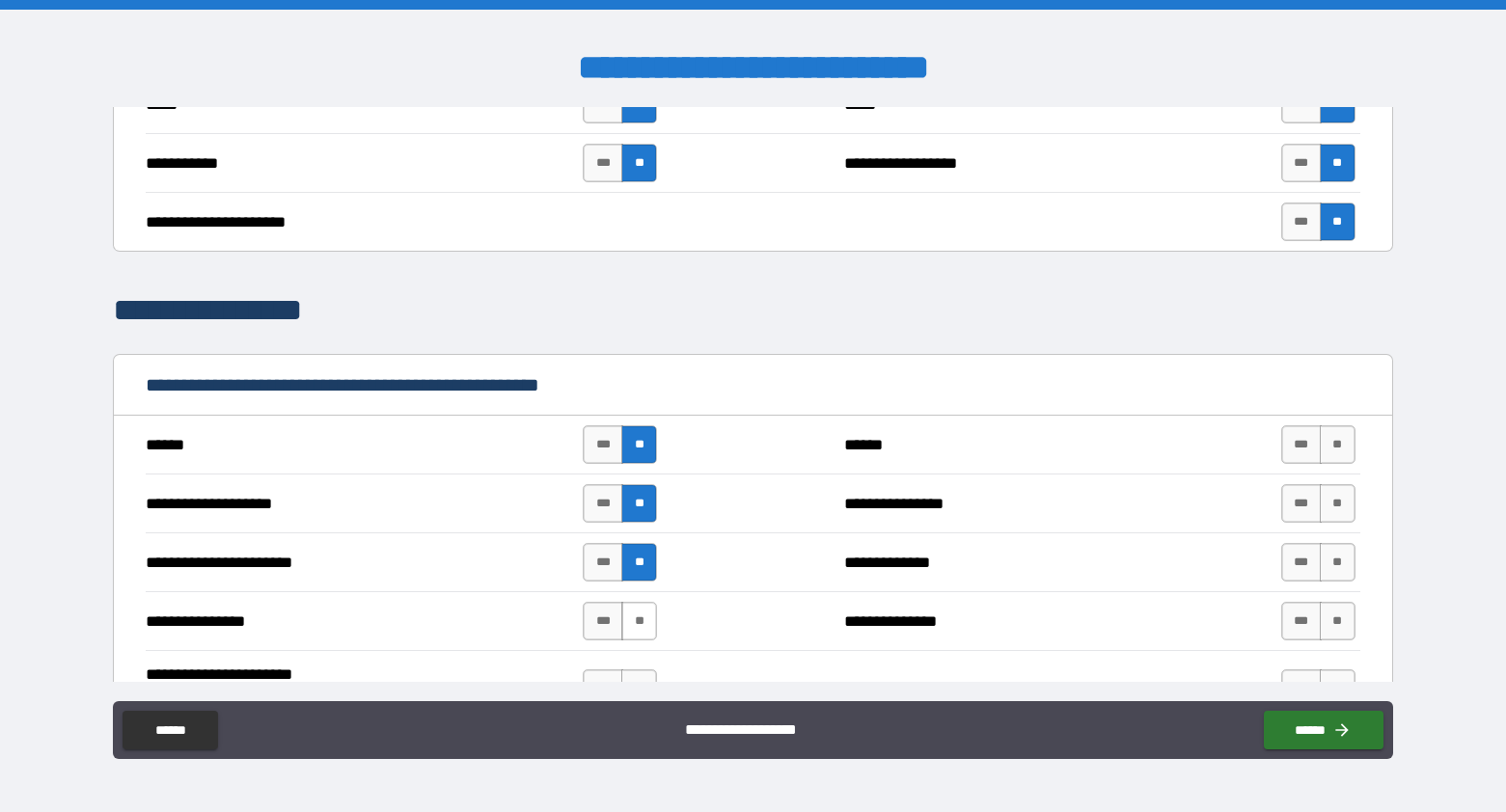 click on "**" at bounding box center (639, 621) 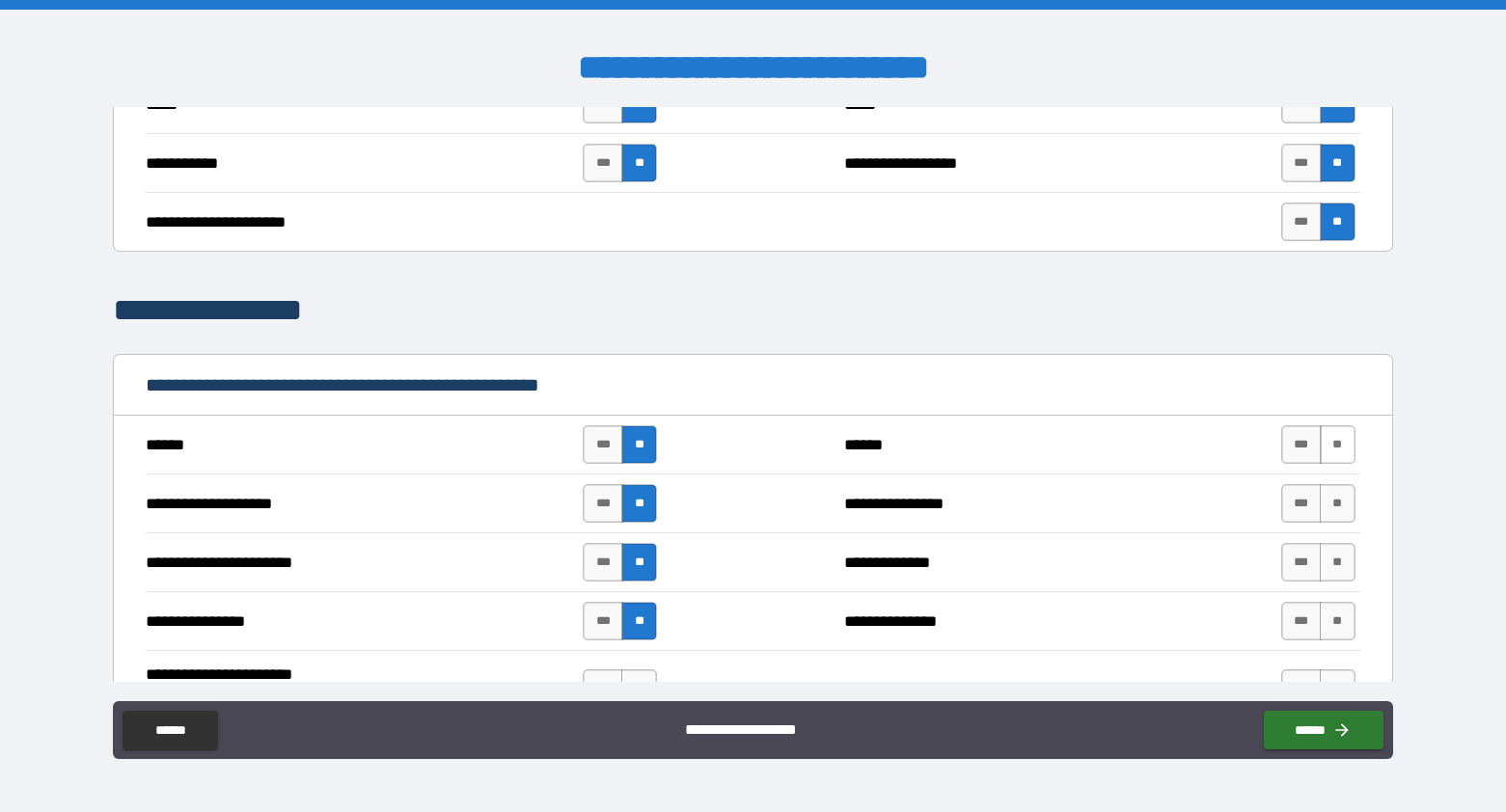 click on "**" at bounding box center [1337, 445] 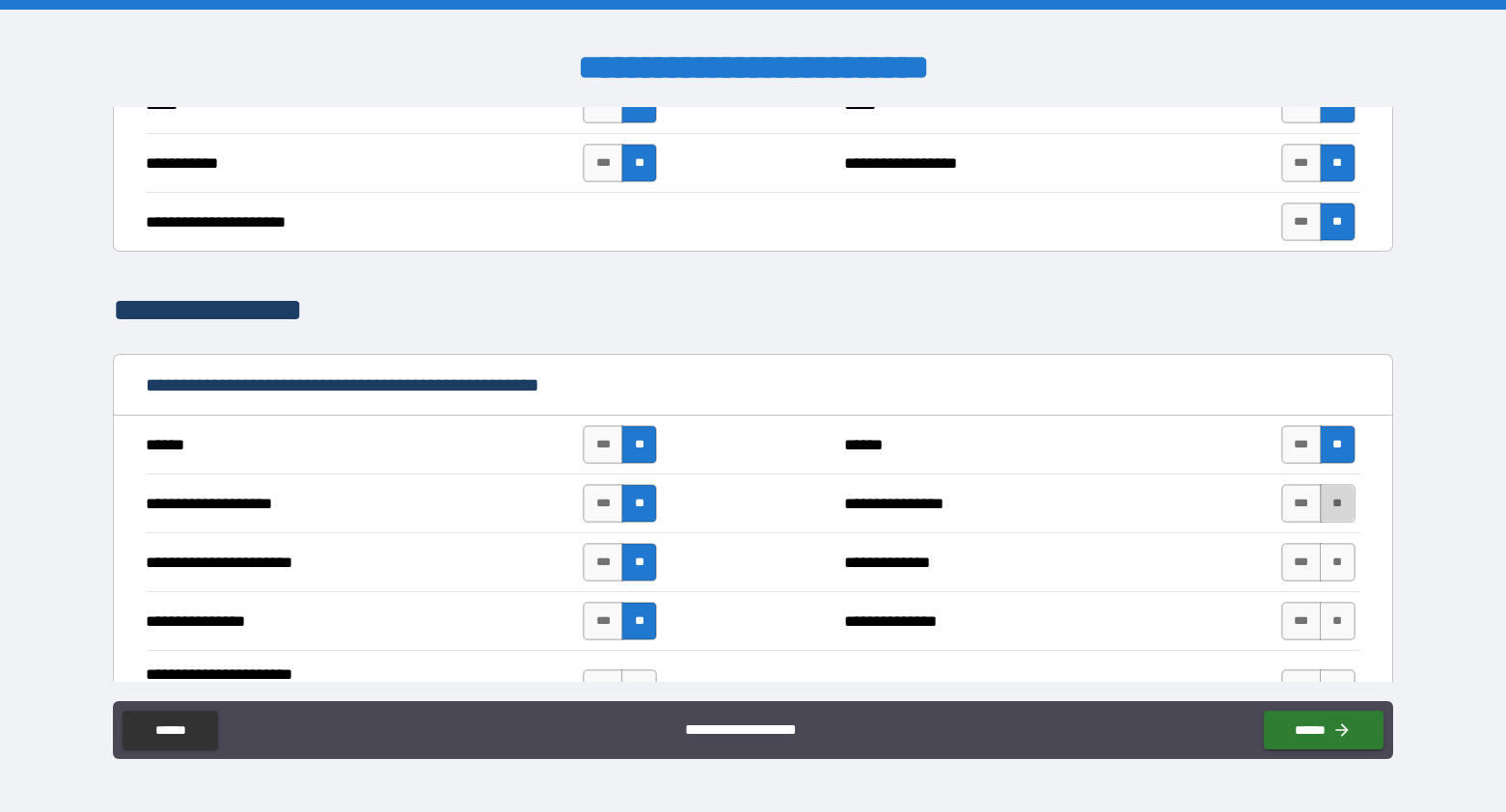 click on "**" at bounding box center (1337, 503) 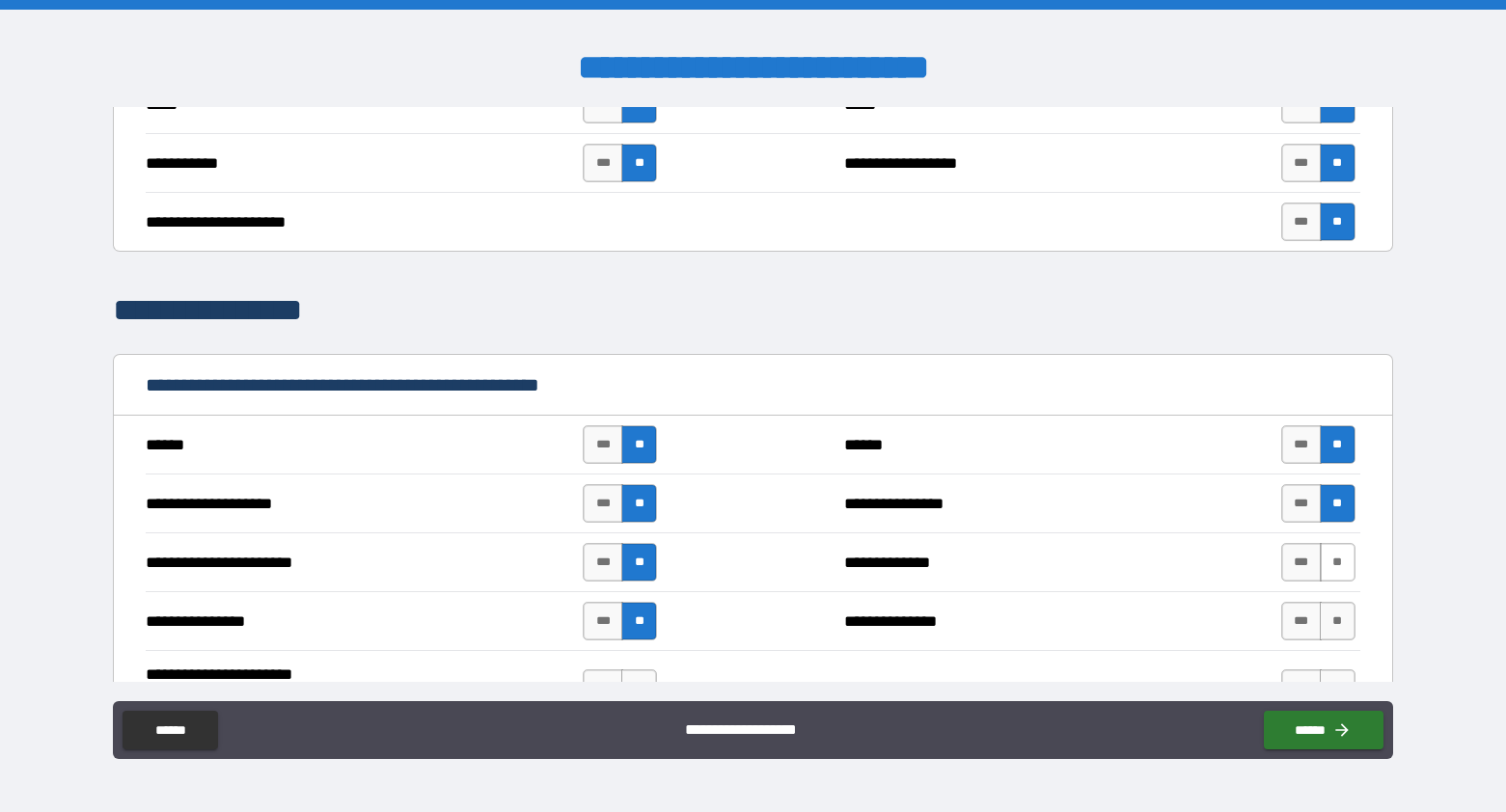click on "**" at bounding box center [1337, 562] 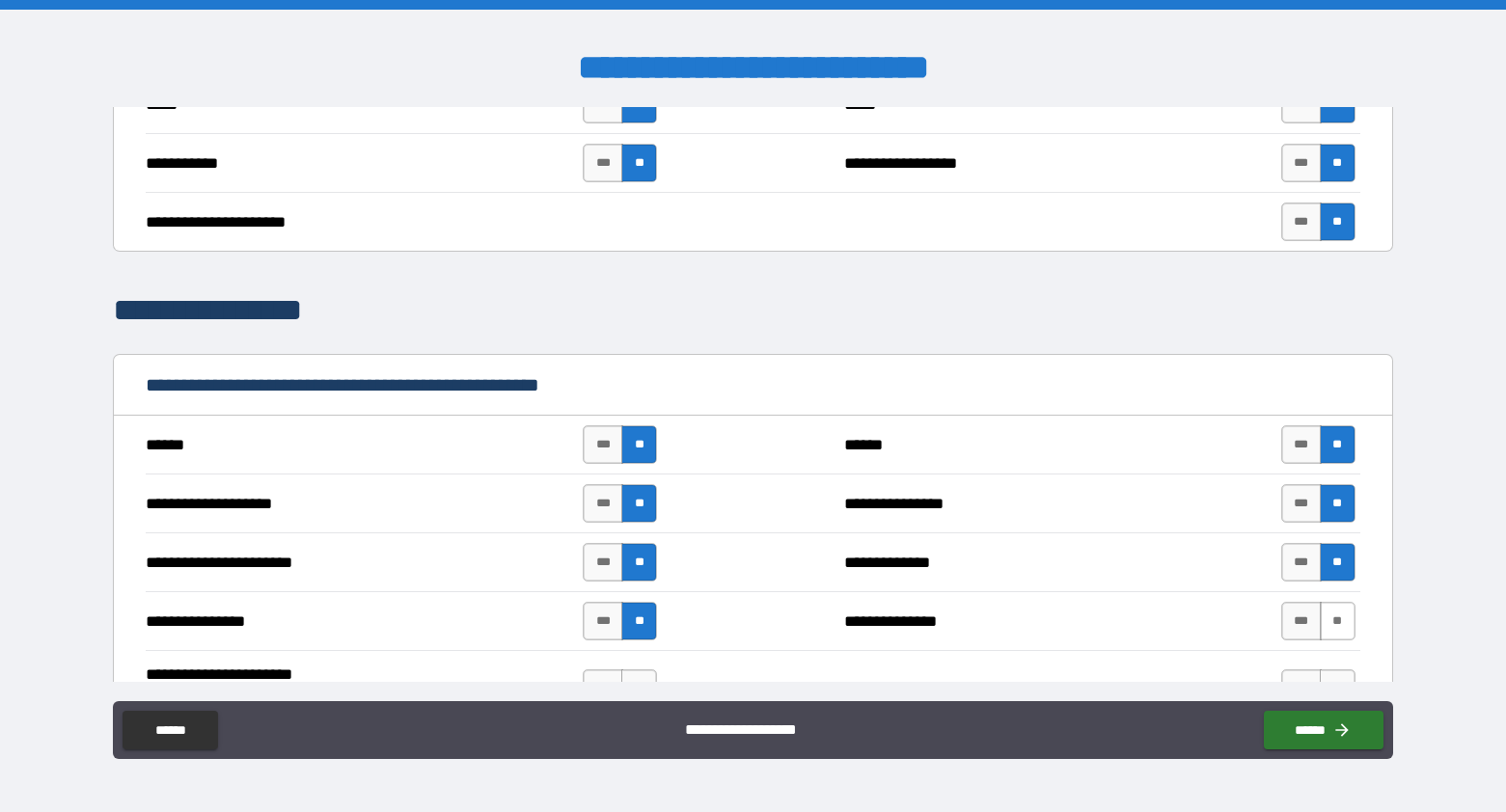 click on "**" at bounding box center (1337, 621) 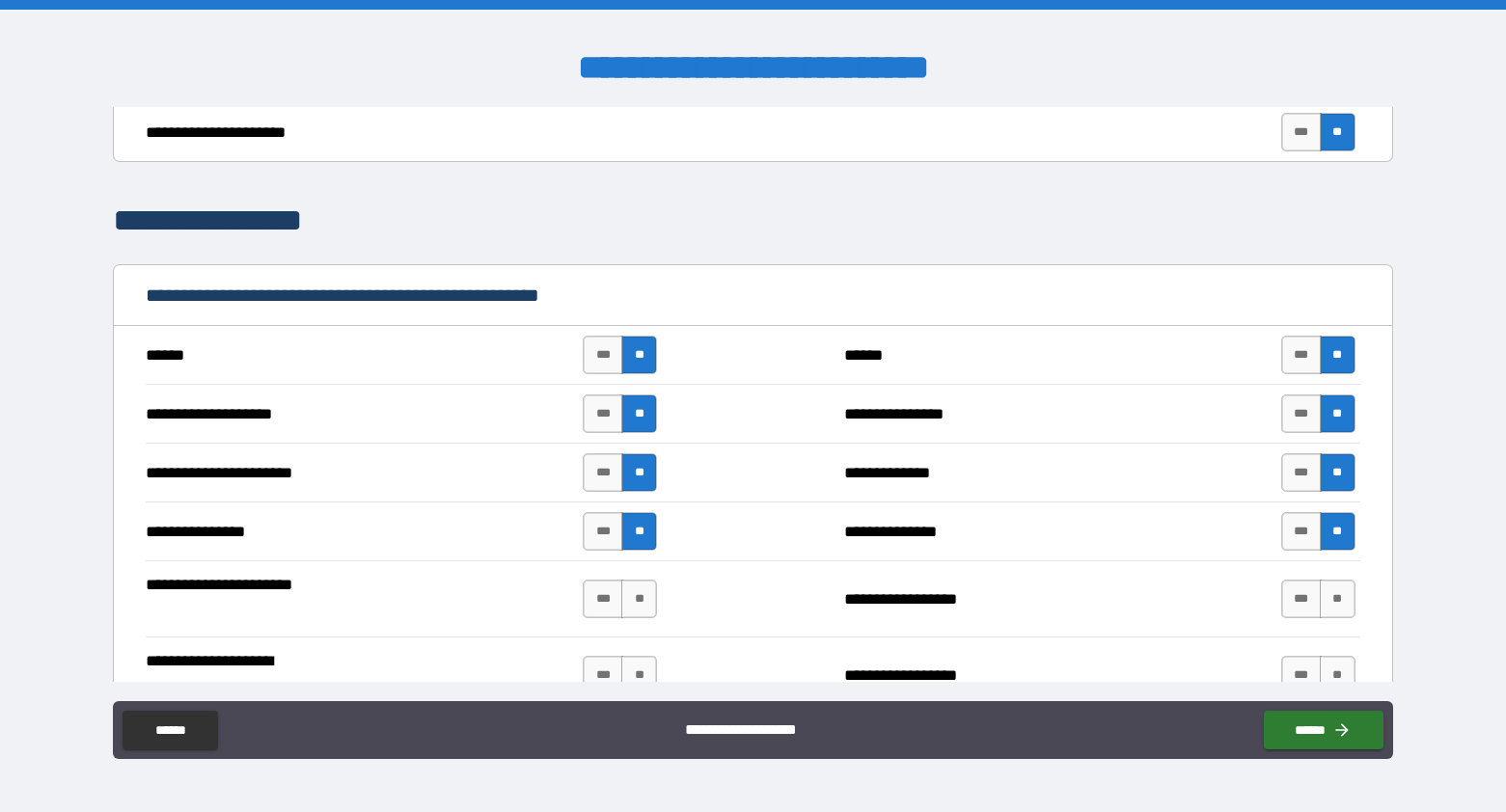 scroll, scrollTop: 1919, scrollLeft: 0, axis: vertical 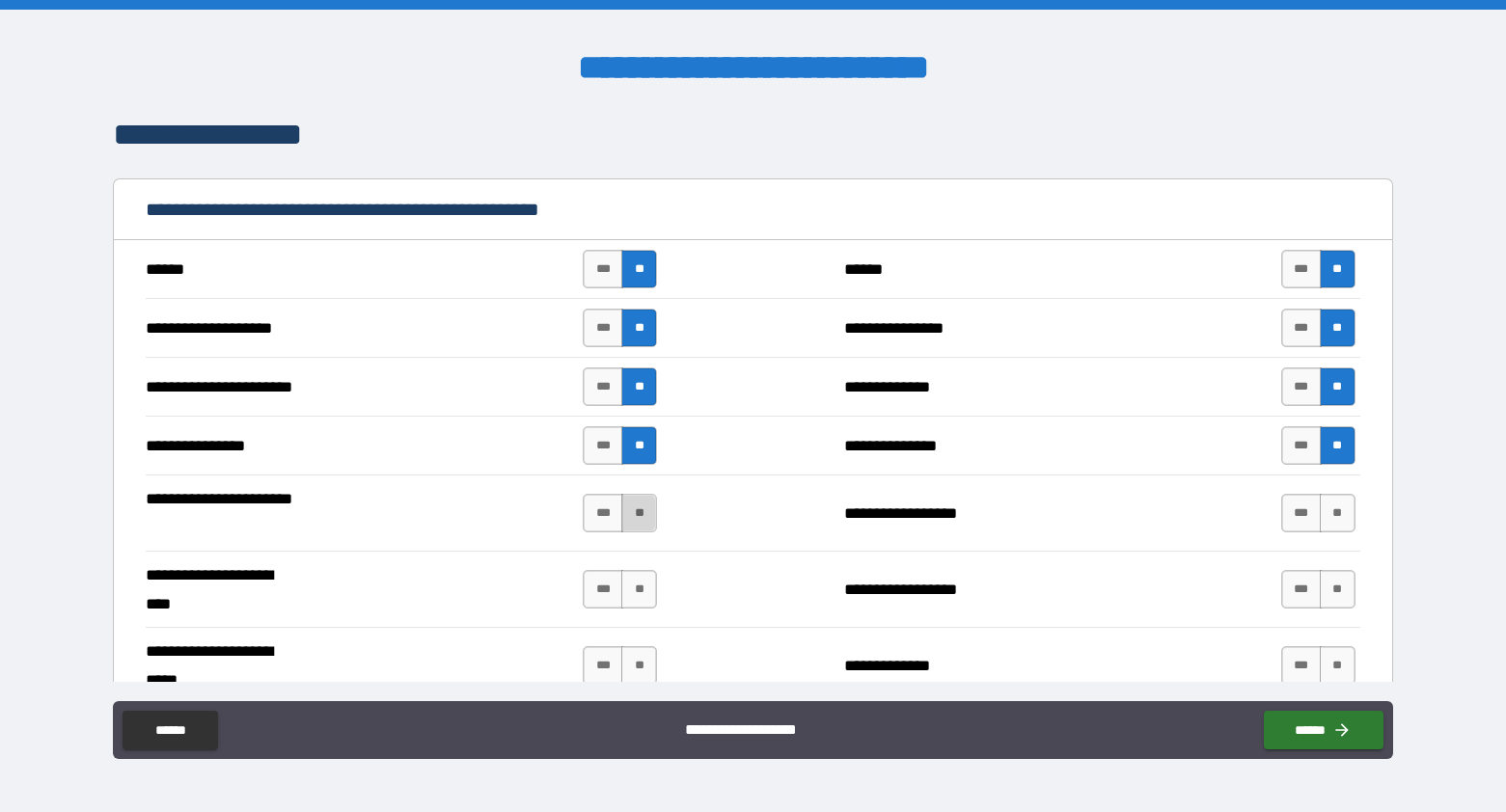 click on "**" at bounding box center [639, 513] 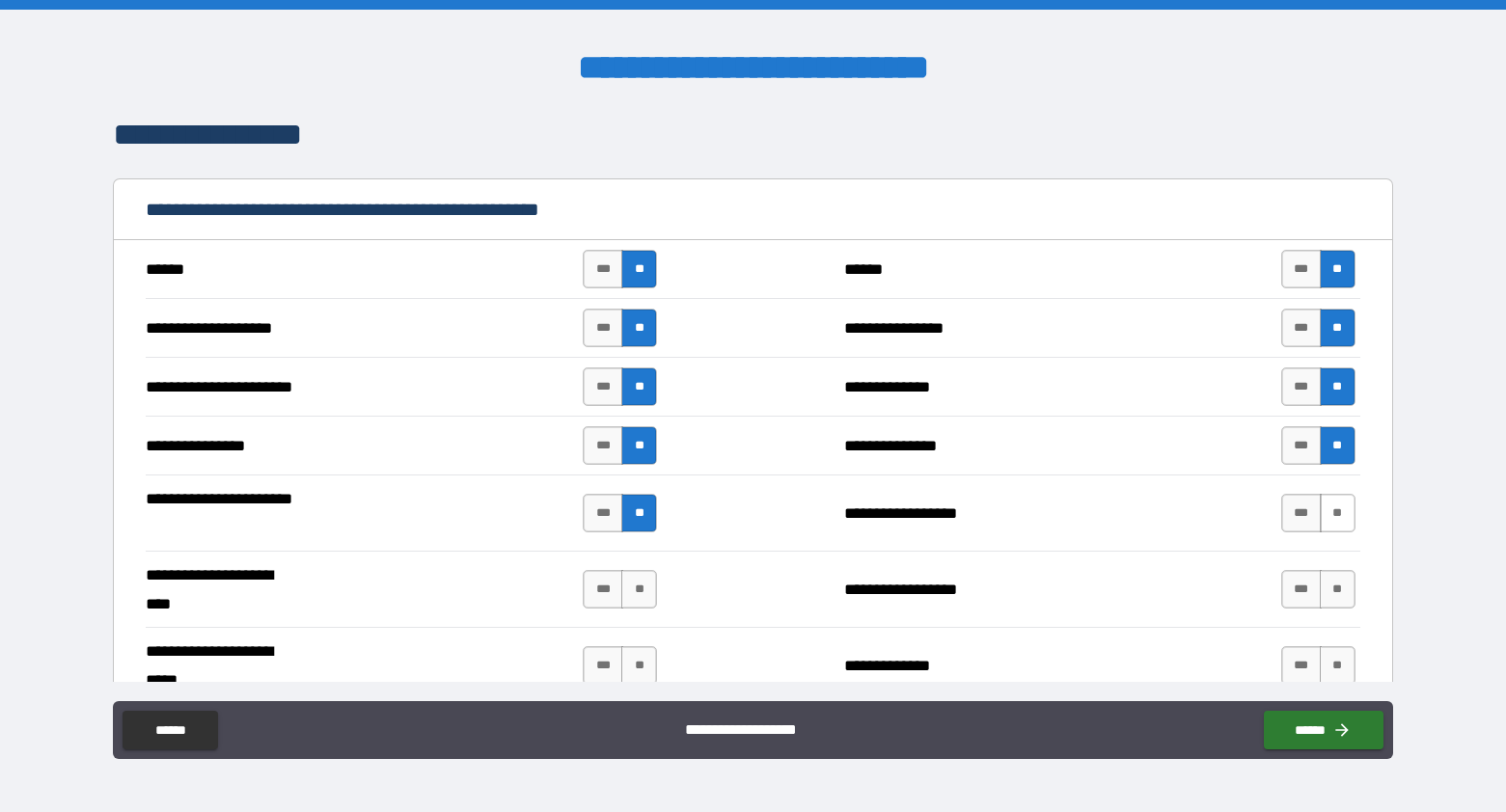 click on "*** **" at bounding box center [1321, 513] 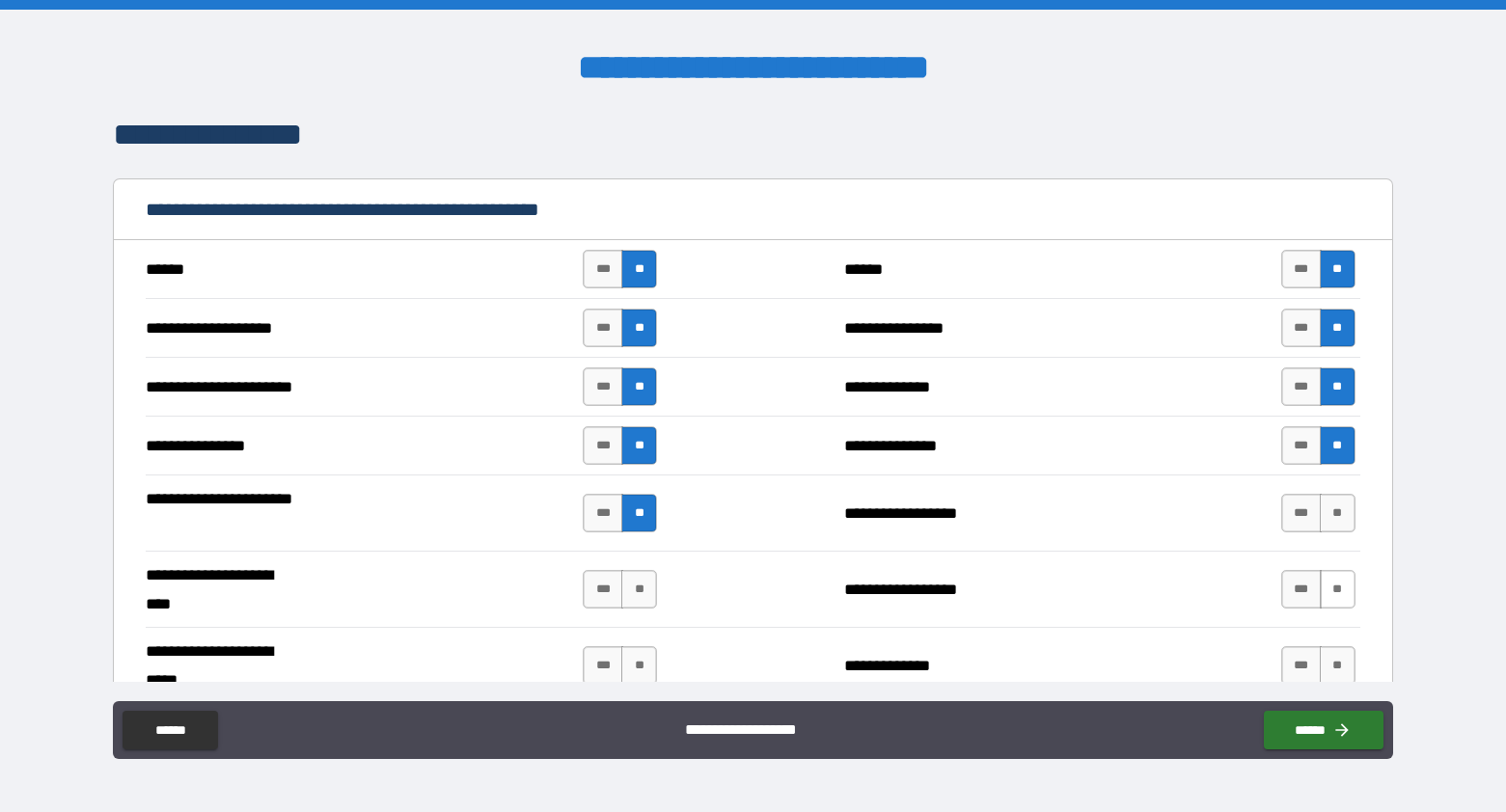click on "**" at bounding box center [1337, 589] 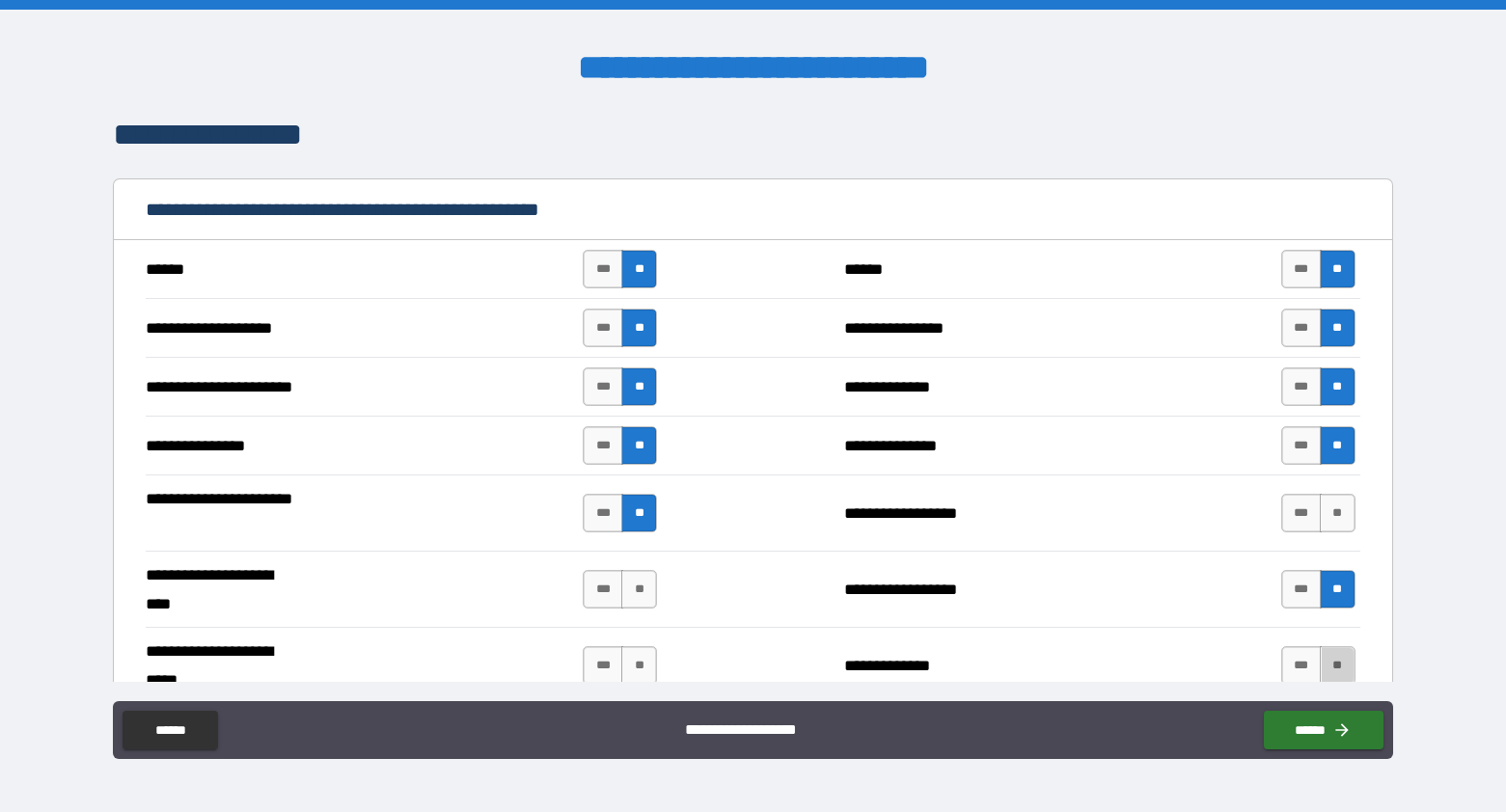 drag, startPoint x: 1339, startPoint y: 663, endPoint x: 1337, endPoint y: 637, distance: 26.07681 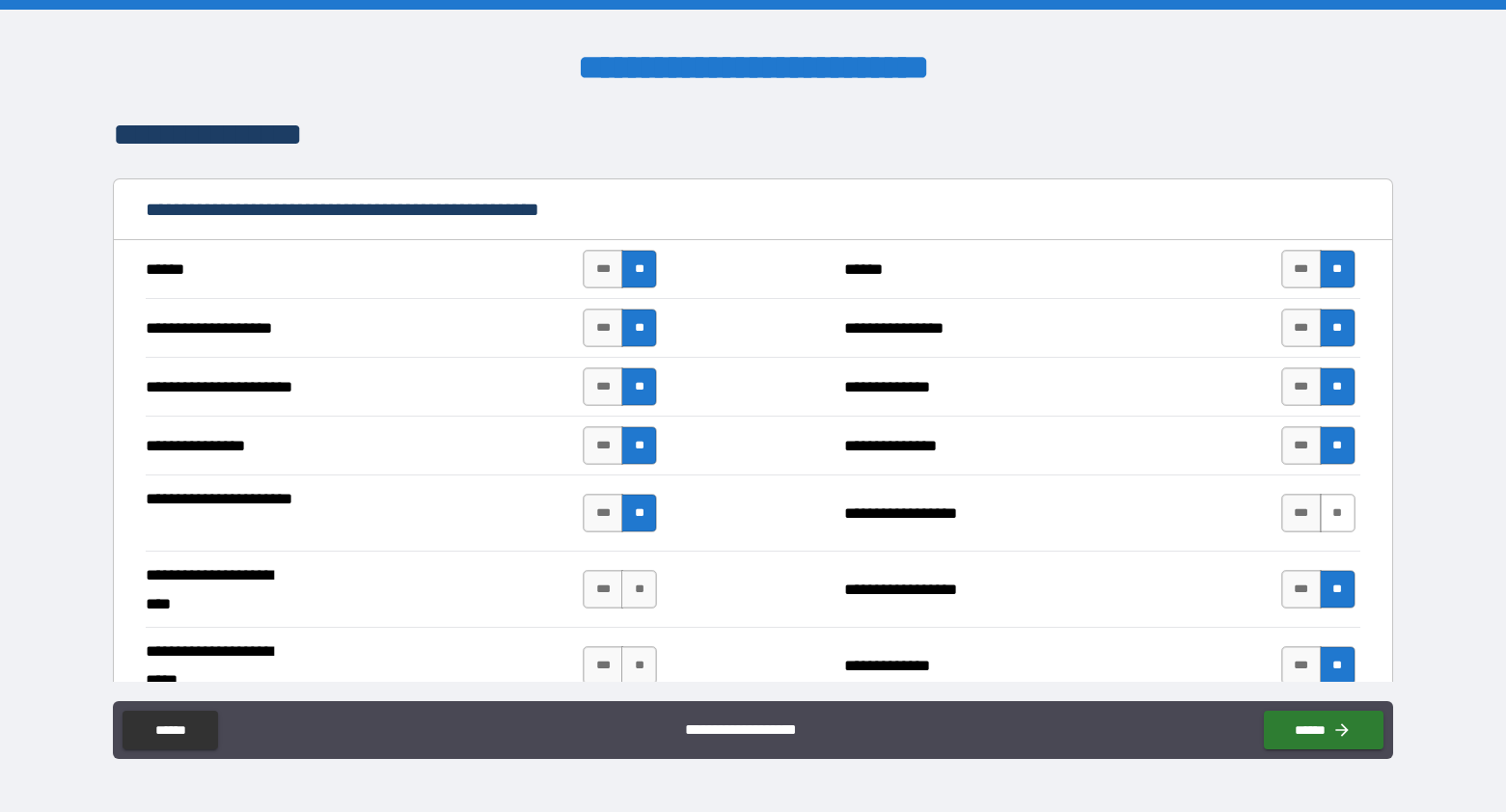 click on "**" at bounding box center [1337, 513] 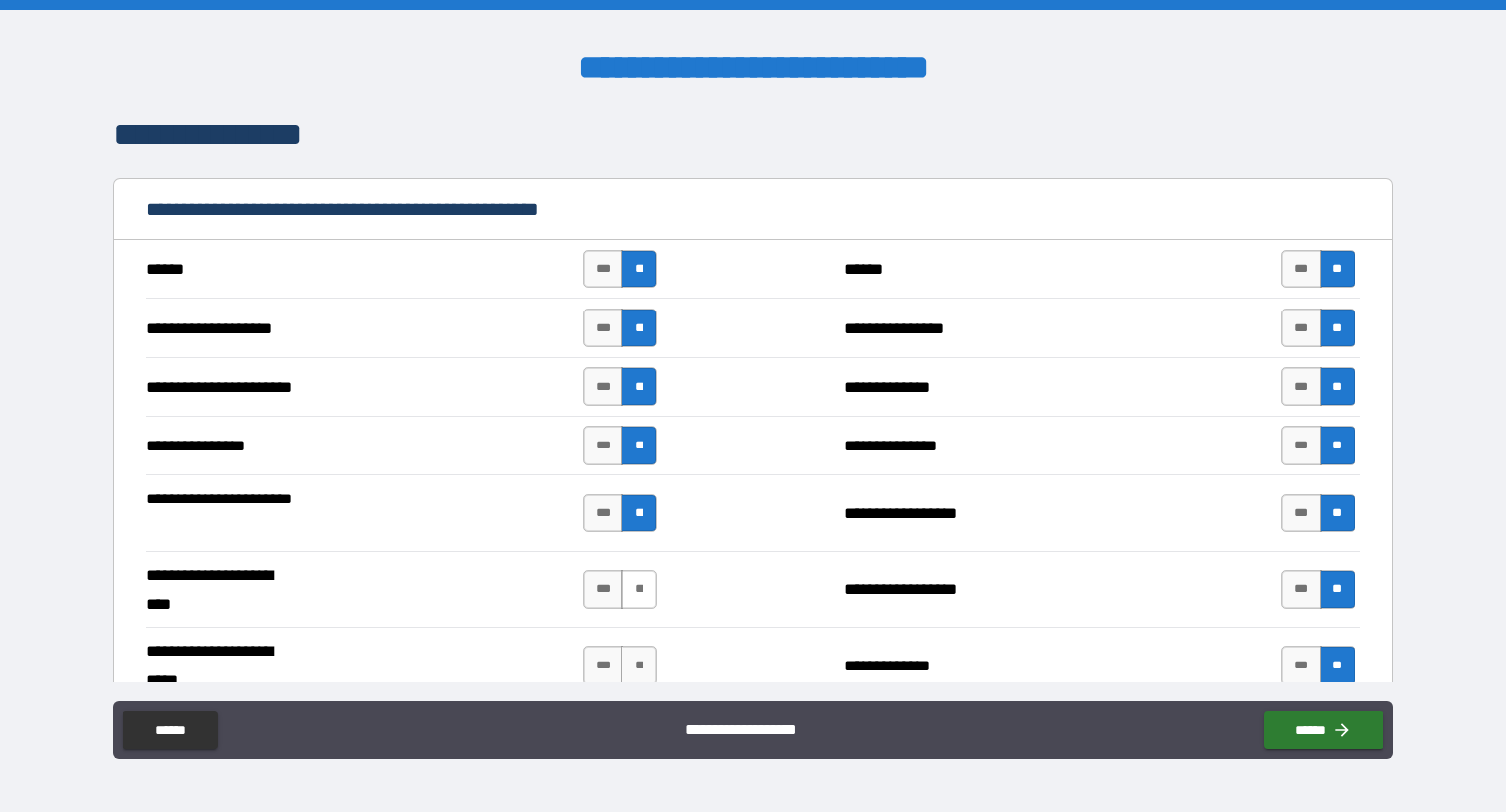 click on "**" at bounding box center (639, 589) 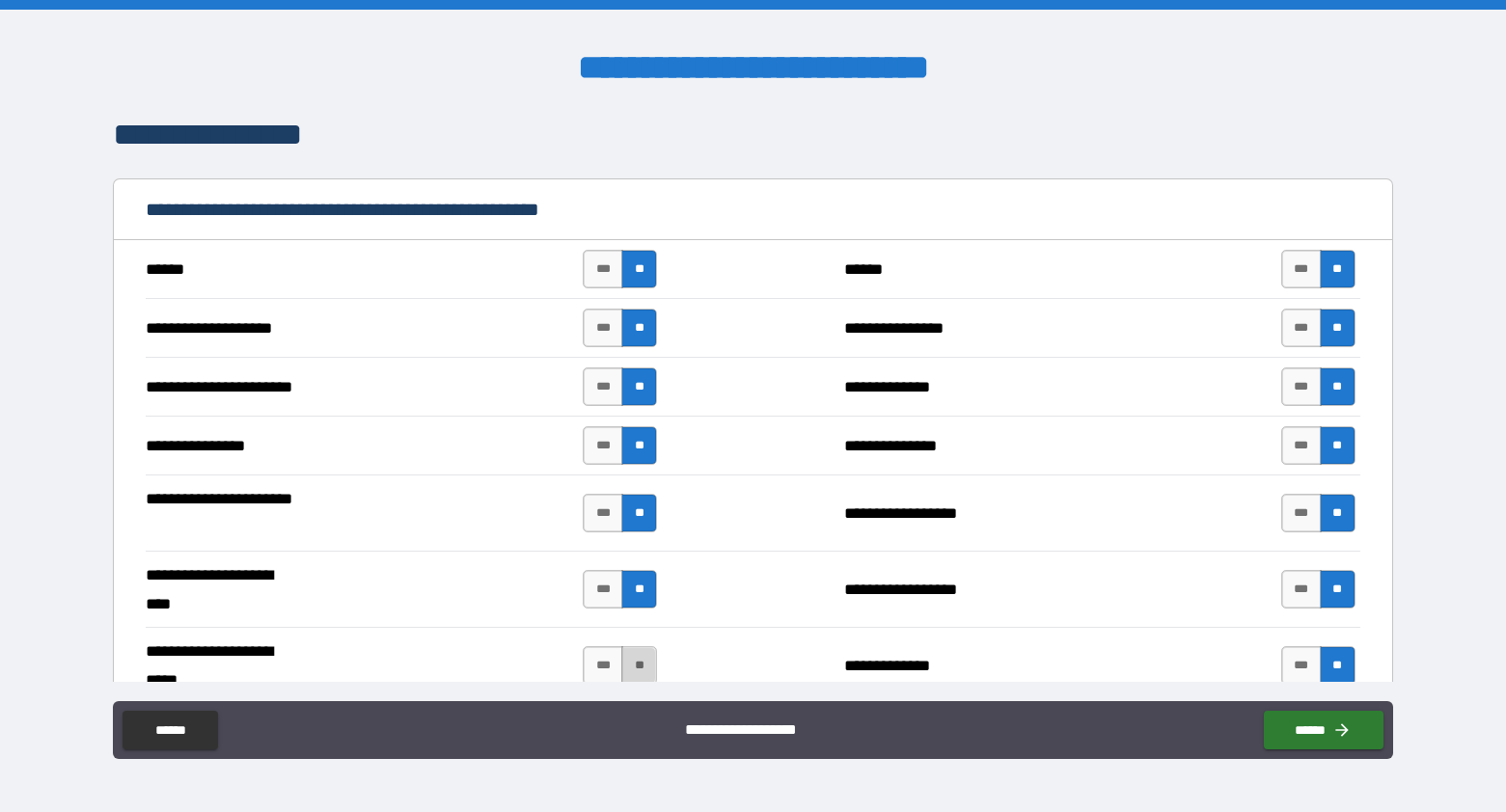 click on "**" at bounding box center (639, 665) 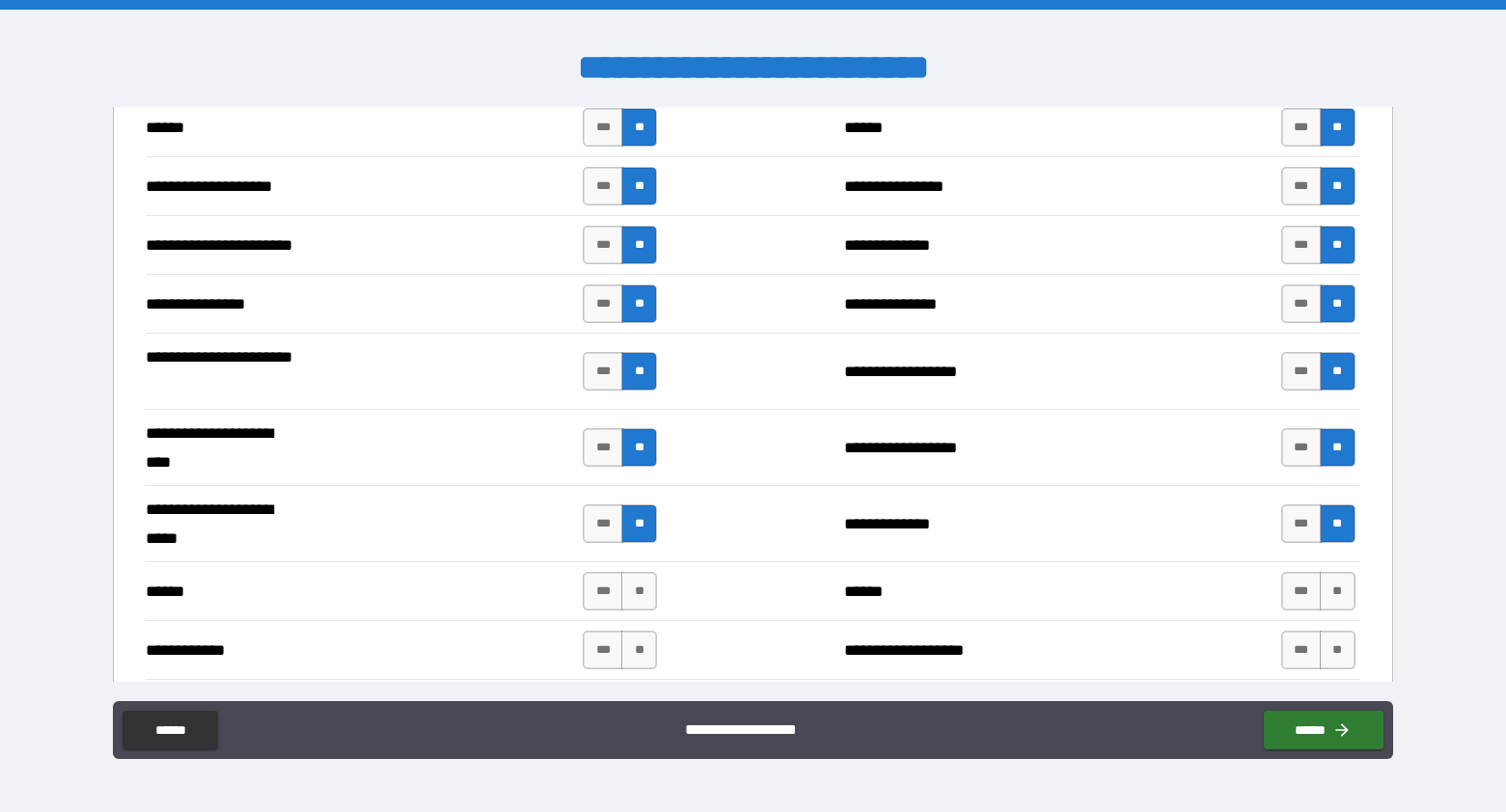 scroll, scrollTop: 2210, scrollLeft: 0, axis: vertical 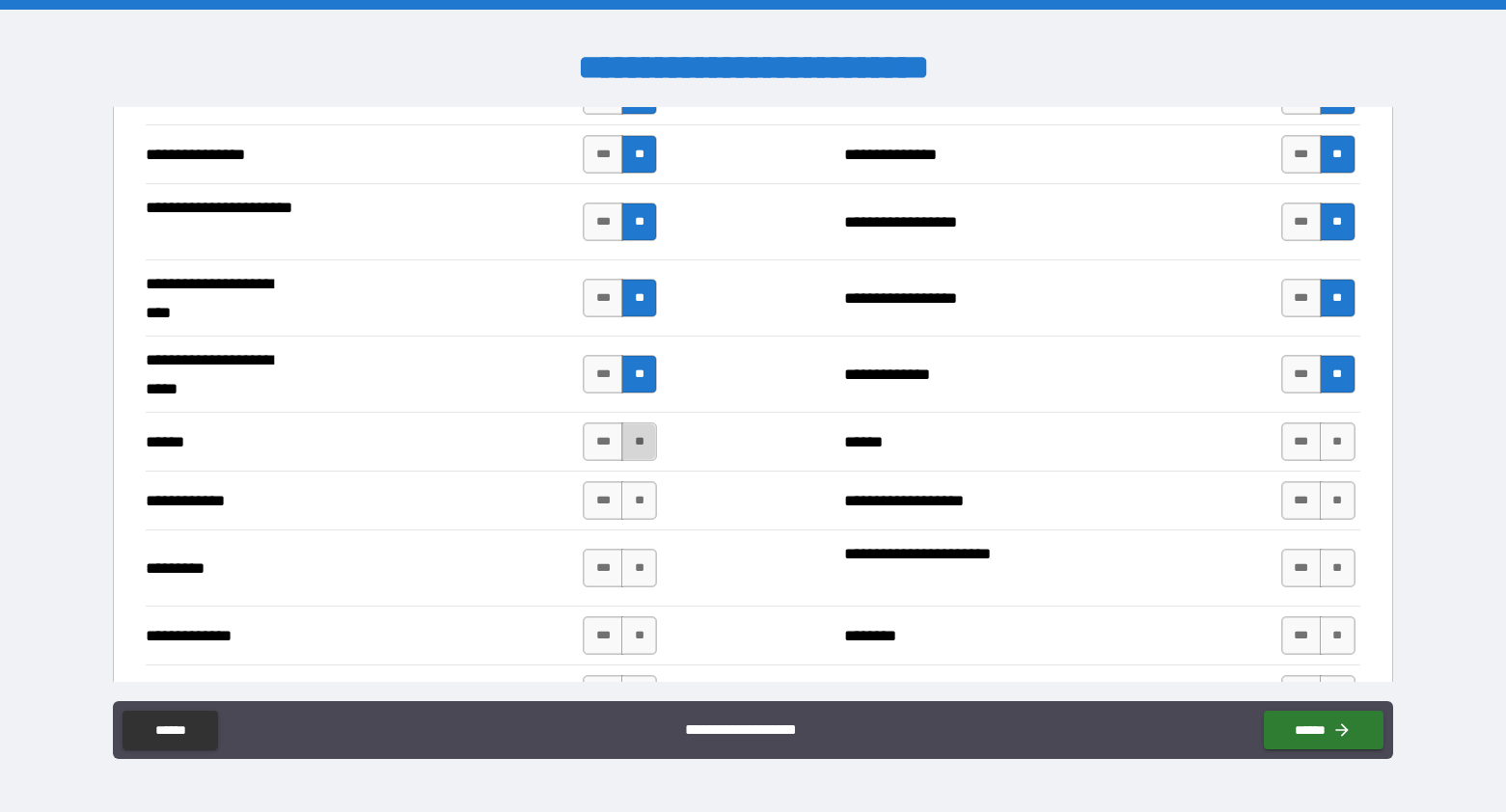 click on "**" at bounding box center [639, 442] 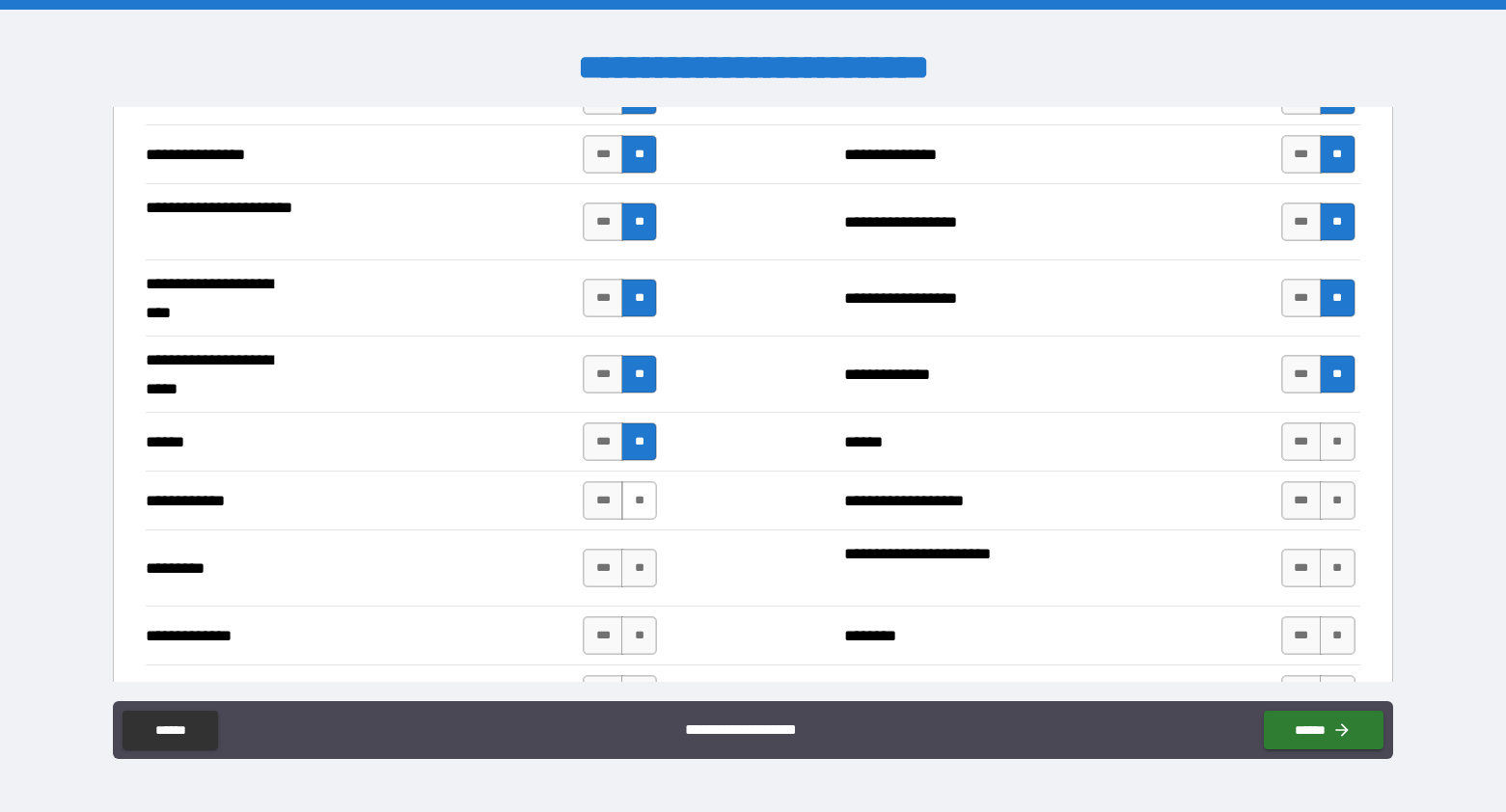 click on "**" at bounding box center [639, 501] 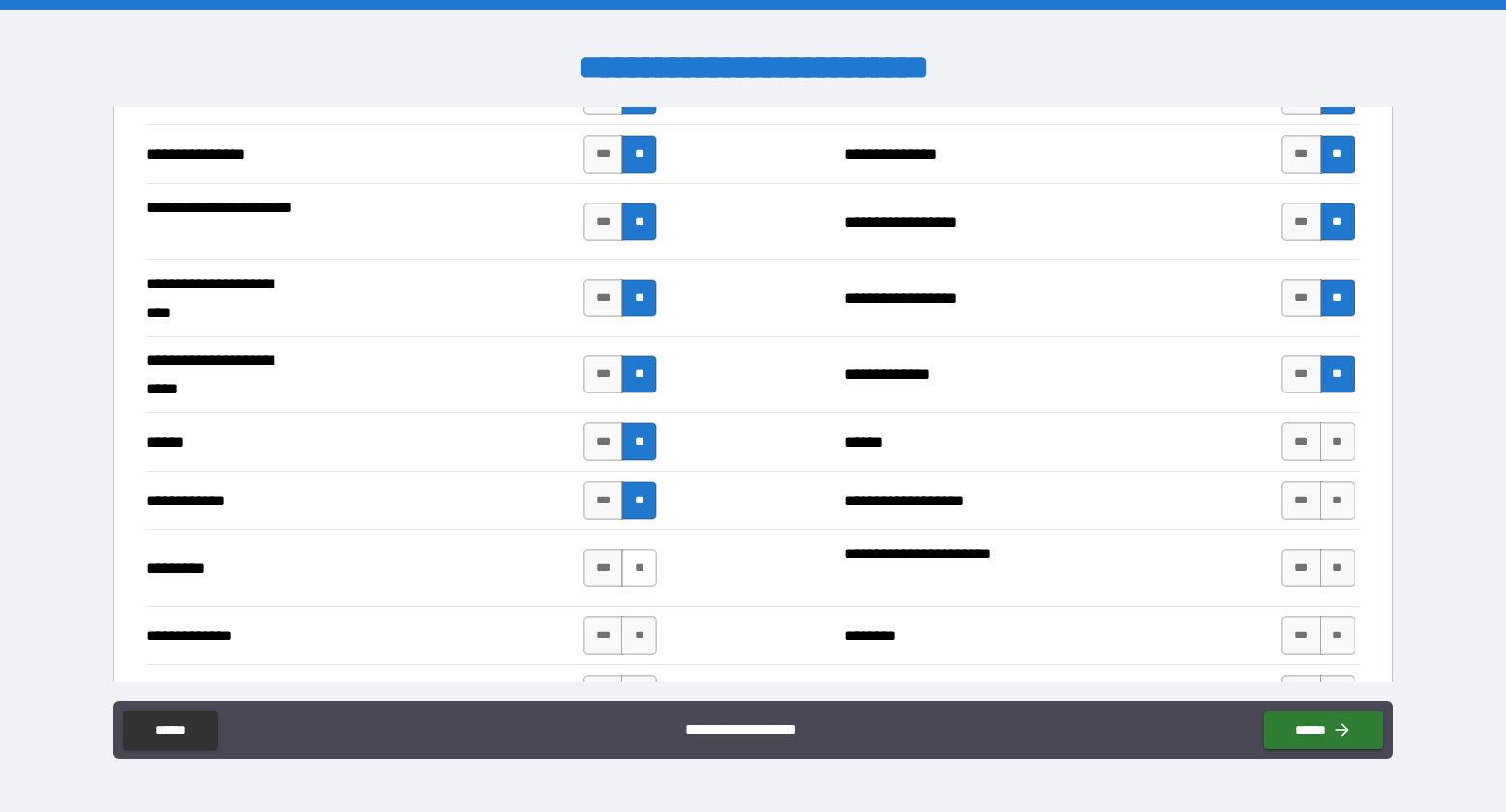 click on "**" at bounding box center [639, 568] 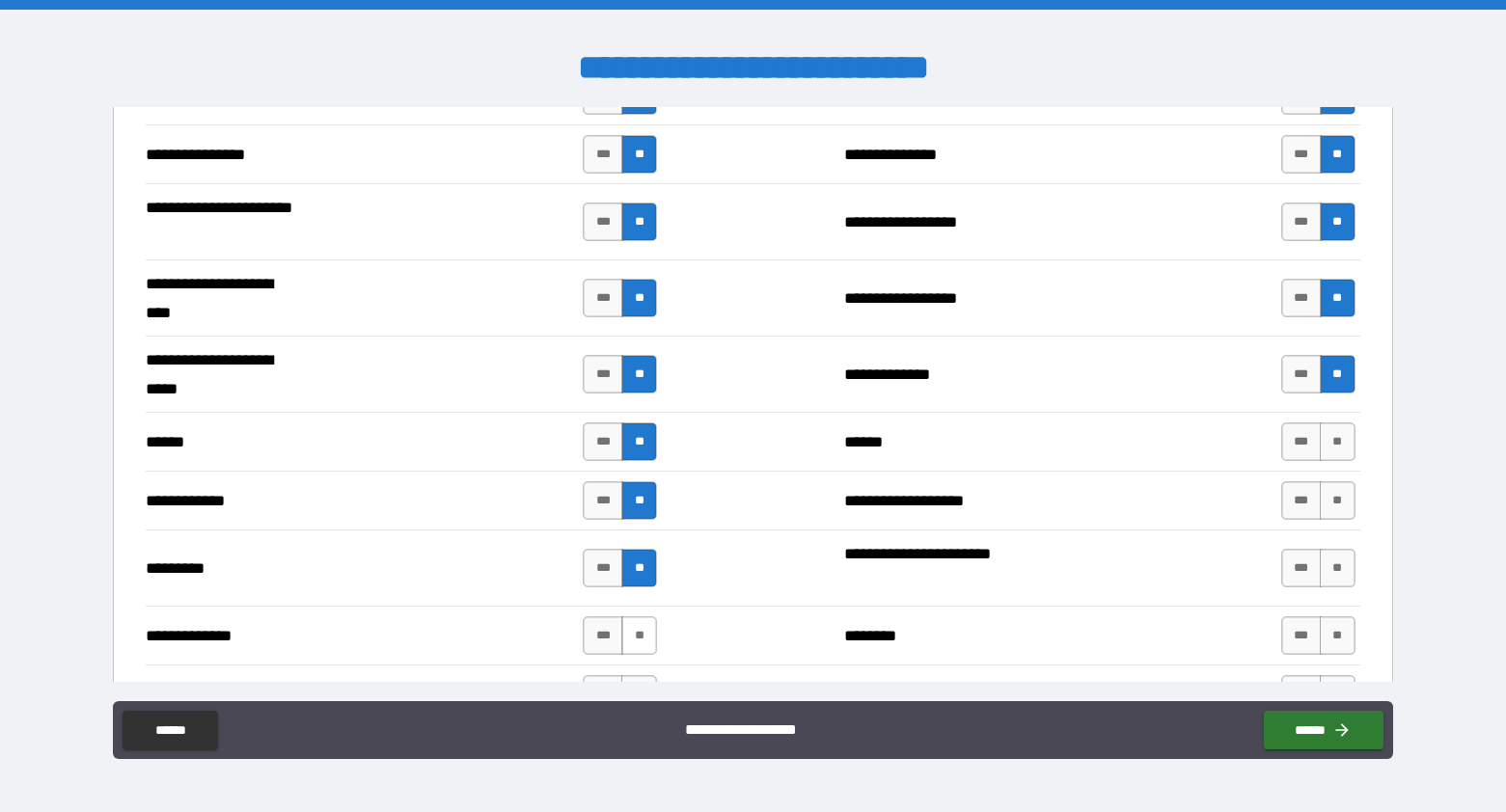 click on "**" at bounding box center (639, 636) 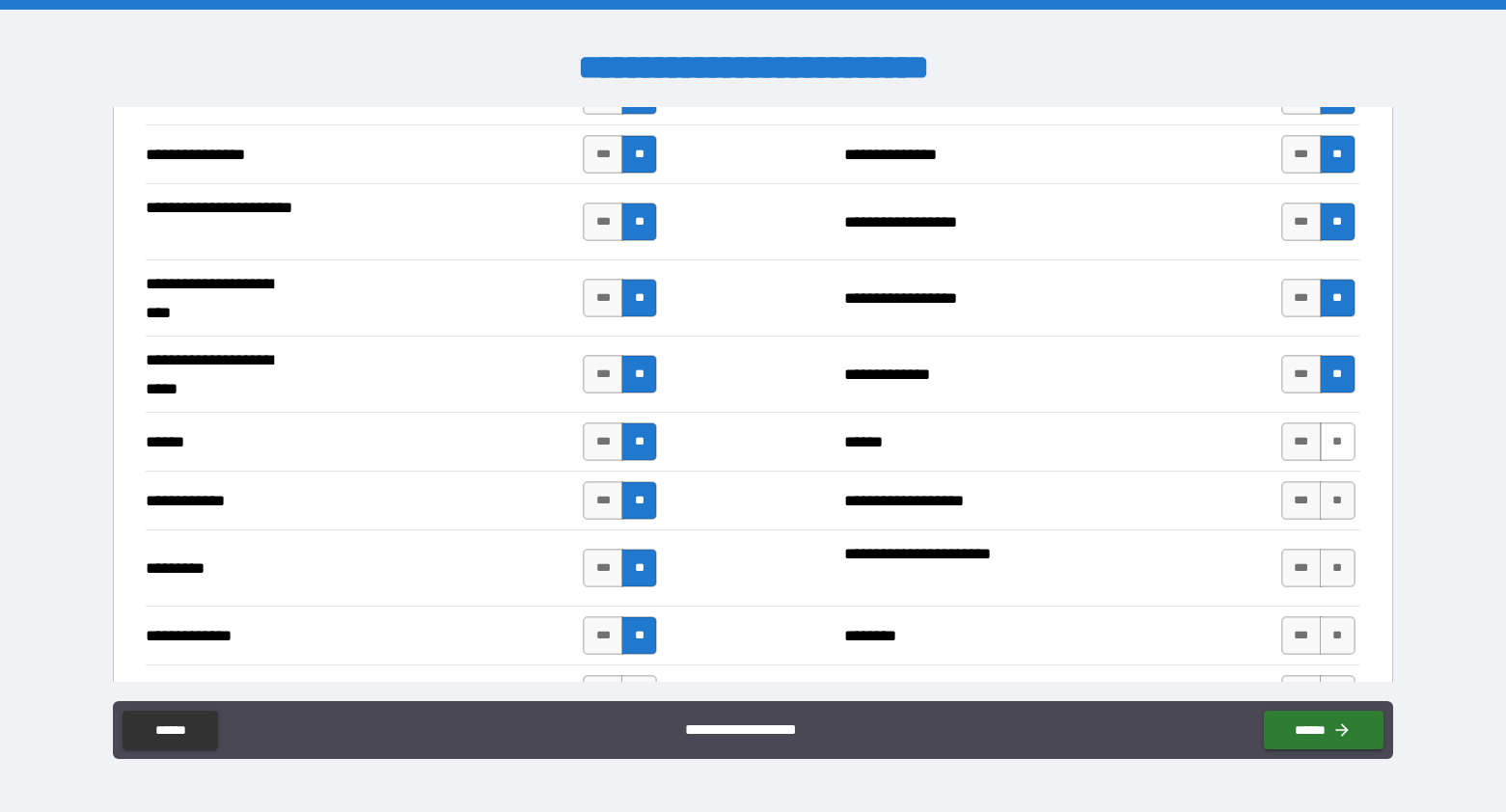 click on "**" at bounding box center [1337, 442] 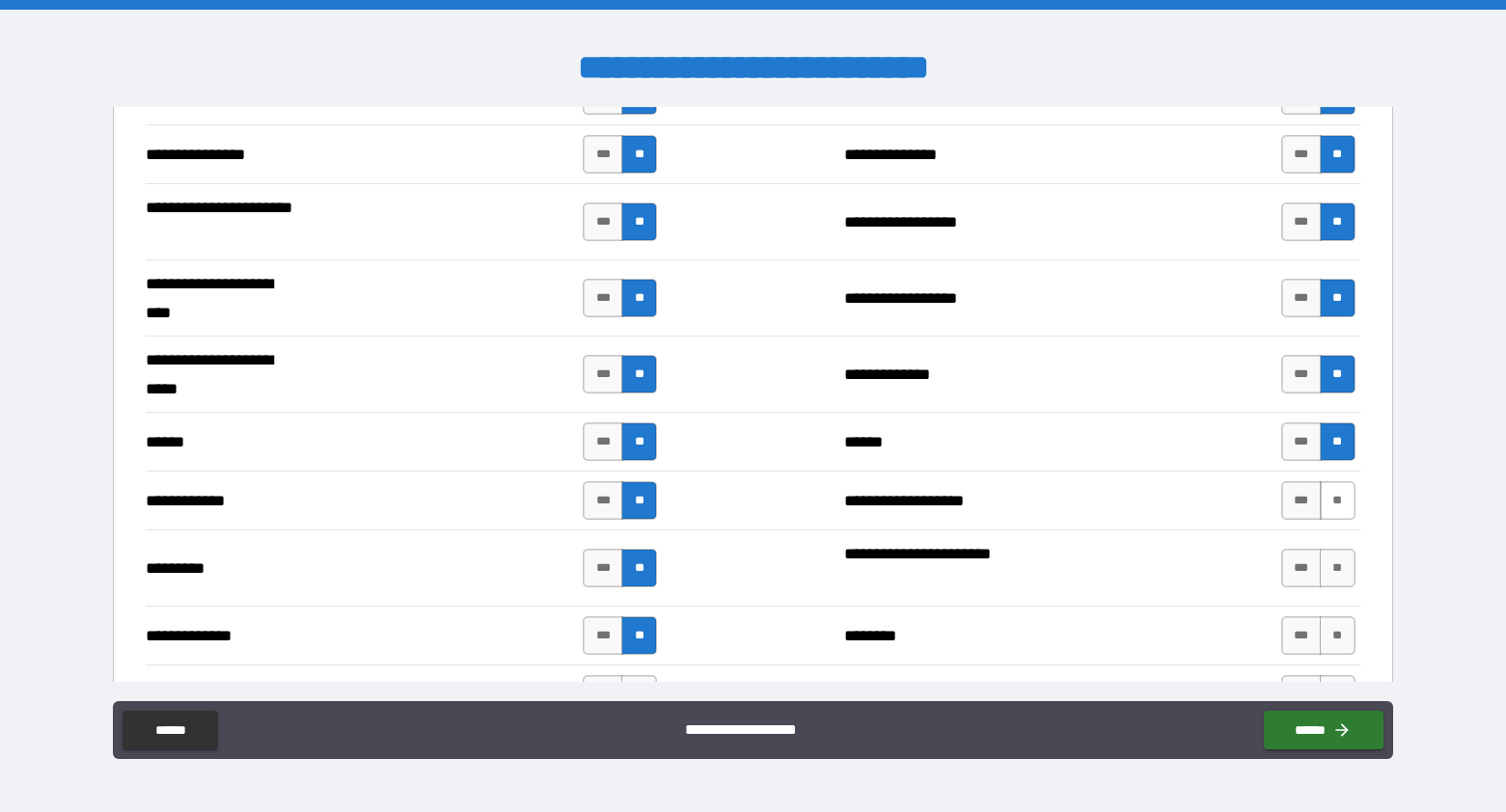 click on "**" at bounding box center (1337, 501) 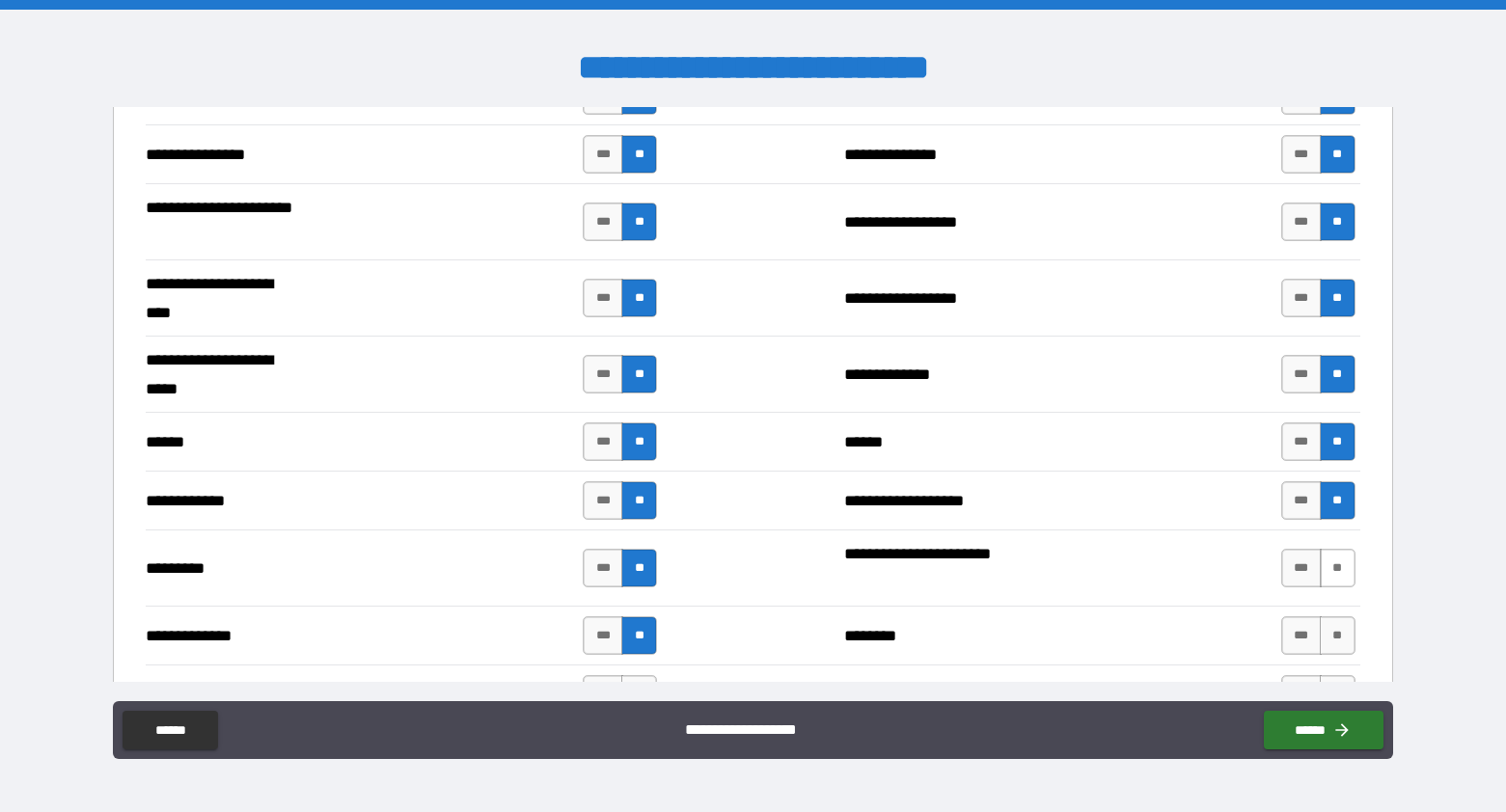 click on "**" at bounding box center (1337, 568) 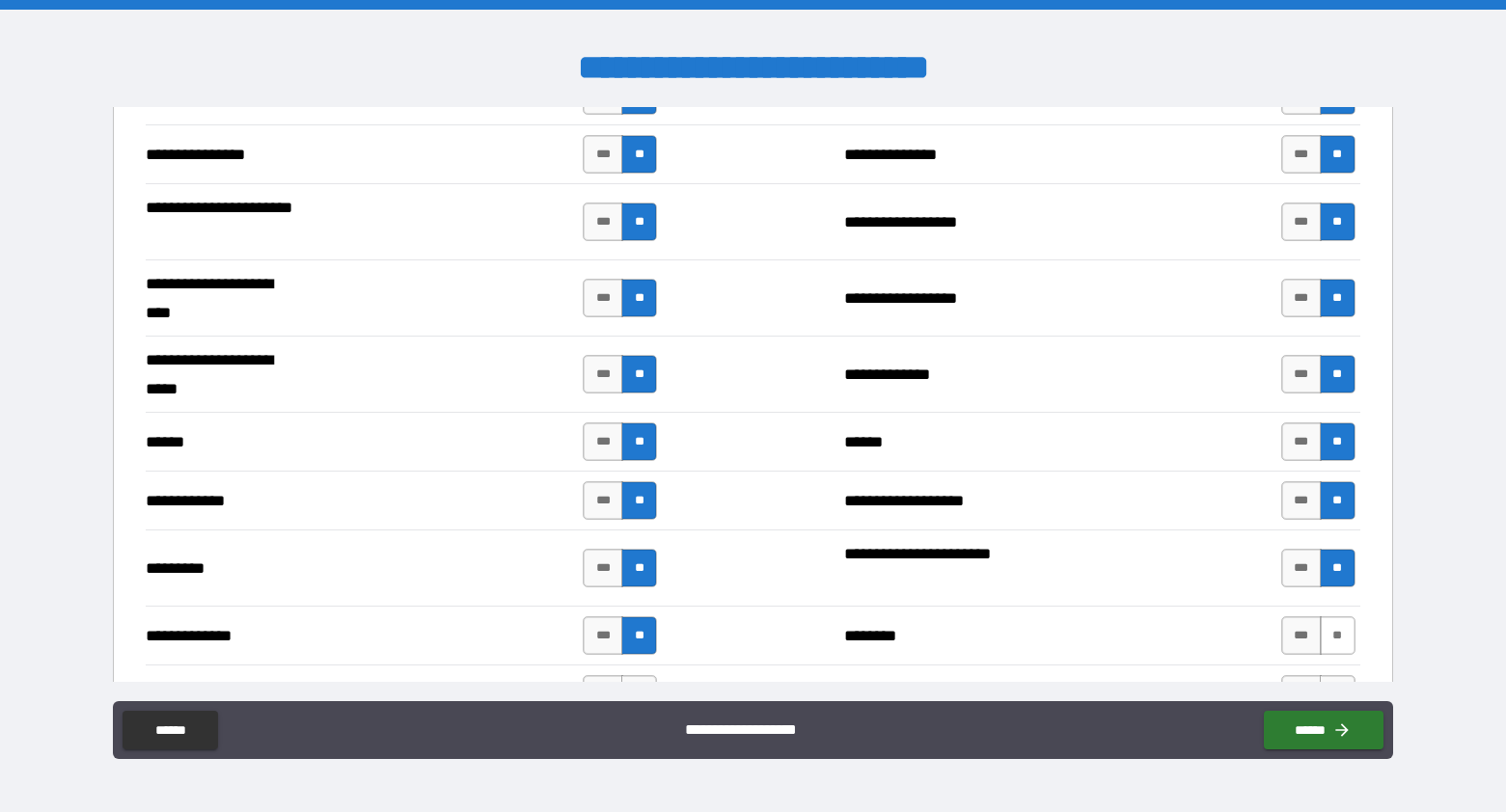 click on "**" at bounding box center (1337, 636) 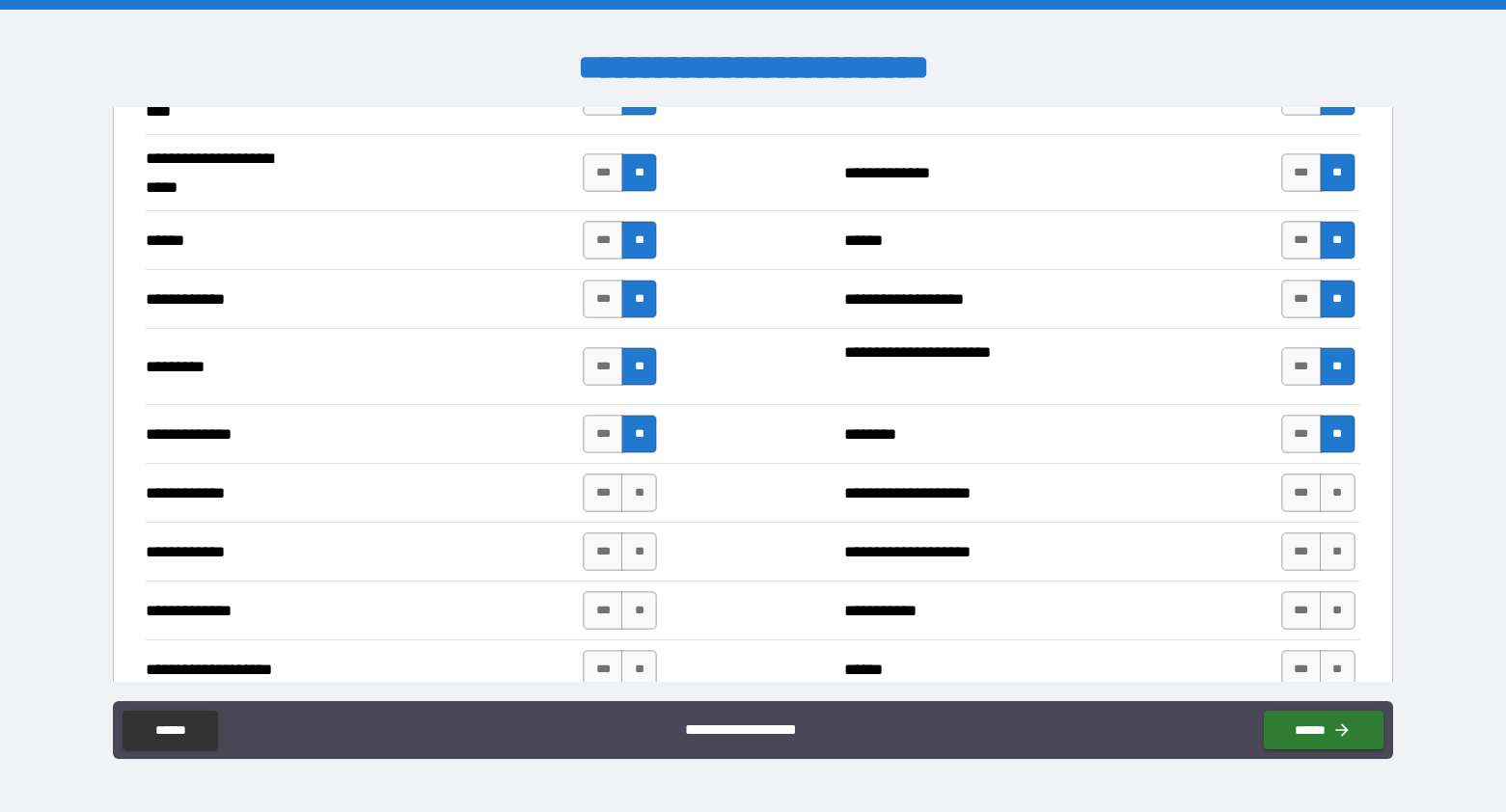 scroll, scrollTop: 2444, scrollLeft: 0, axis: vertical 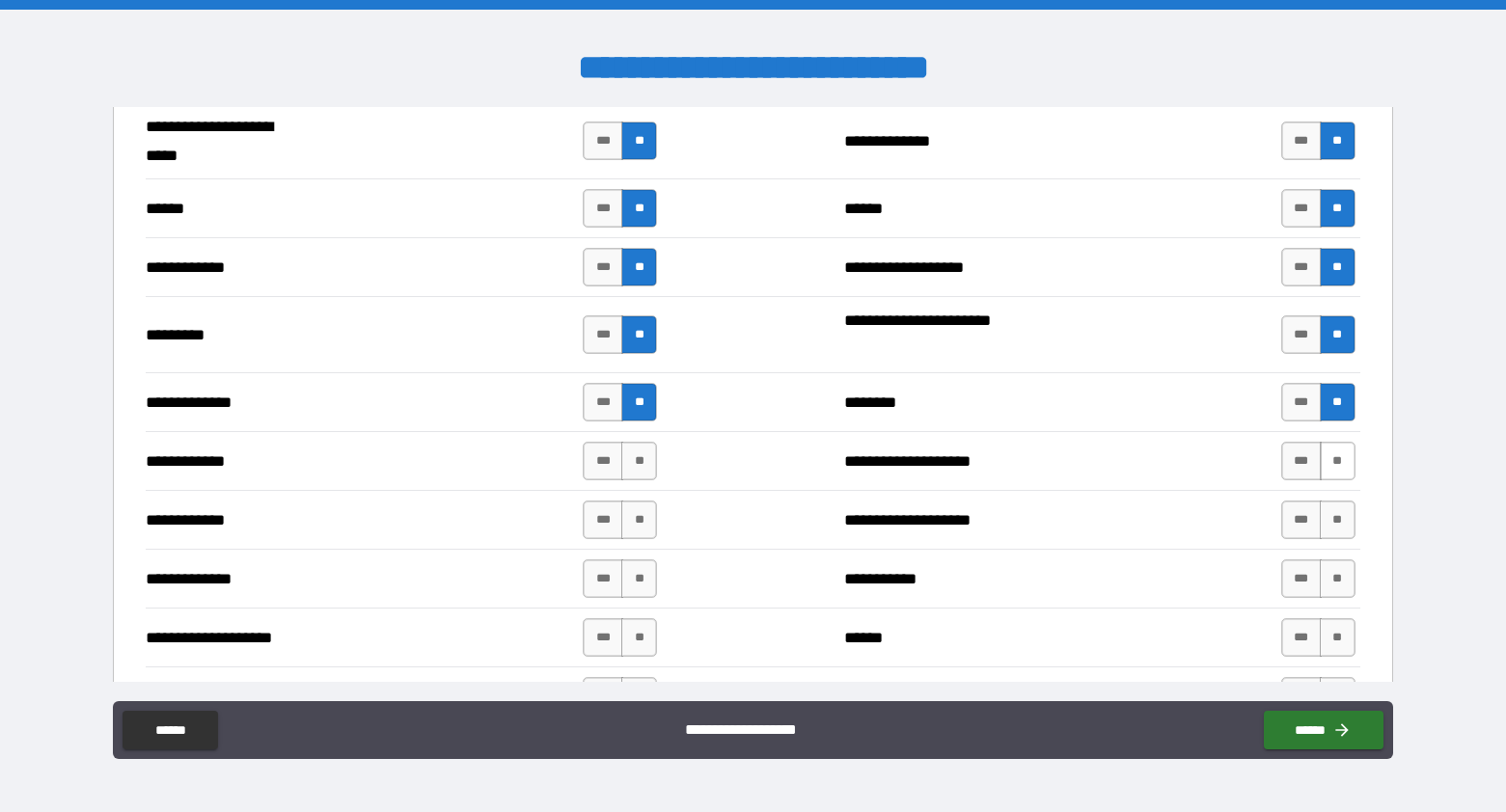 click on "**" at bounding box center (1337, 461) 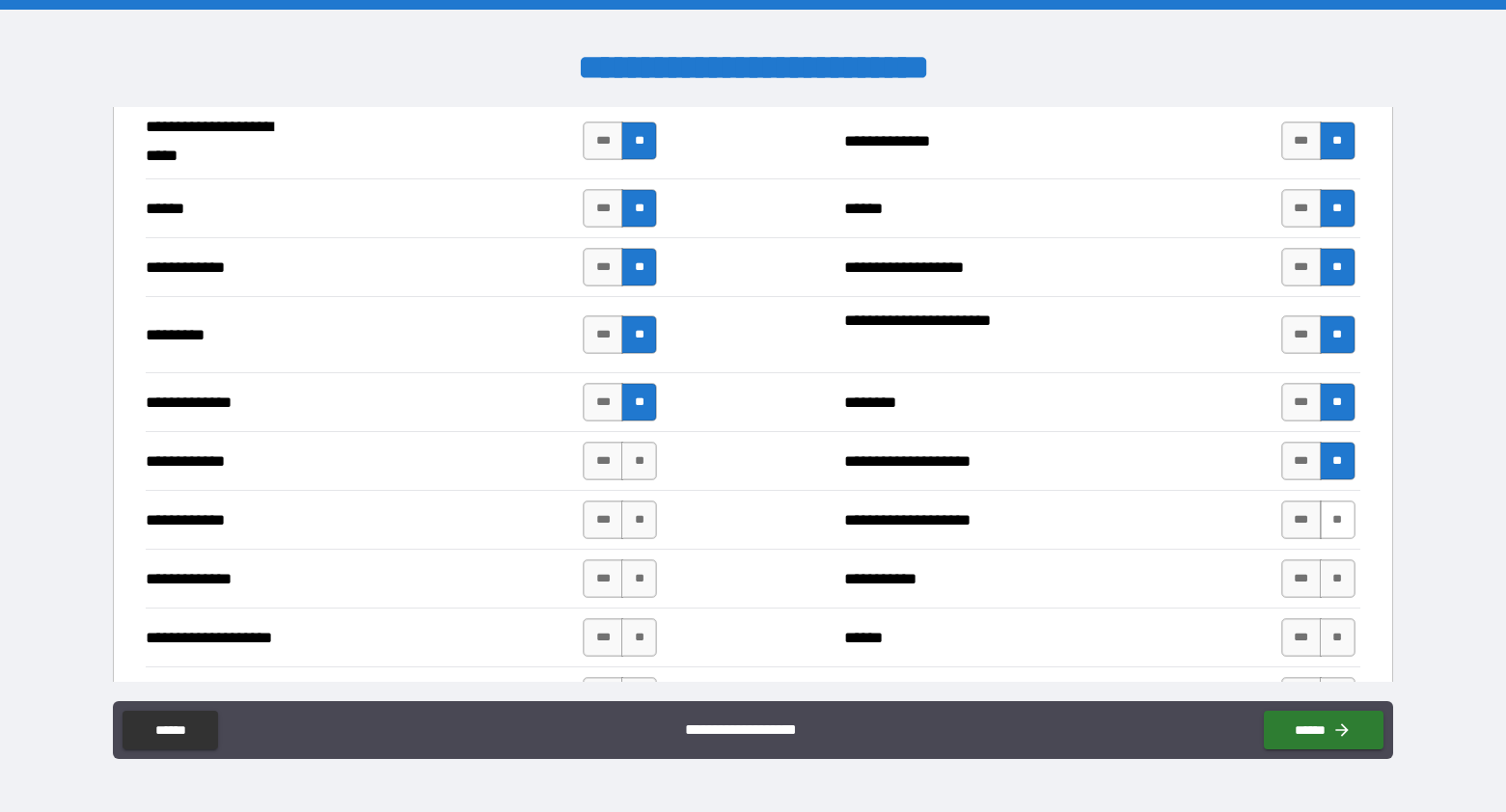 click on "**" at bounding box center [1337, 520] 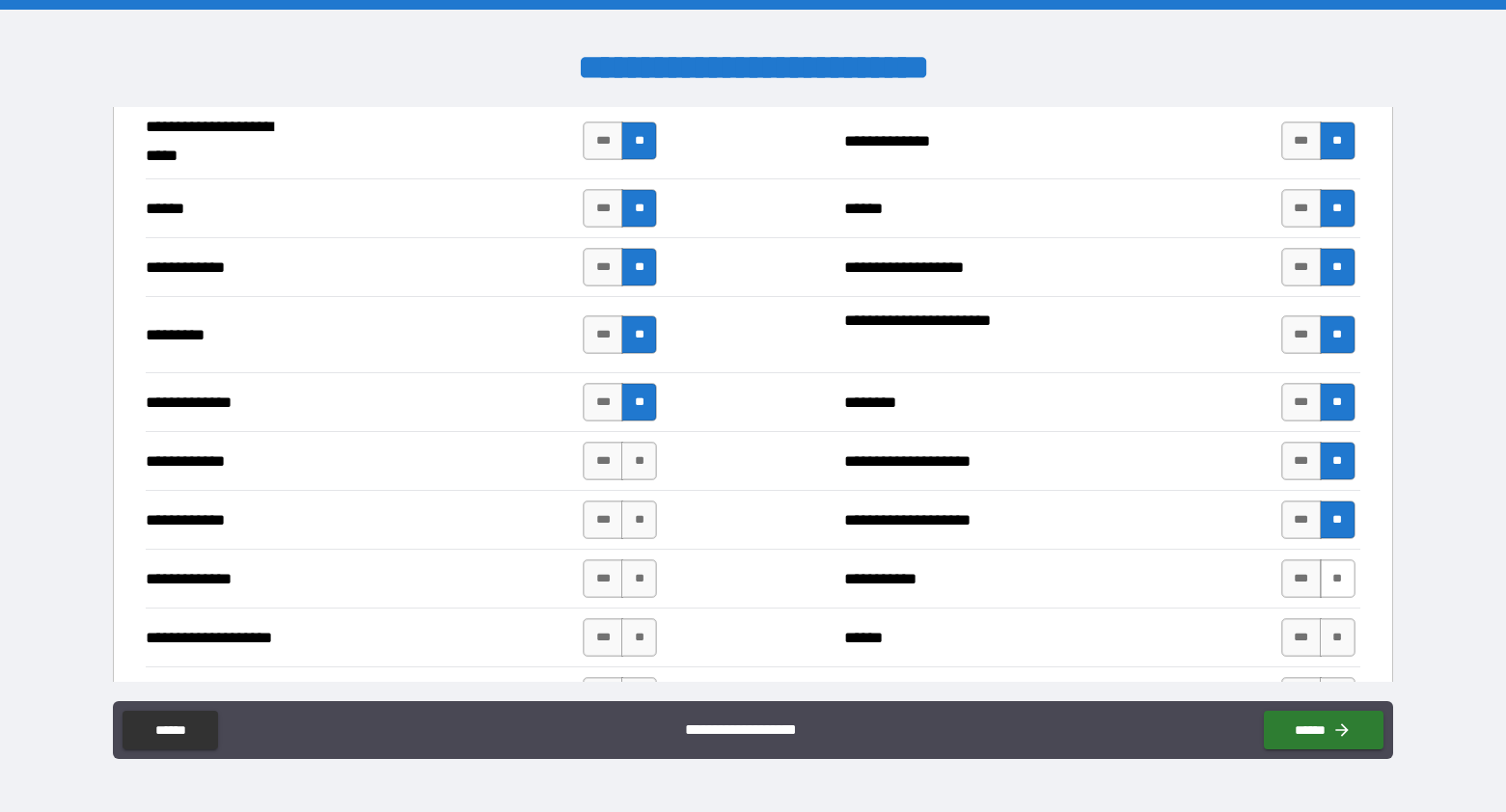 click on "**" at bounding box center (1337, 579) 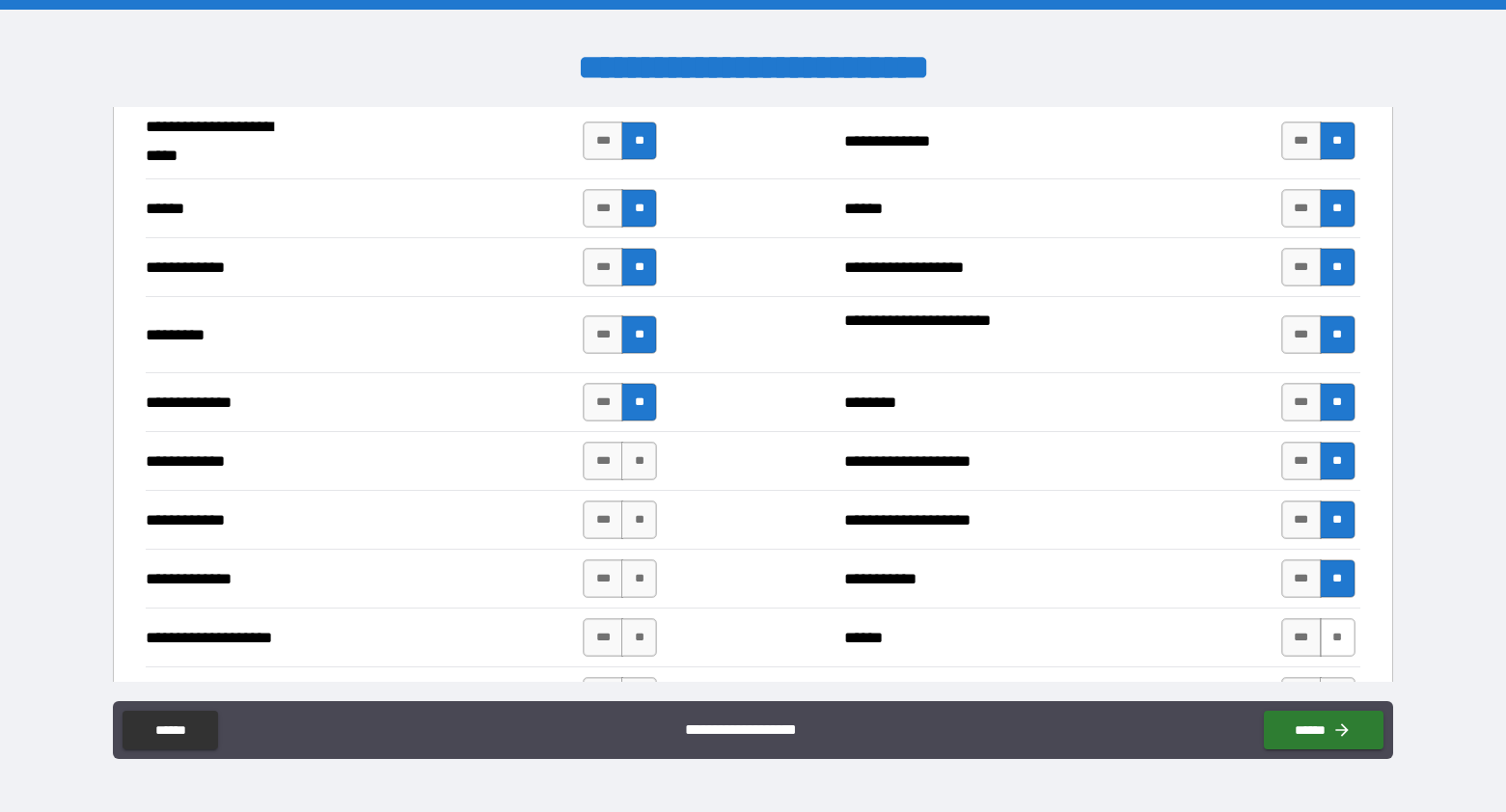 click on "**" at bounding box center [1337, 637] 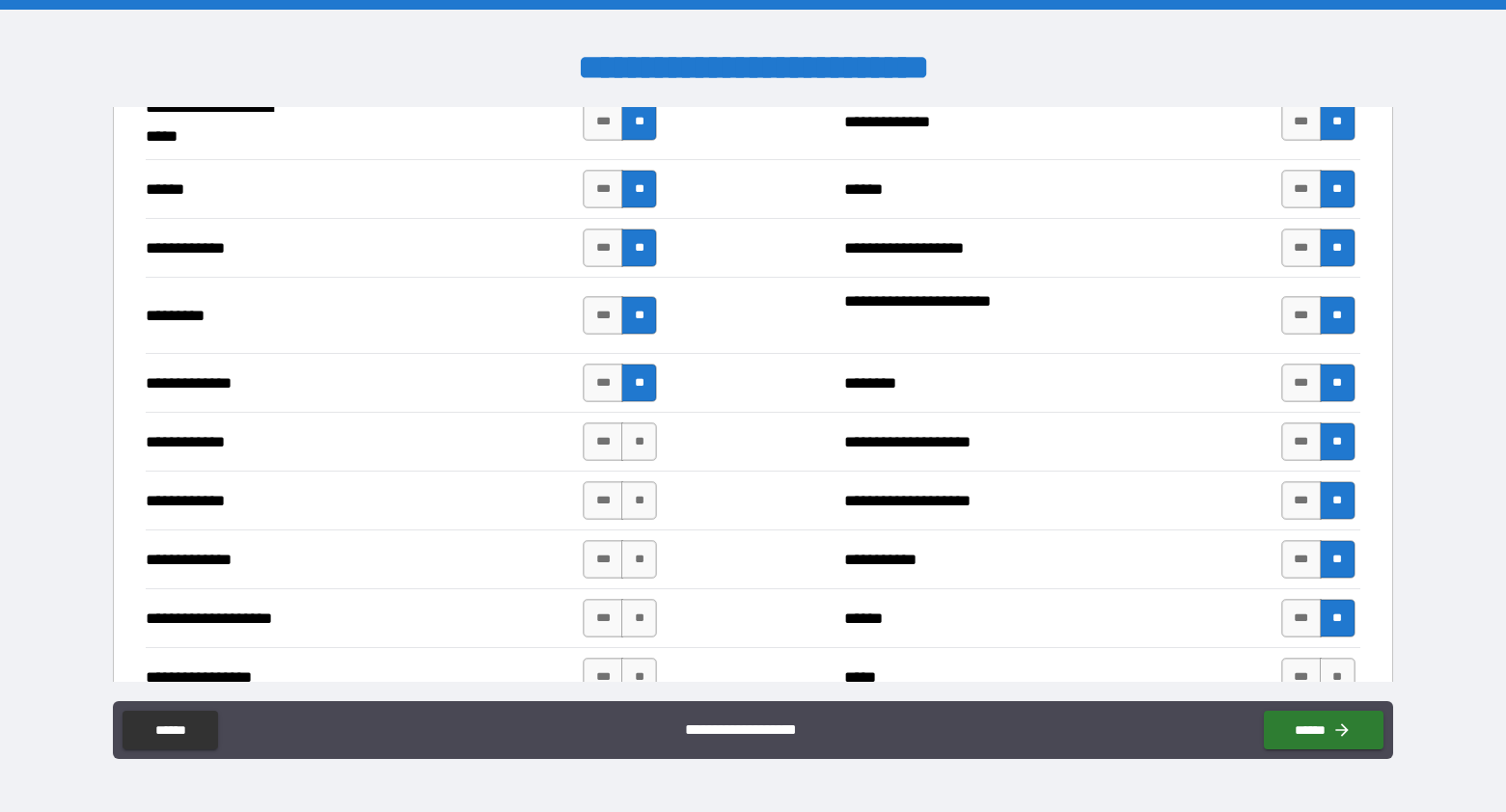 scroll, scrollTop: 2599, scrollLeft: 0, axis: vertical 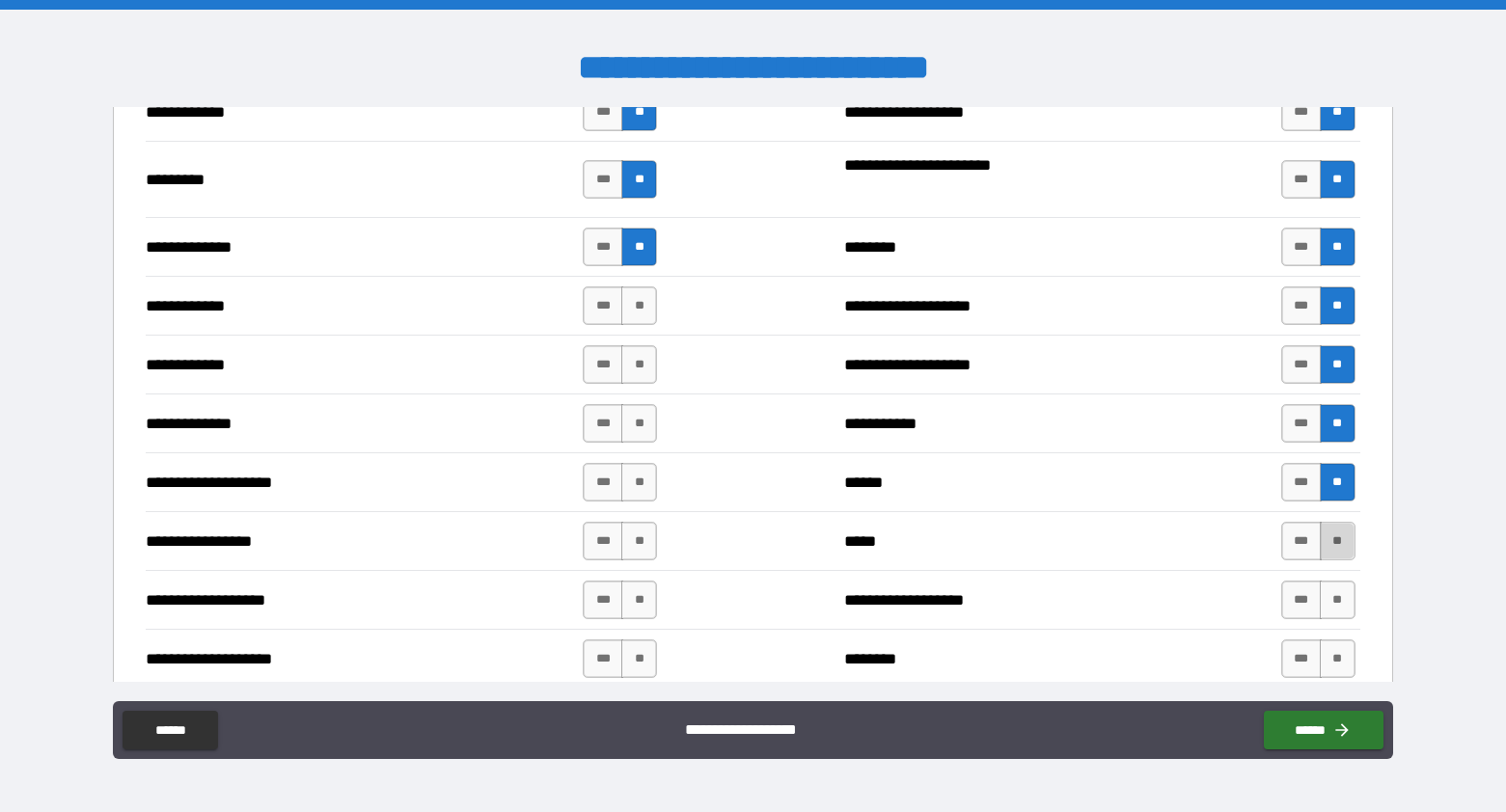 click on "**" at bounding box center [1337, 541] 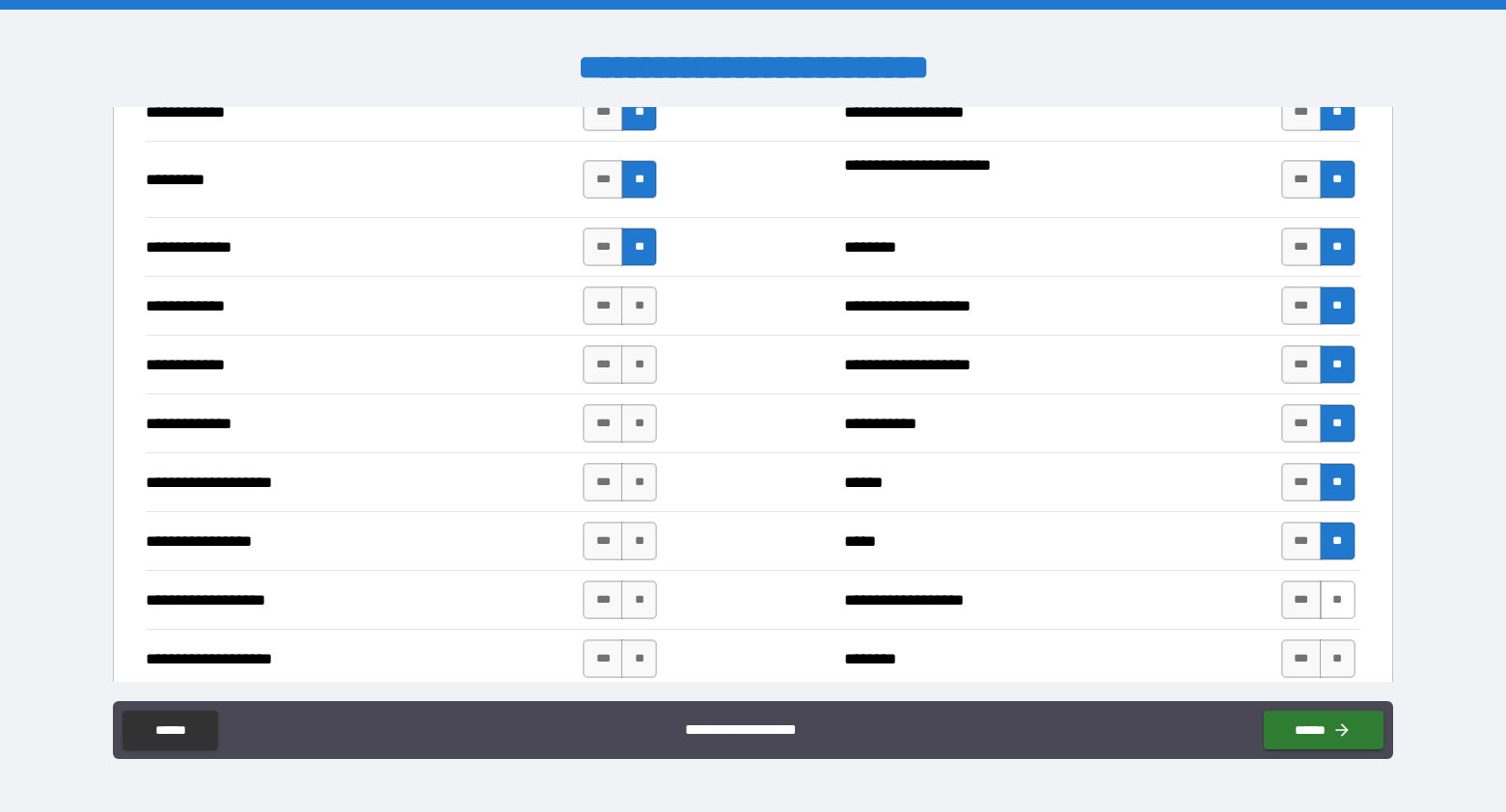 click on "**" at bounding box center [1337, 600] 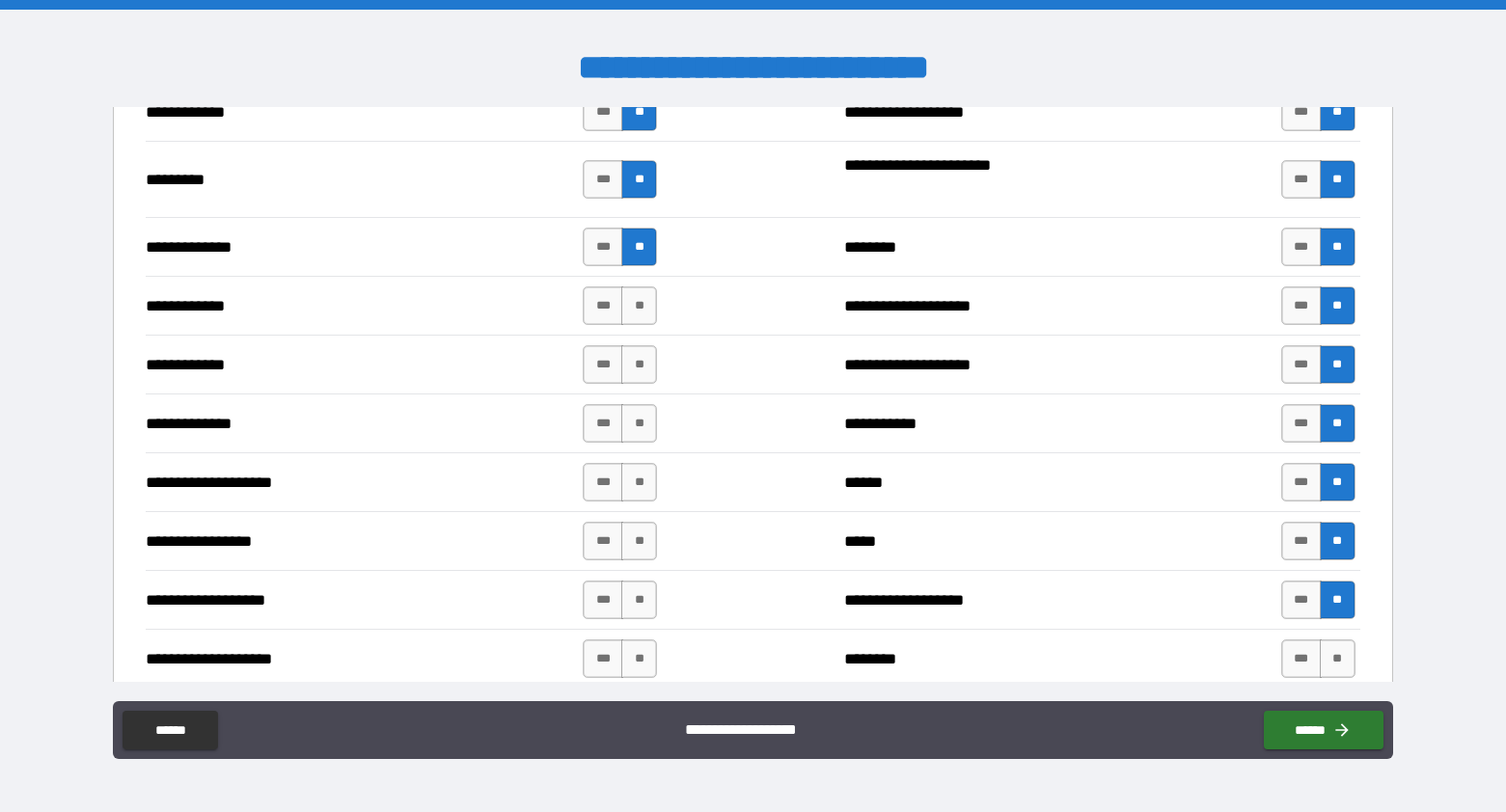 drag, startPoint x: 1338, startPoint y: 664, endPoint x: 1347, endPoint y: 641, distance: 24.698178 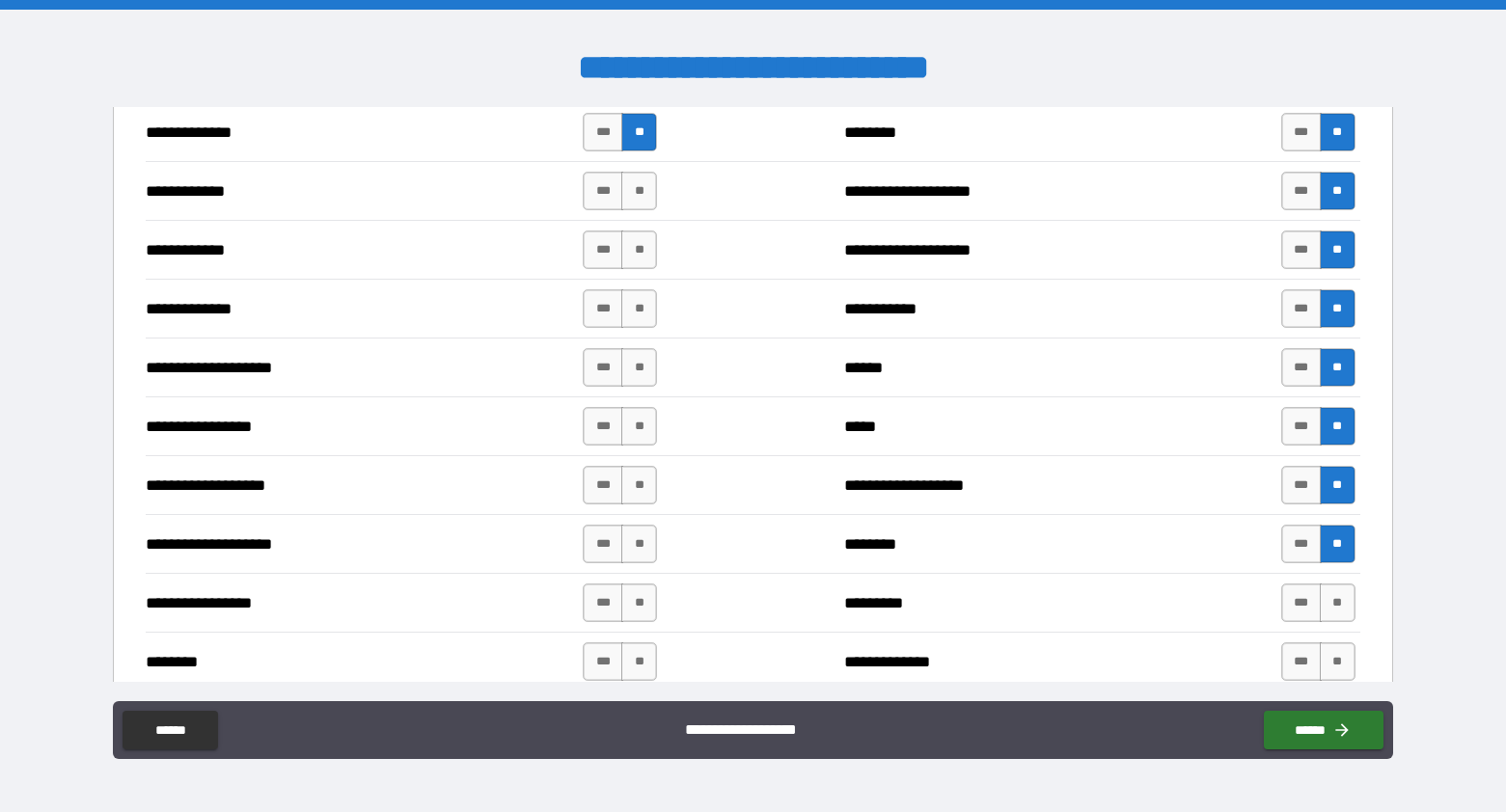 scroll, scrollTop: 2743, scrollLeft: 0, axis: vertical 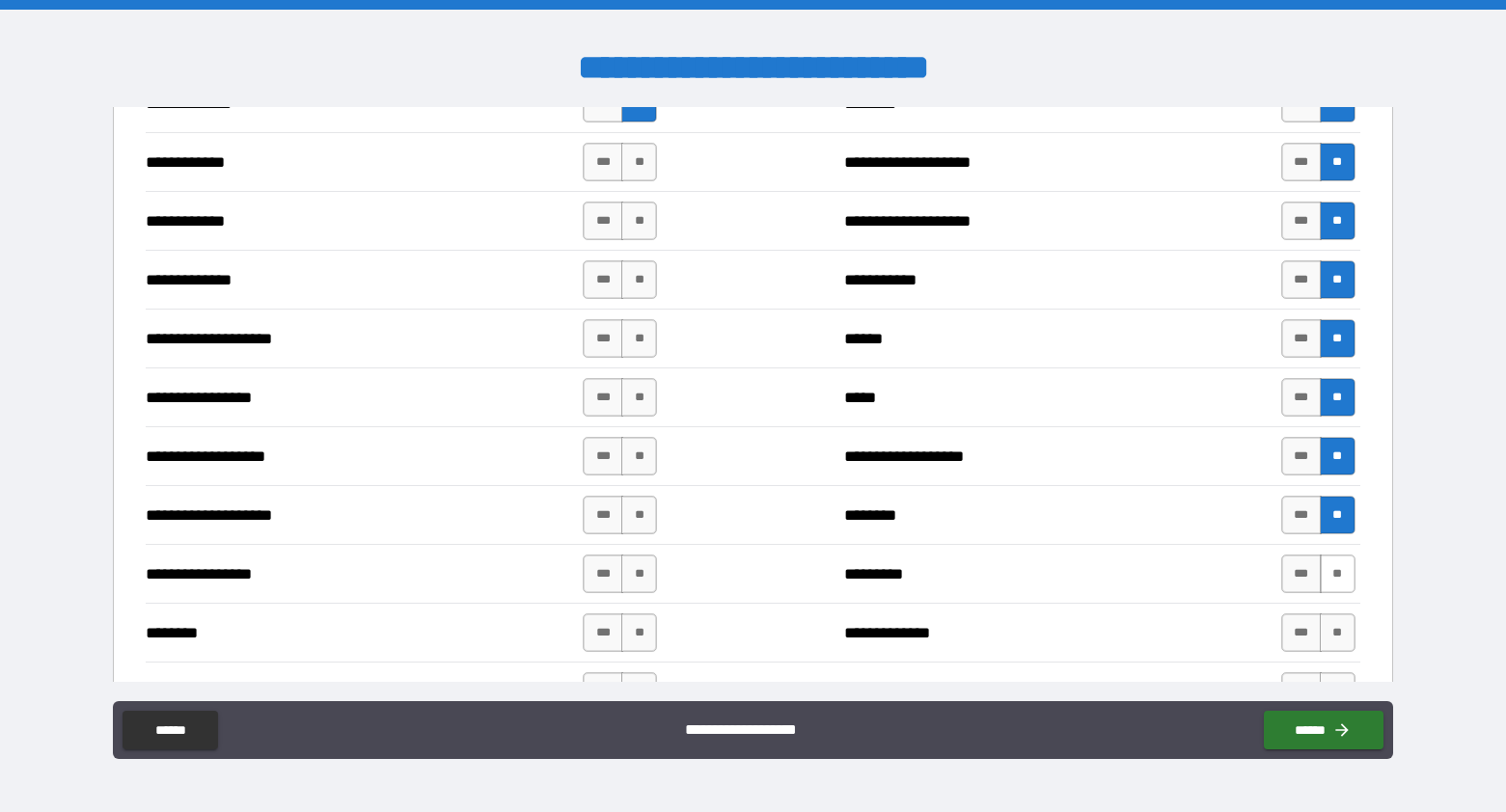 click on "**" at bounding box center [1337, 574] 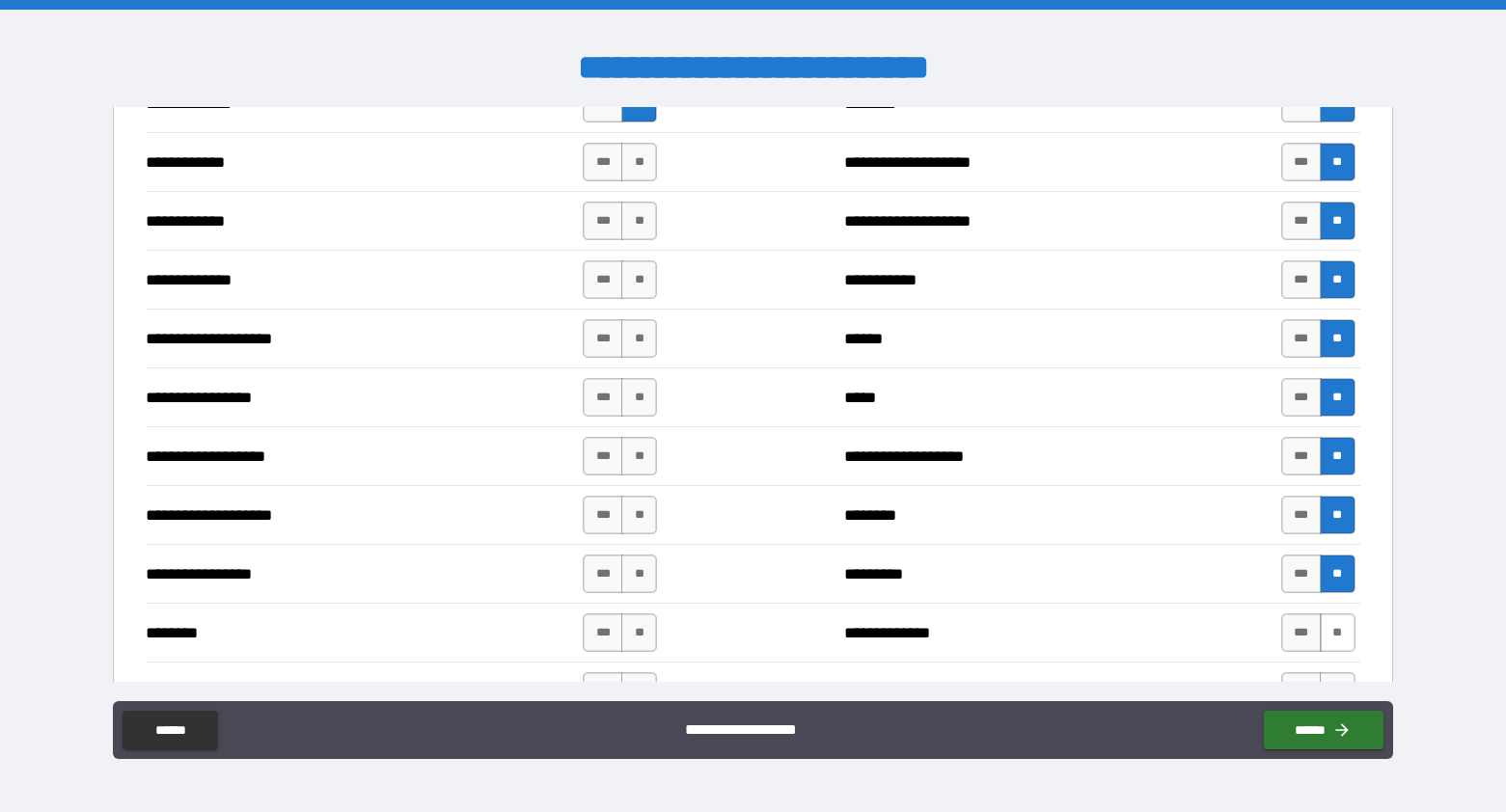 click on "**" at bounding box center [1337, 633] 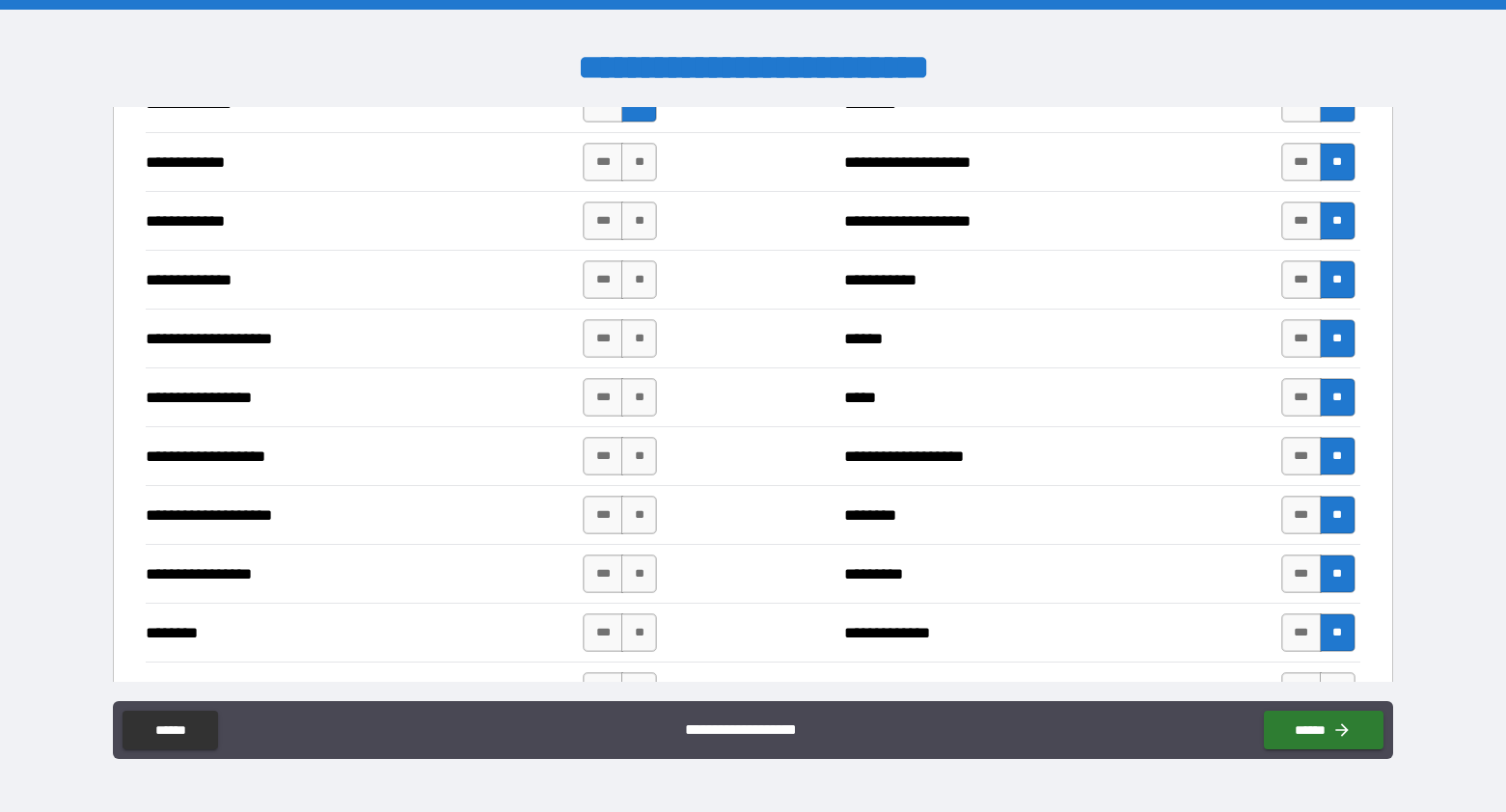 scroll, scrollTop: 2880, scrollLeft: 0, axis: vertical 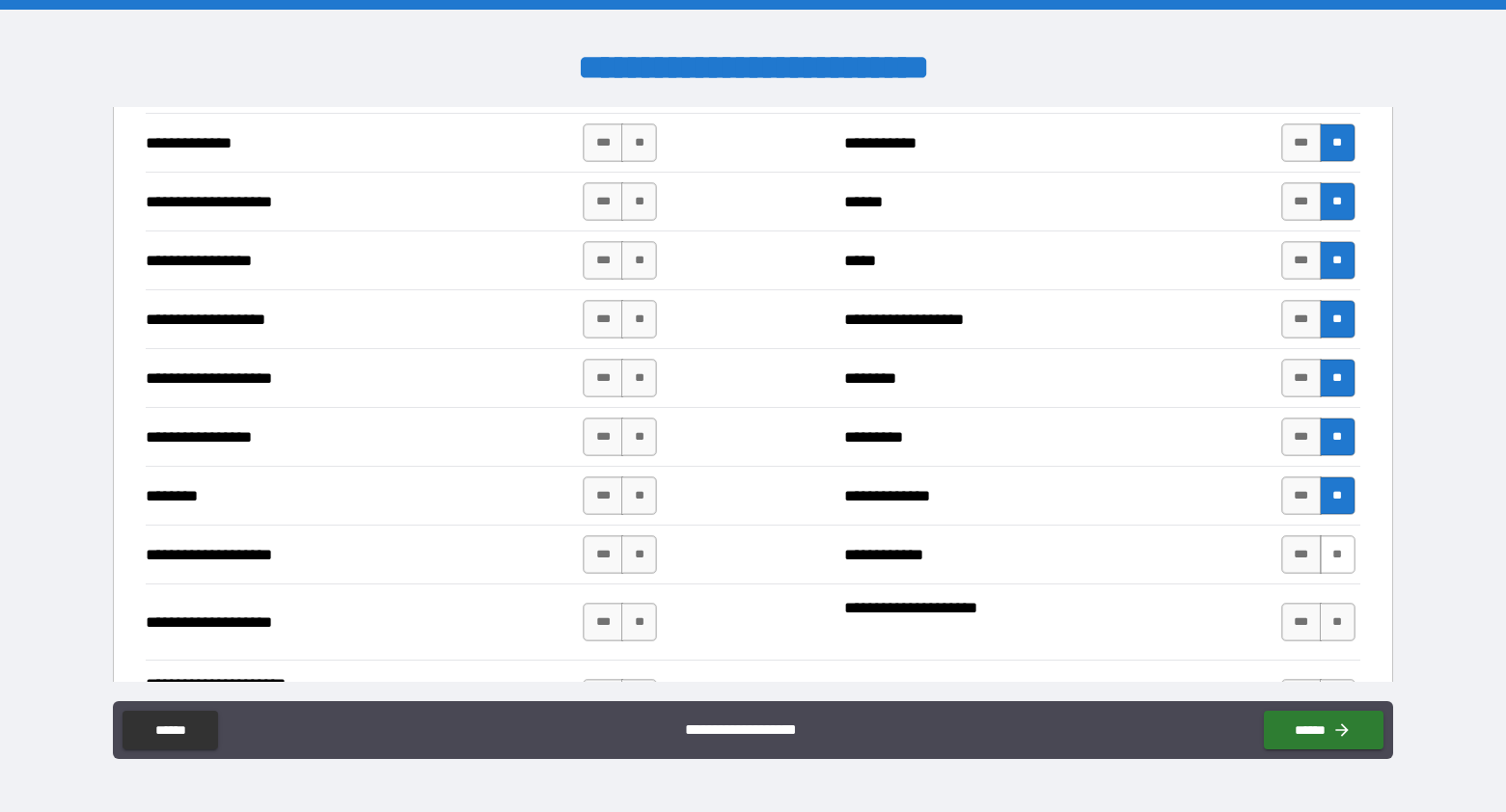 click on "**" at bounding box center (1337, 555) 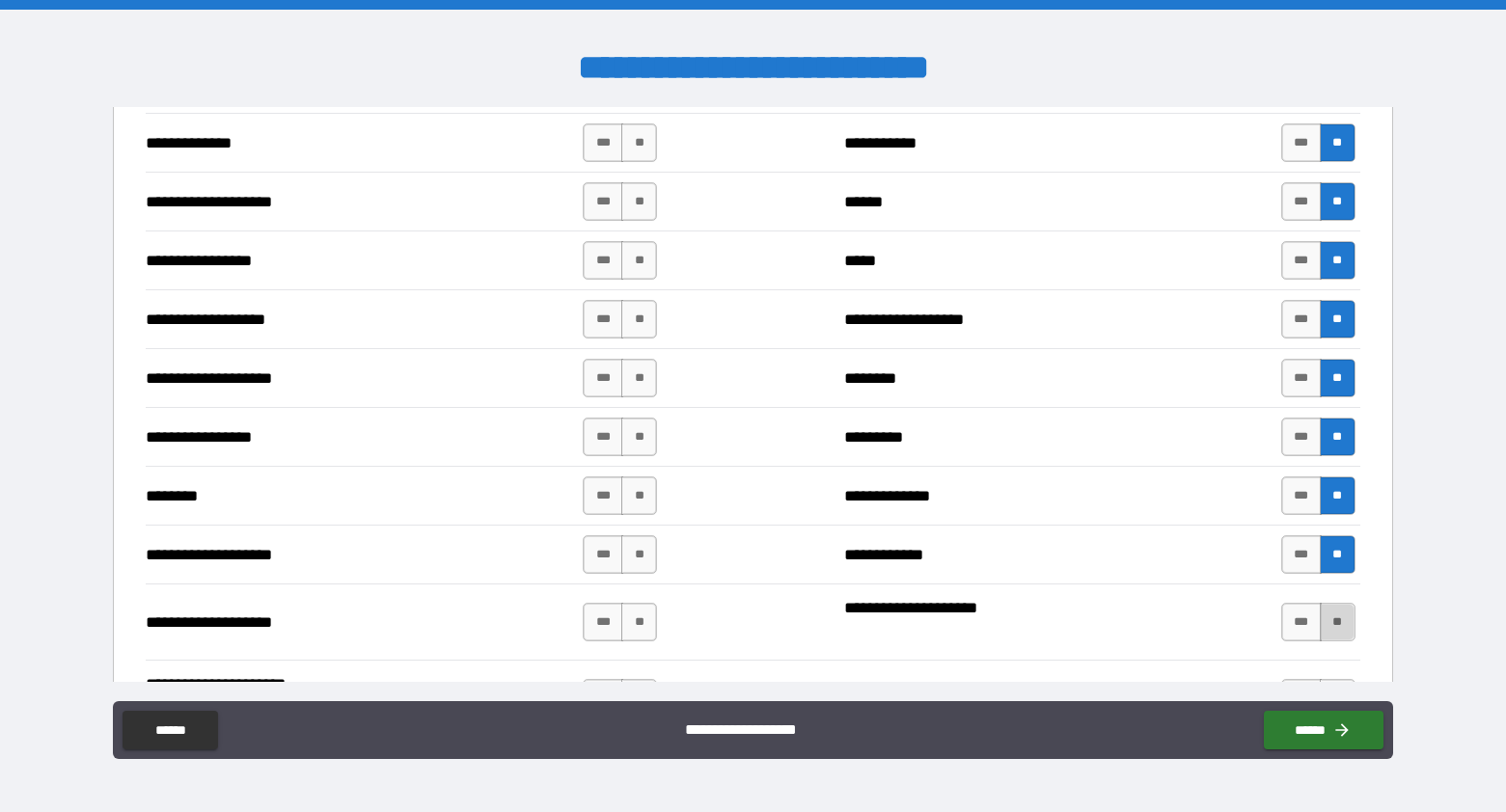 click on "**" at bounding box center [1337, 622] 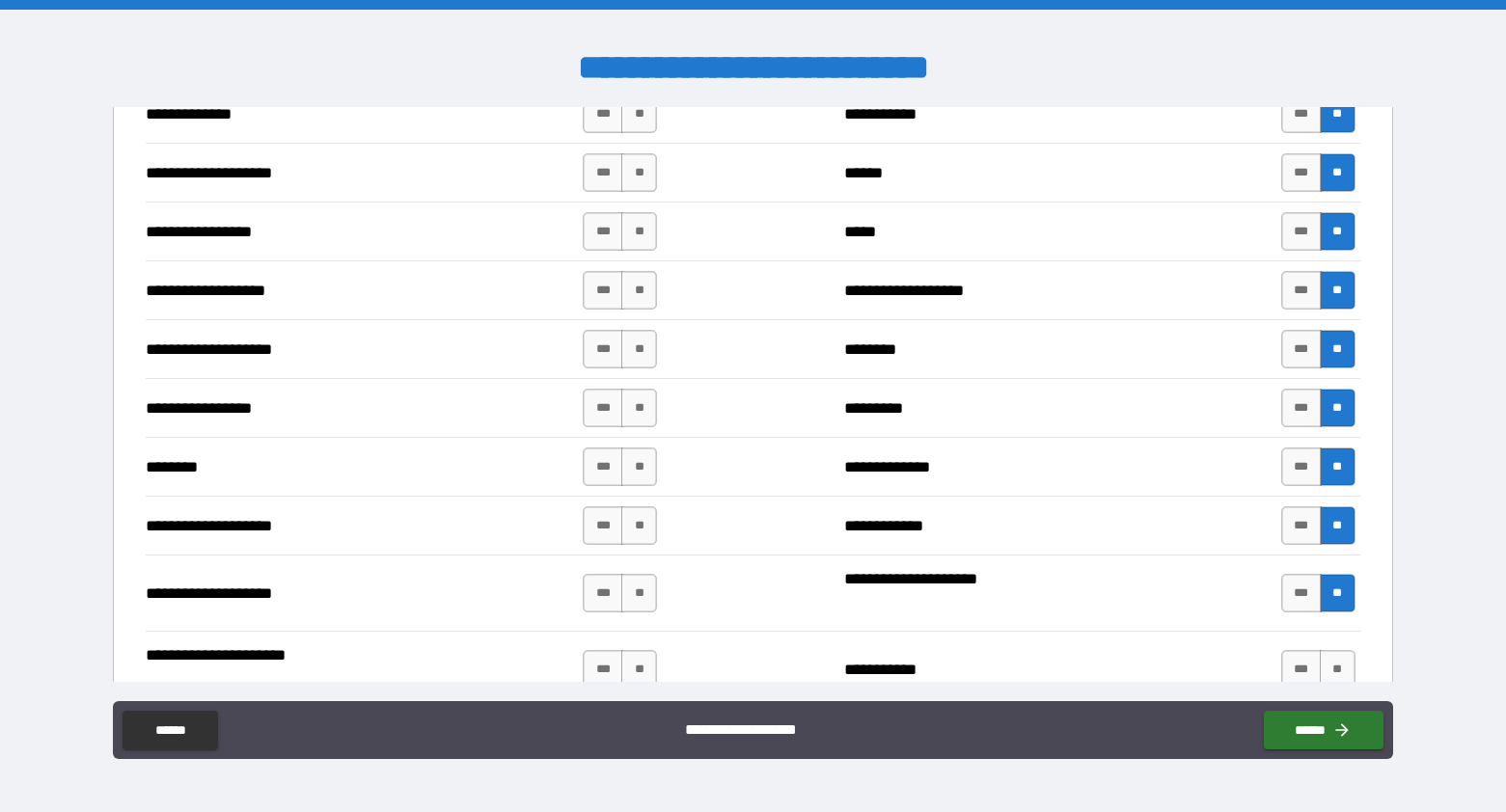 scroll, scrollTop: 3045, scrollLeft: 0, axis: vertical 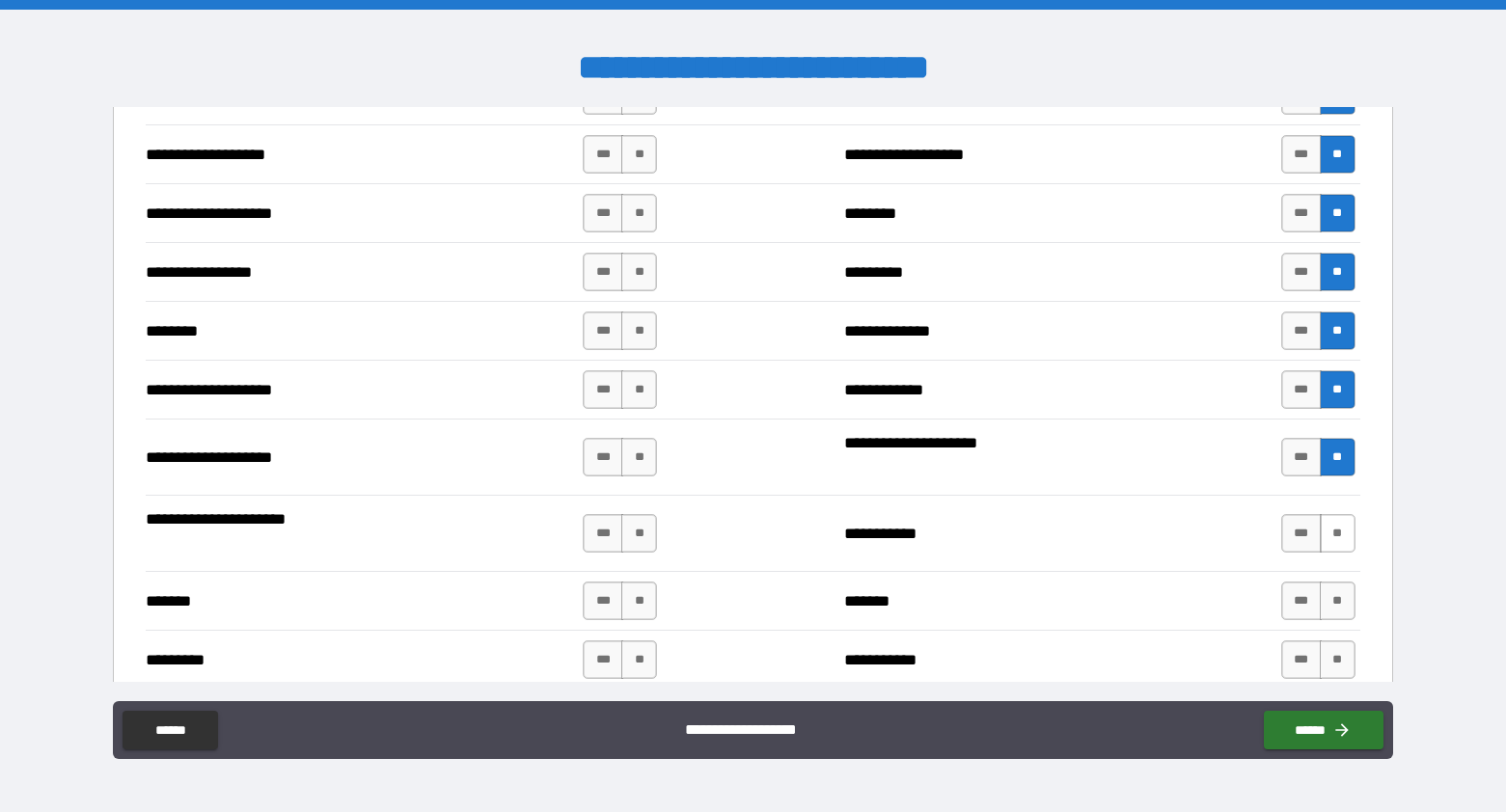 click on "**" at bounding box center [1337, 533] 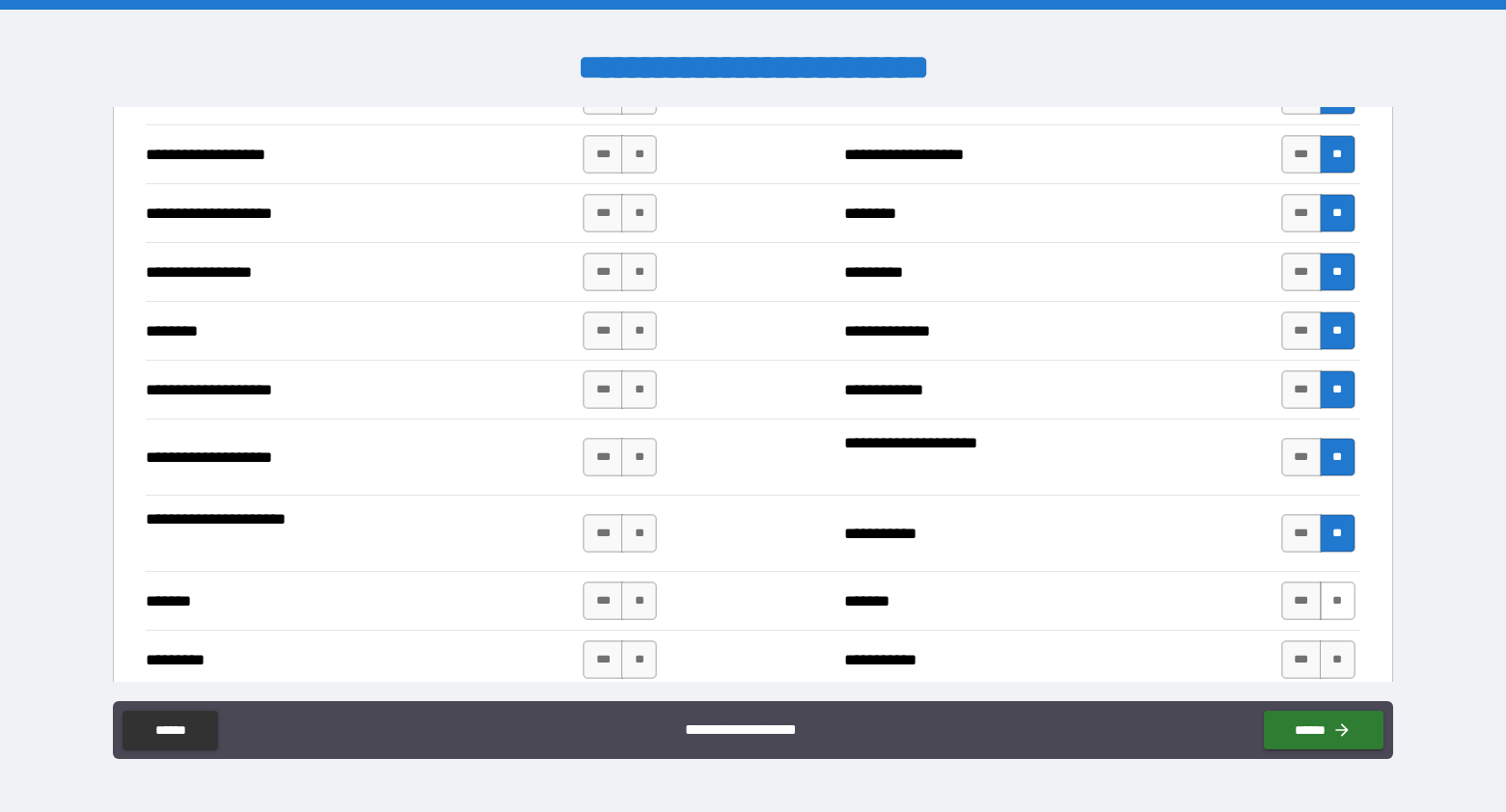 click on "**" at bounding box center (1337, 601) 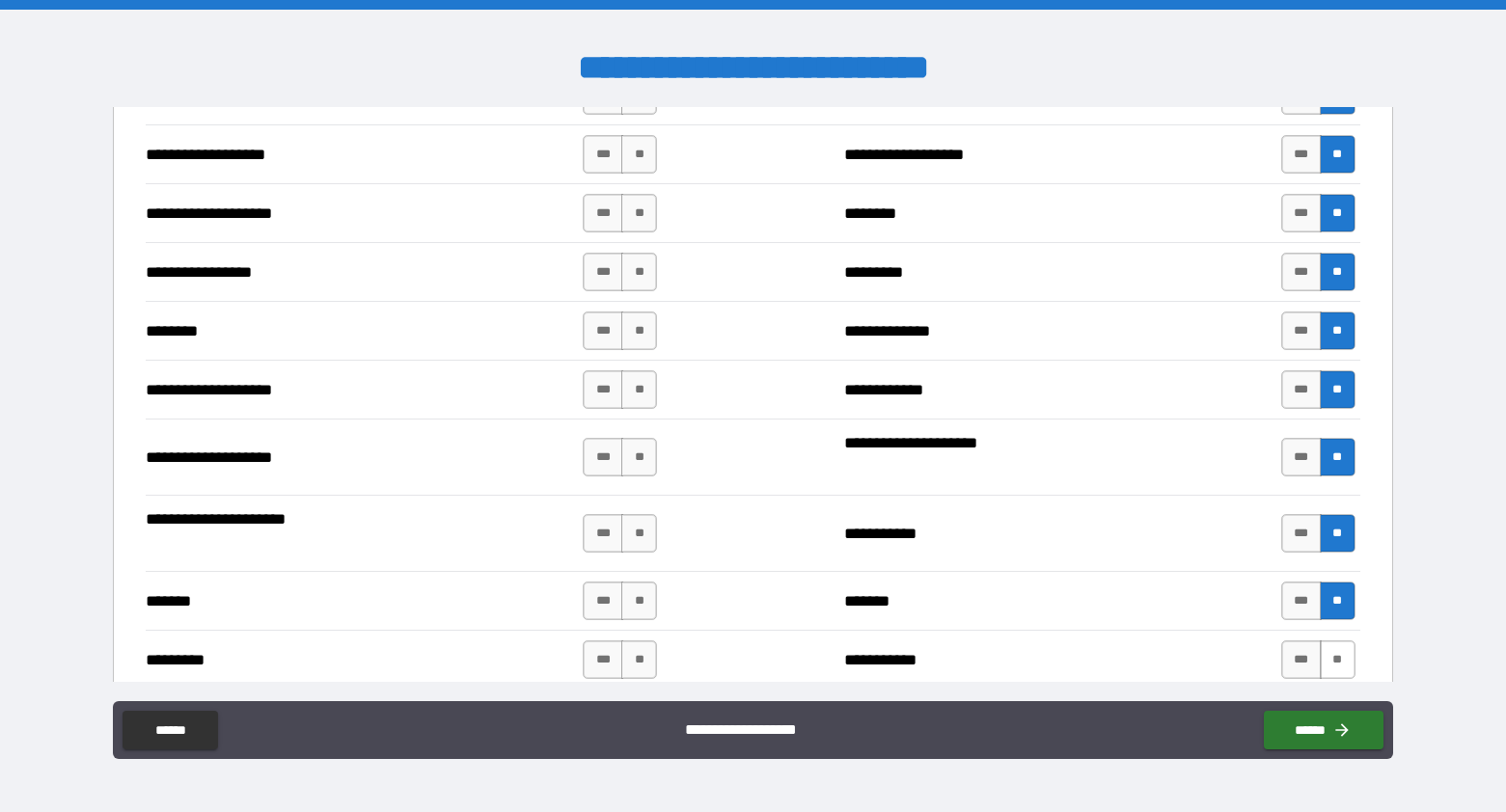 click on "**" at bounding box center [1337, 660] 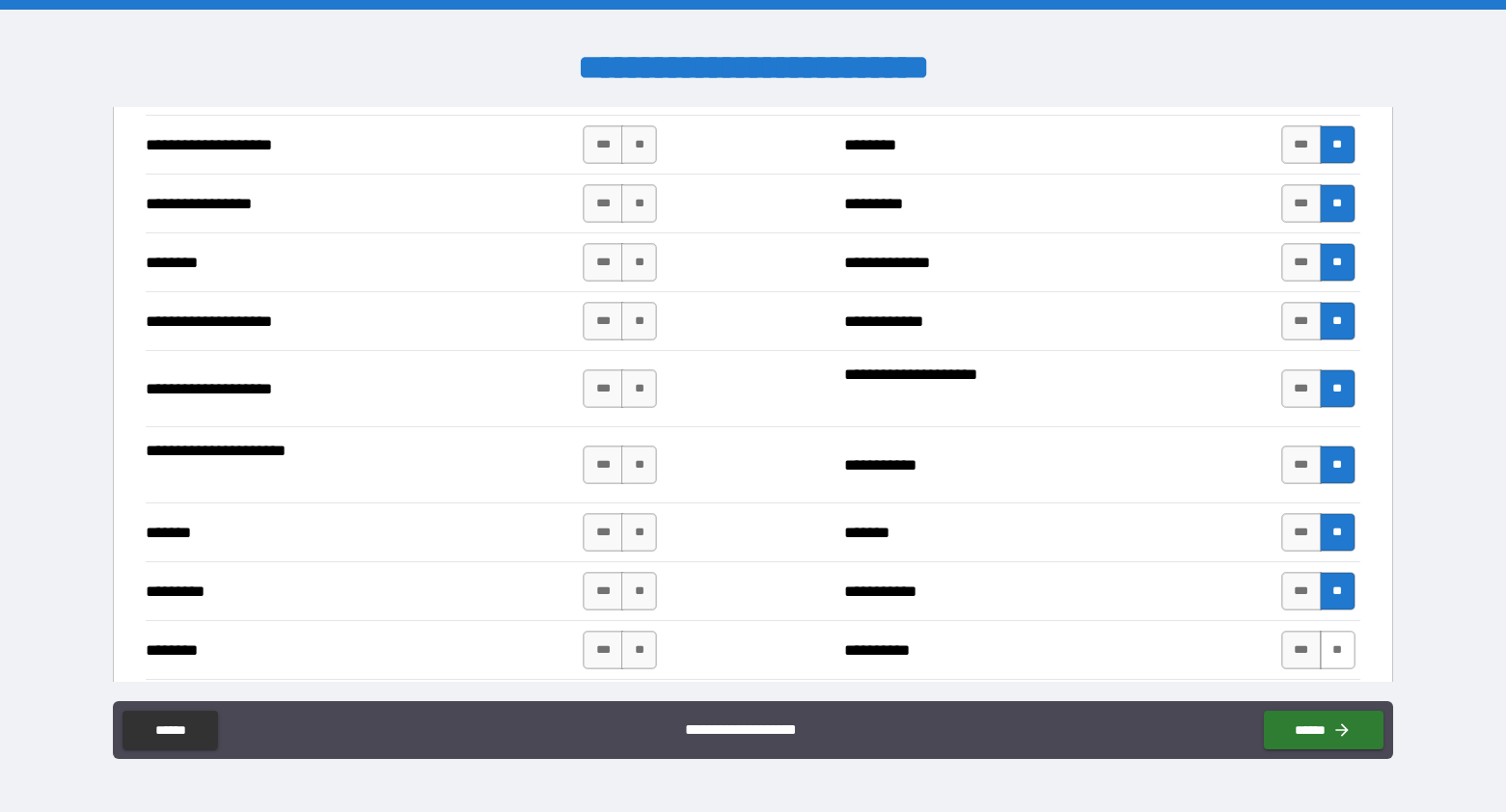 click on "**" at bounding box center (1337, 650) 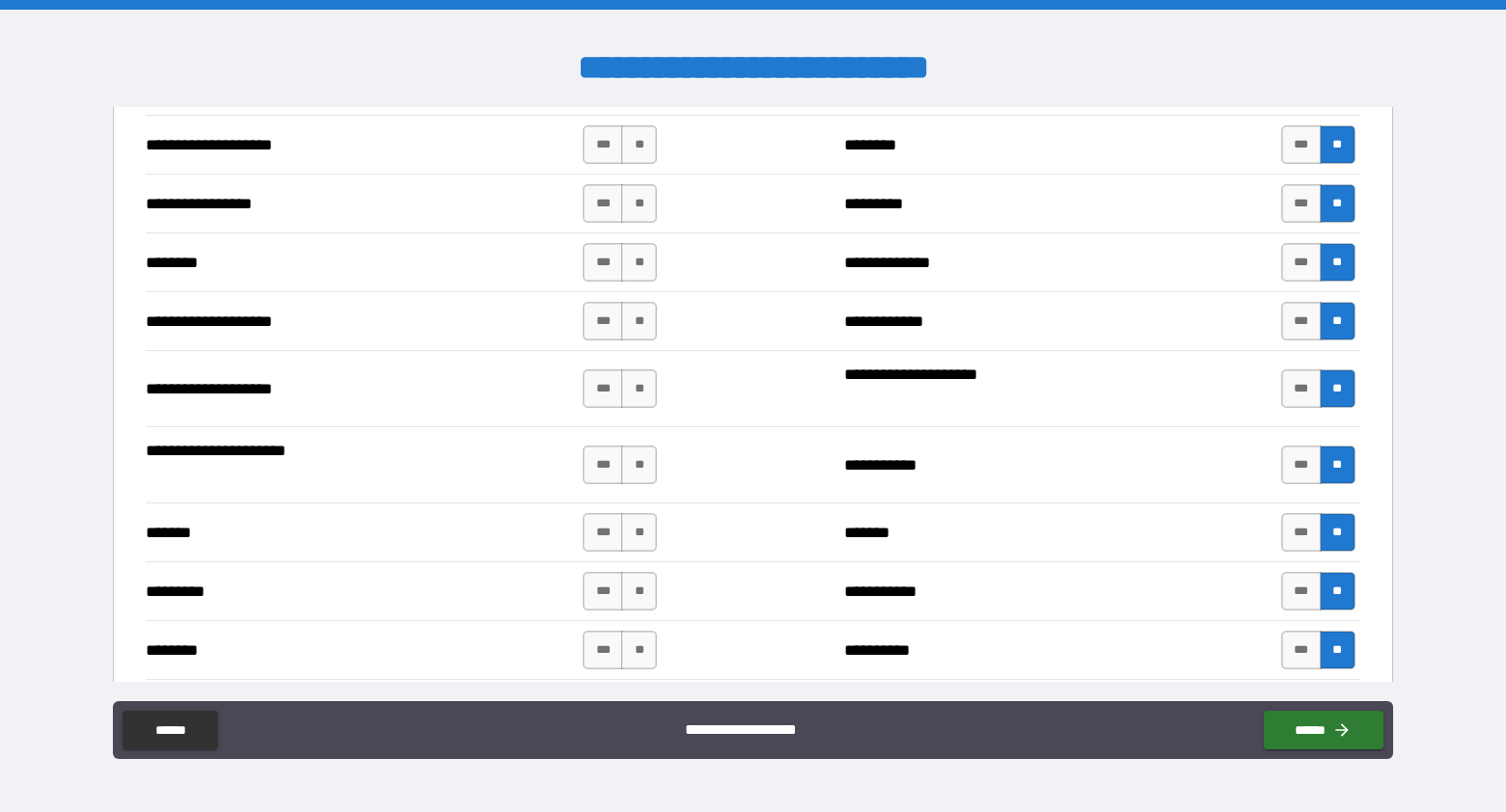 scroll, scrollTop: 3244, scrollLeft: 0, axis: vertical 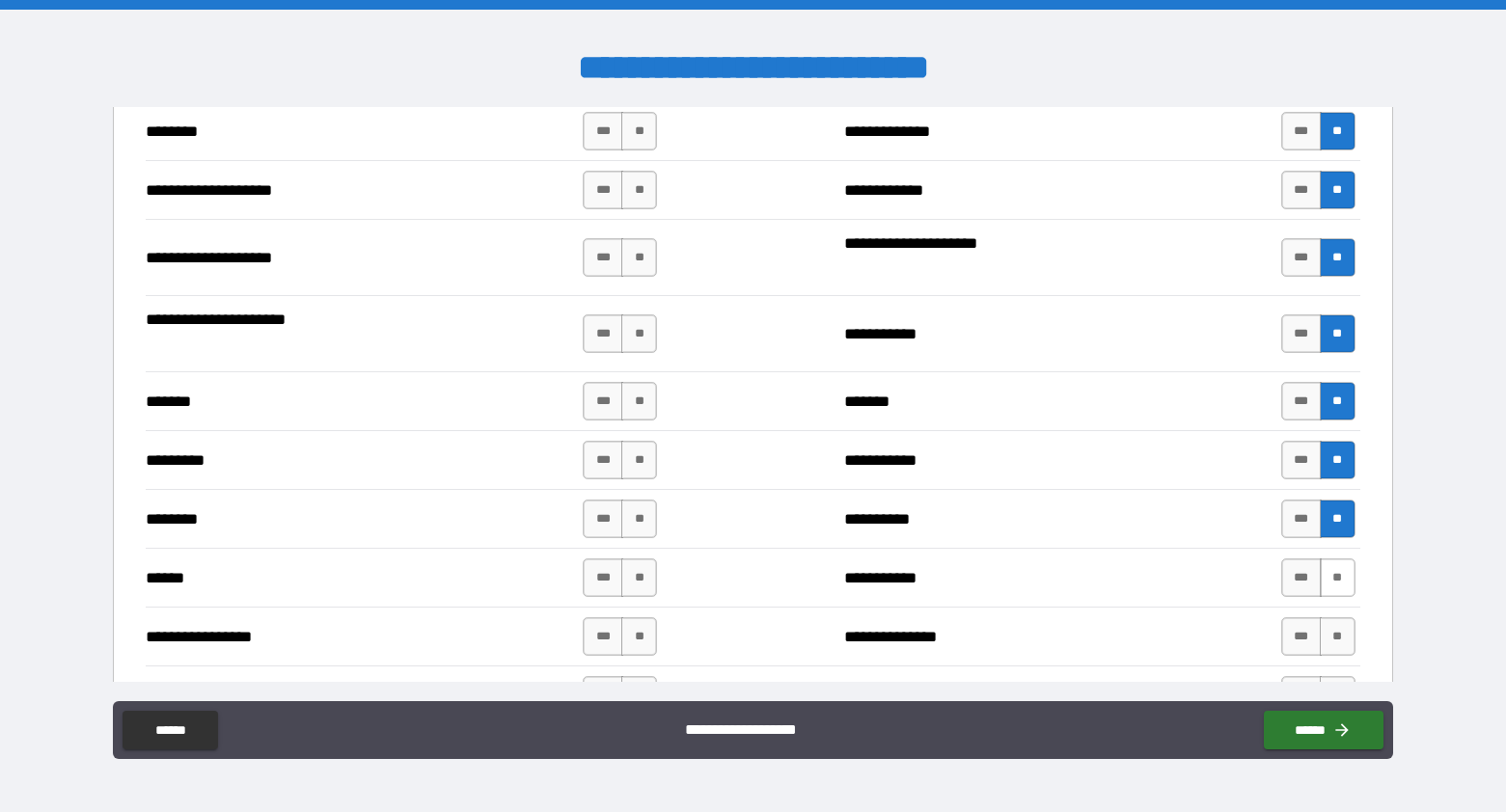 click on "**" at bounding box center (1337, 578) 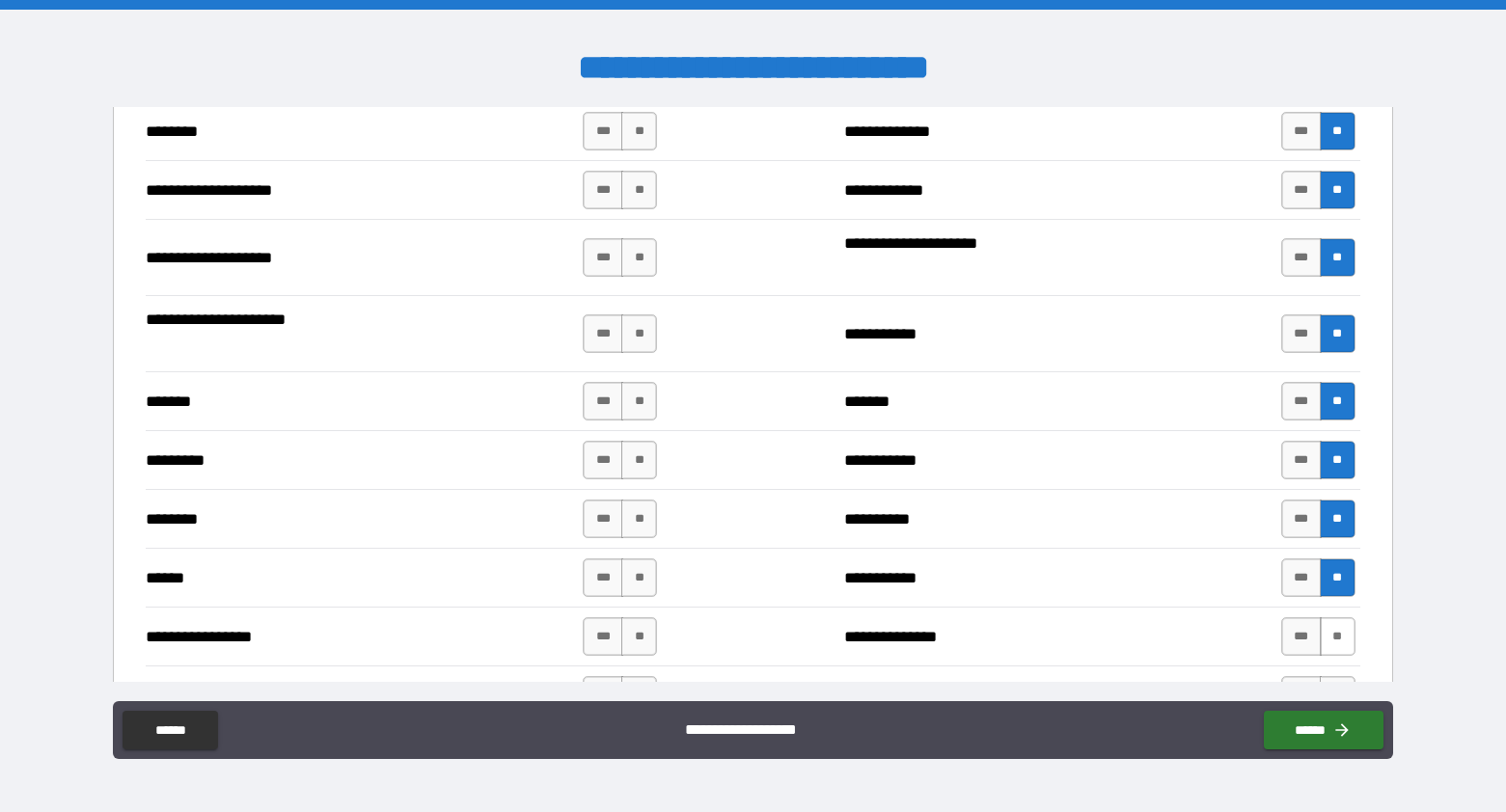 click on "*** **" at bounding box center (1318, 636) 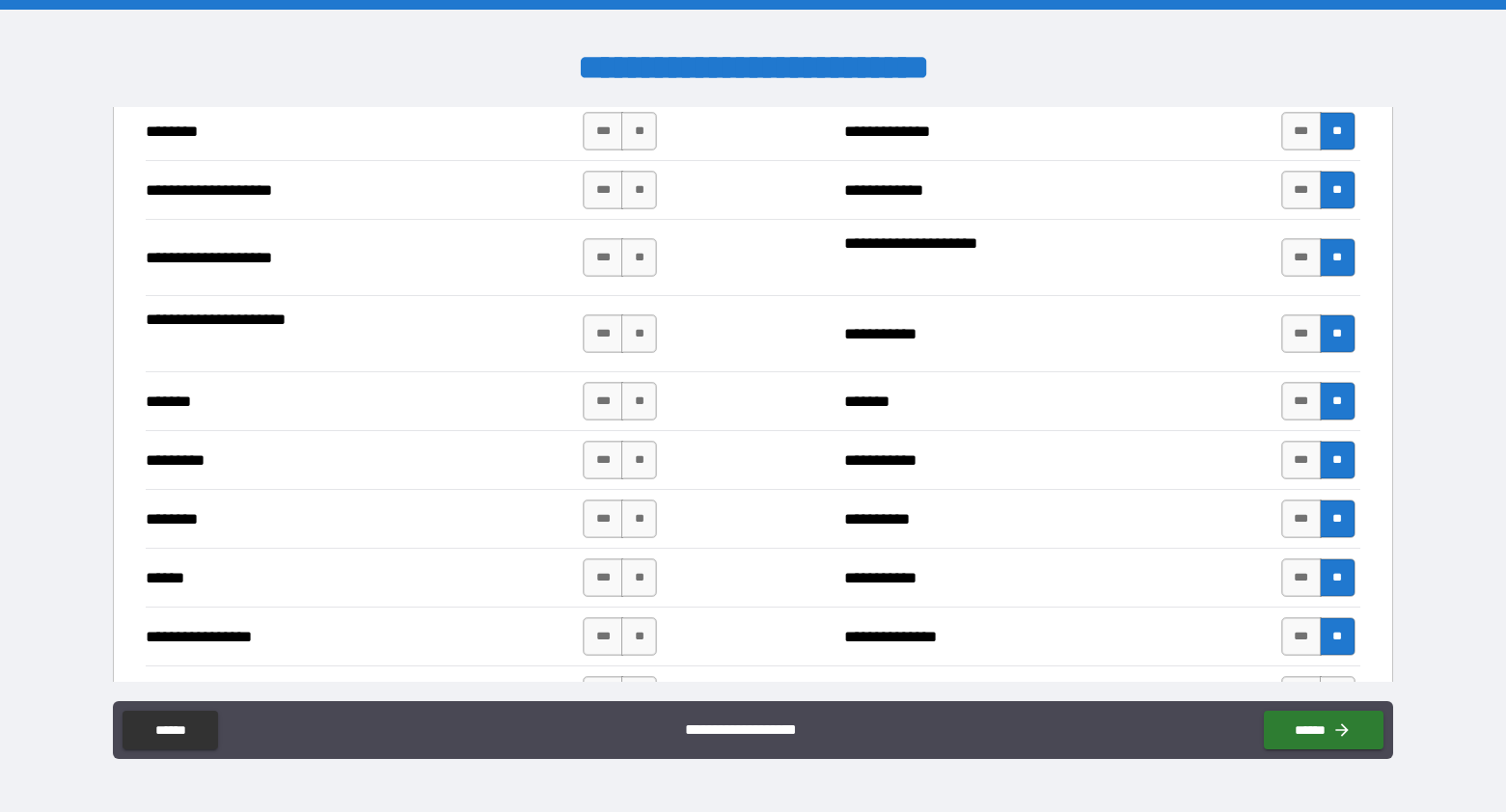 scroll, scrollTop: 3381, scrollLeft: 0, axis: vertical 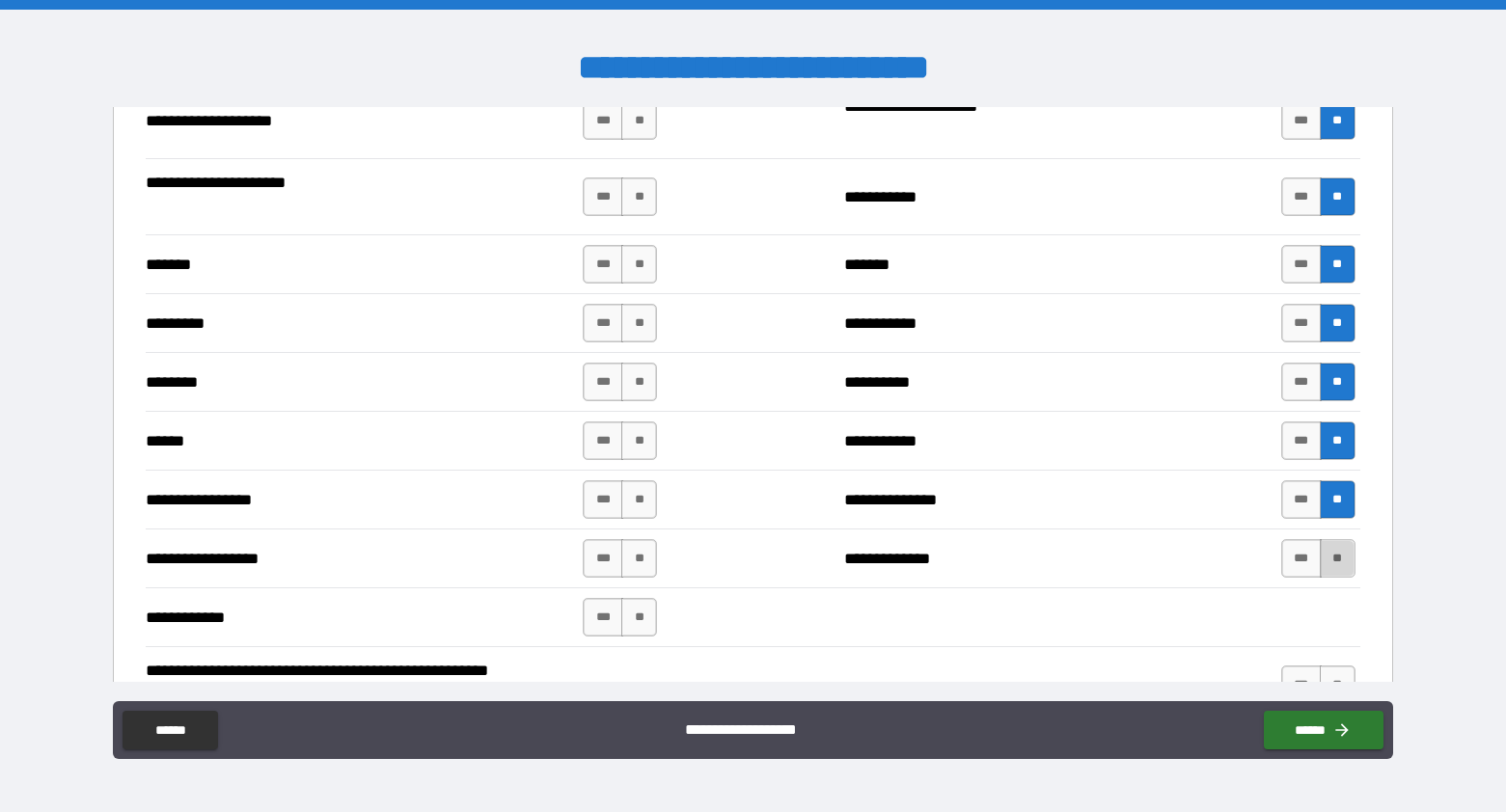 click on "**" at bounding box center (1337, 558) 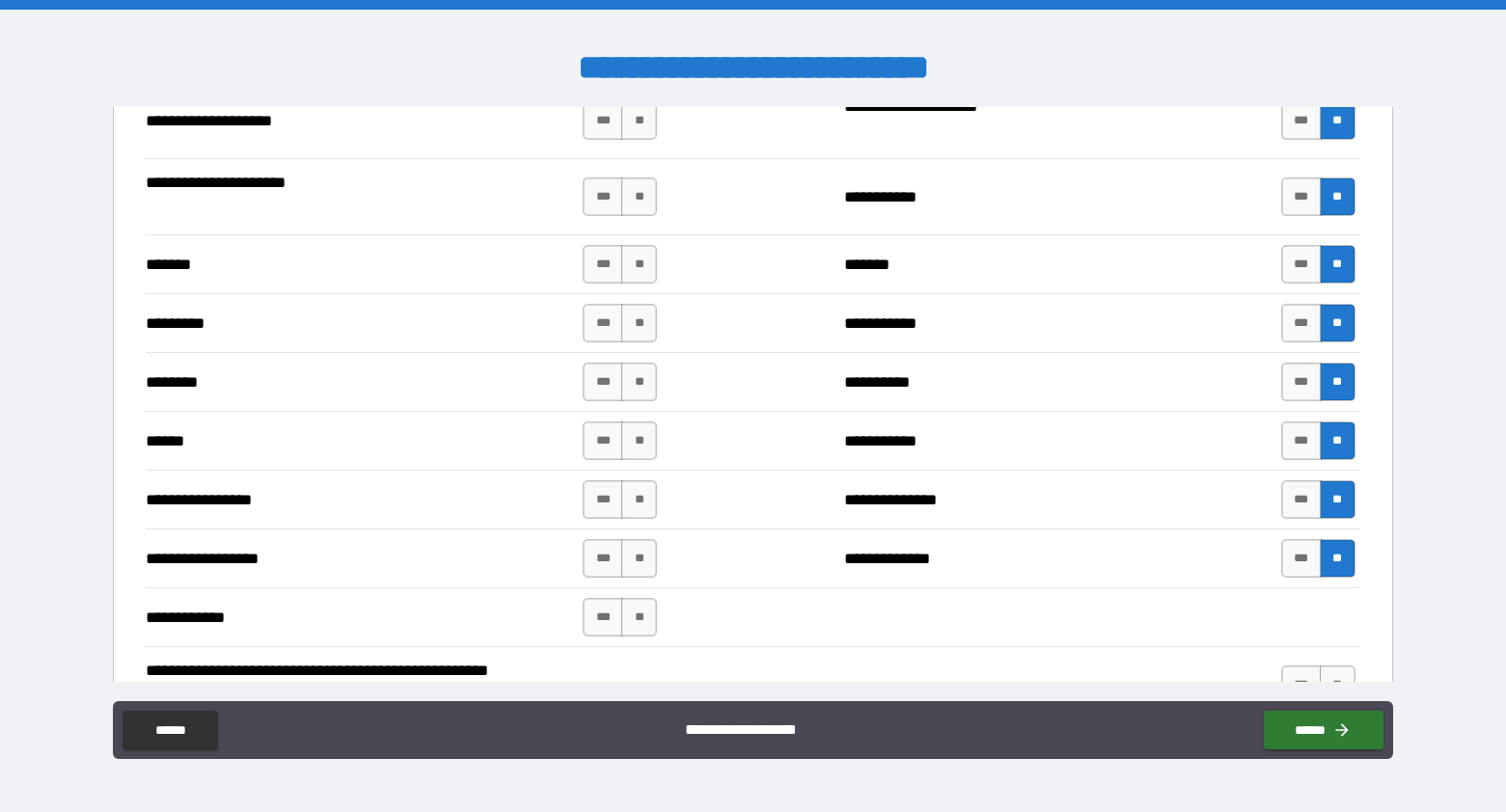 scroll, scrollTop: 3575, scrollLeft: 0, axis: vertical 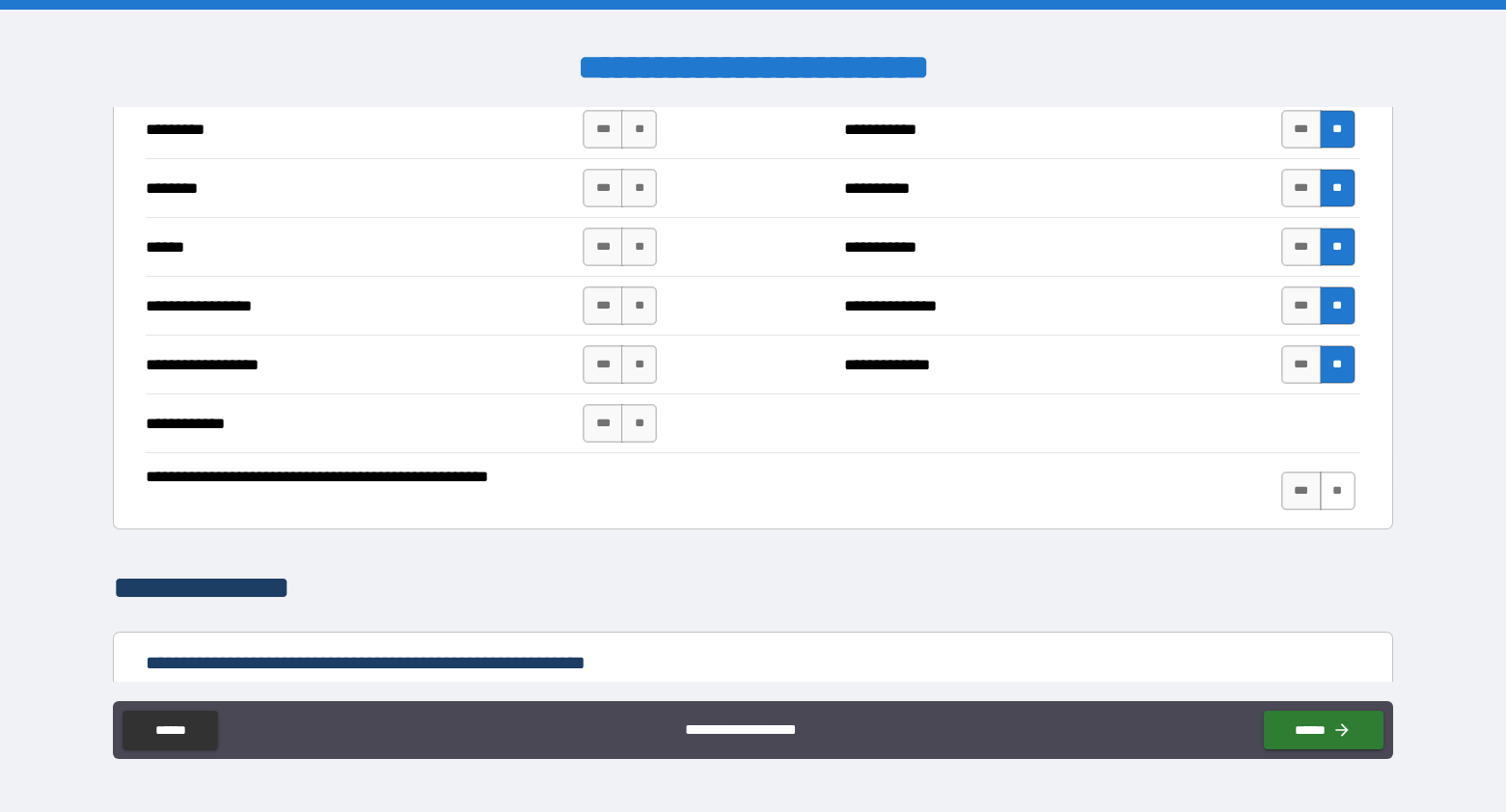 click on "**" at bounding box center (1337, 491) 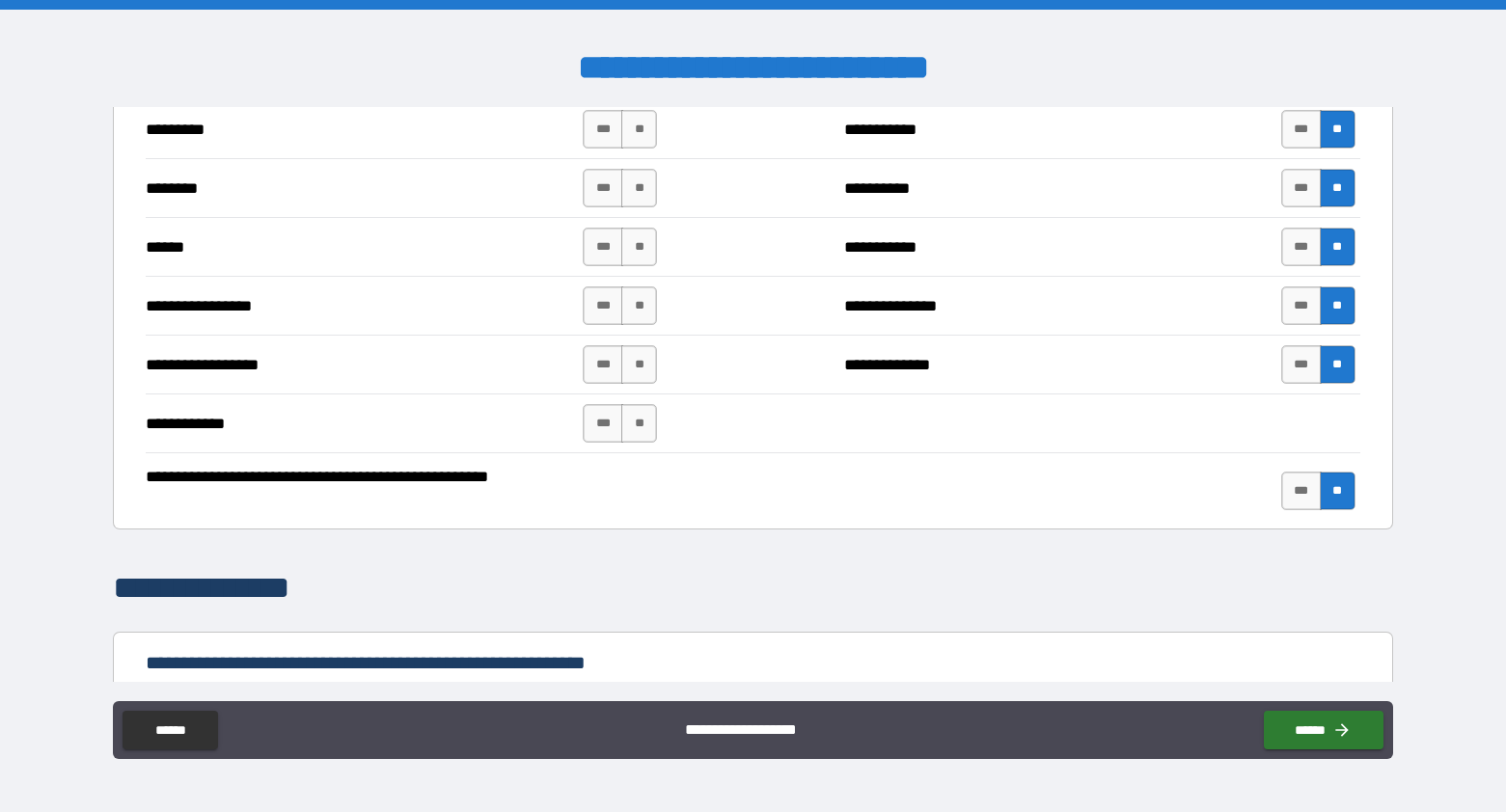 drag, startPoint x: 638, startPoint y: 432, endPoint x: 634, endPoint y: 393, distance: 39.2046 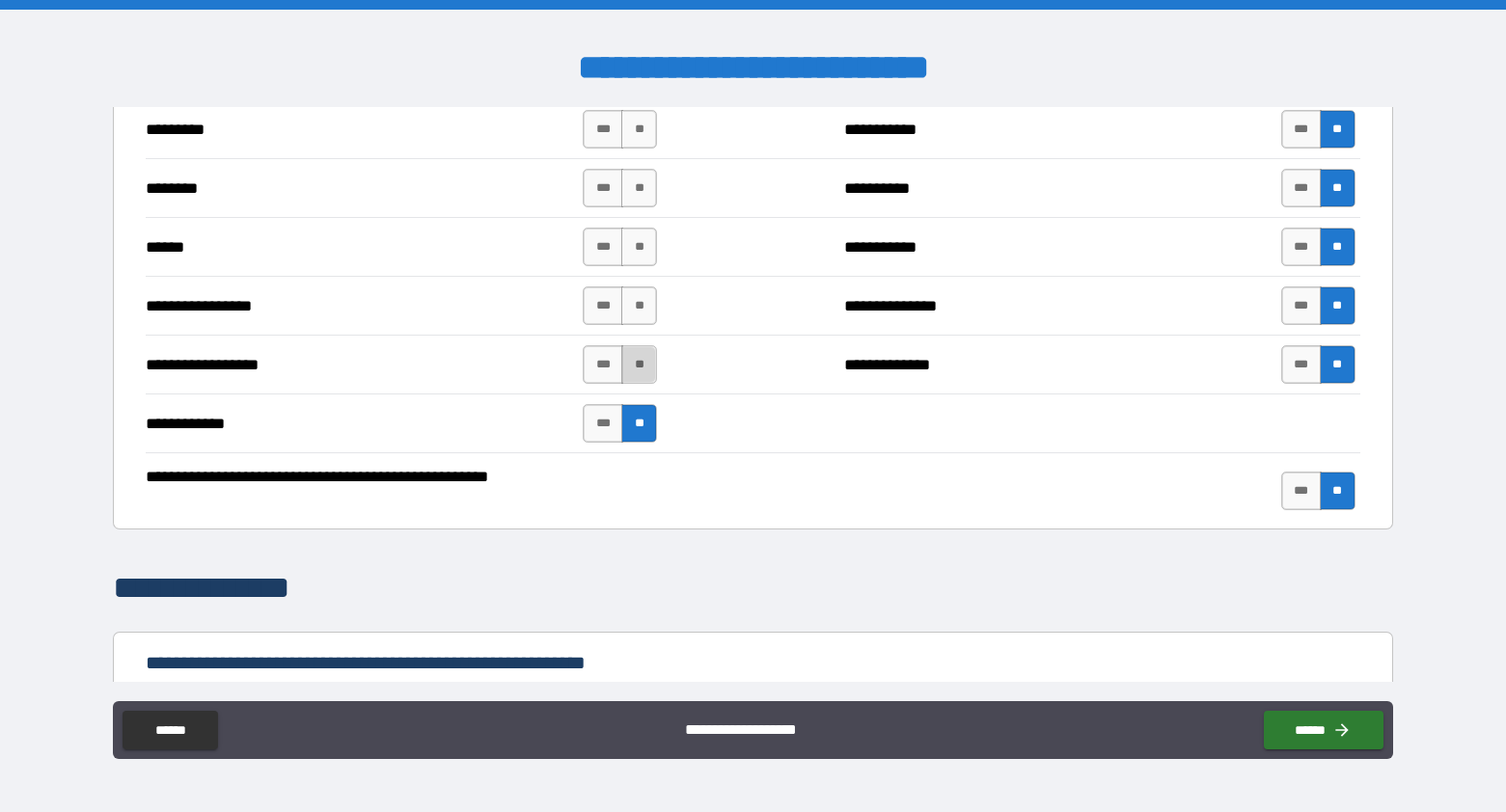 click on "**" at bounding box center [639, 365] 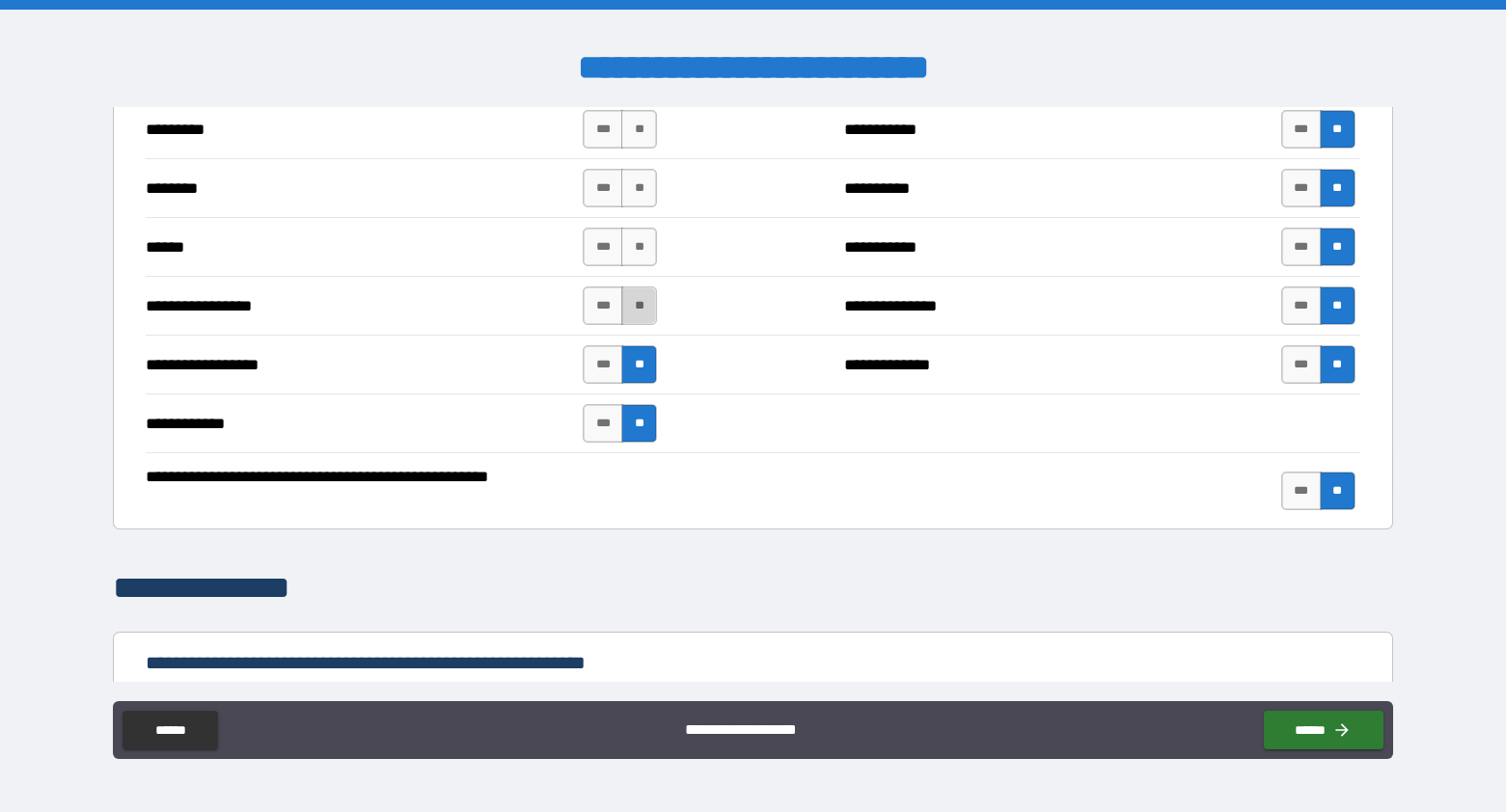 click on "**" at bounding box center [639, 306] 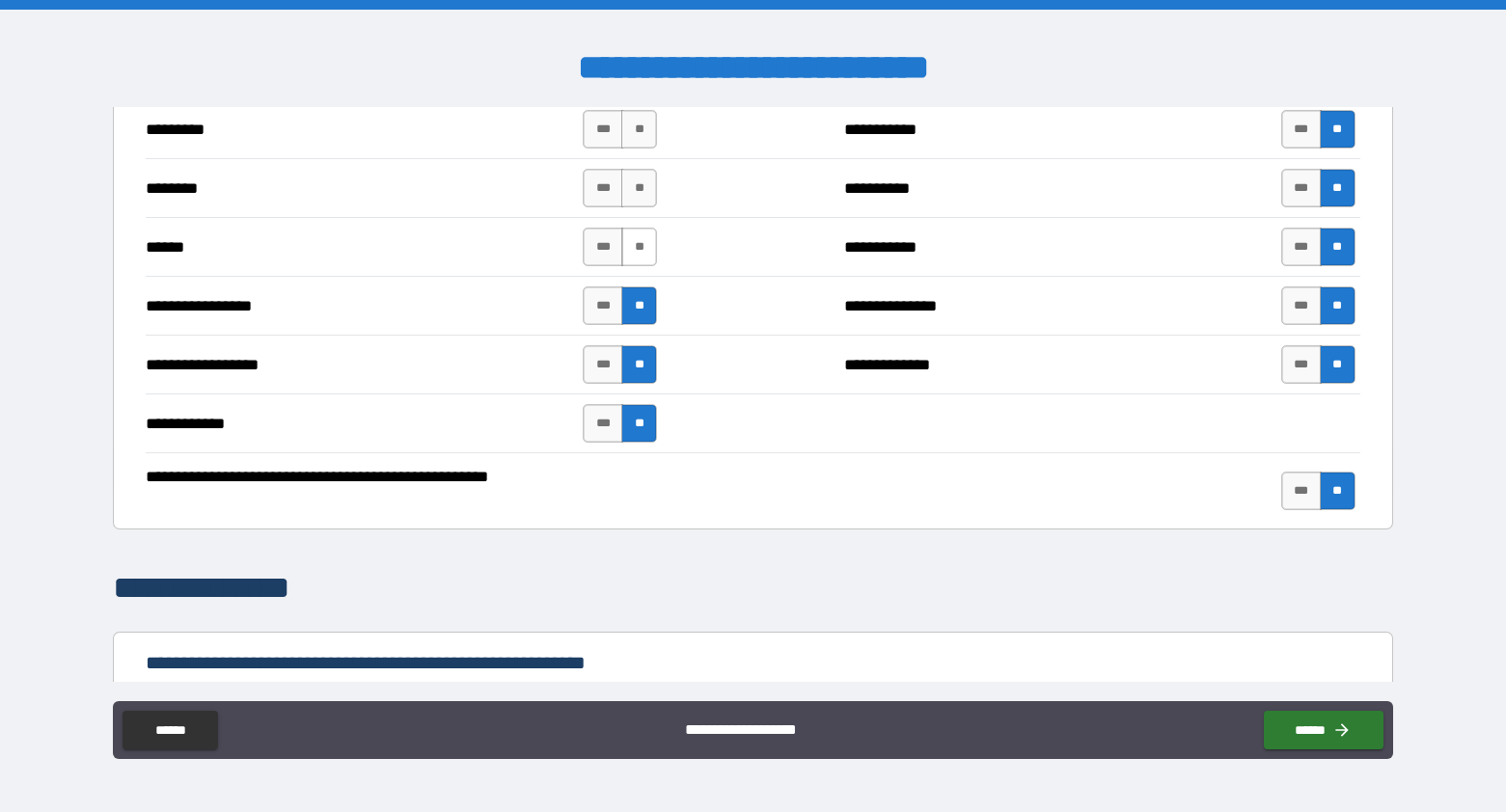 click on "**" at bounding box center (639, 247) 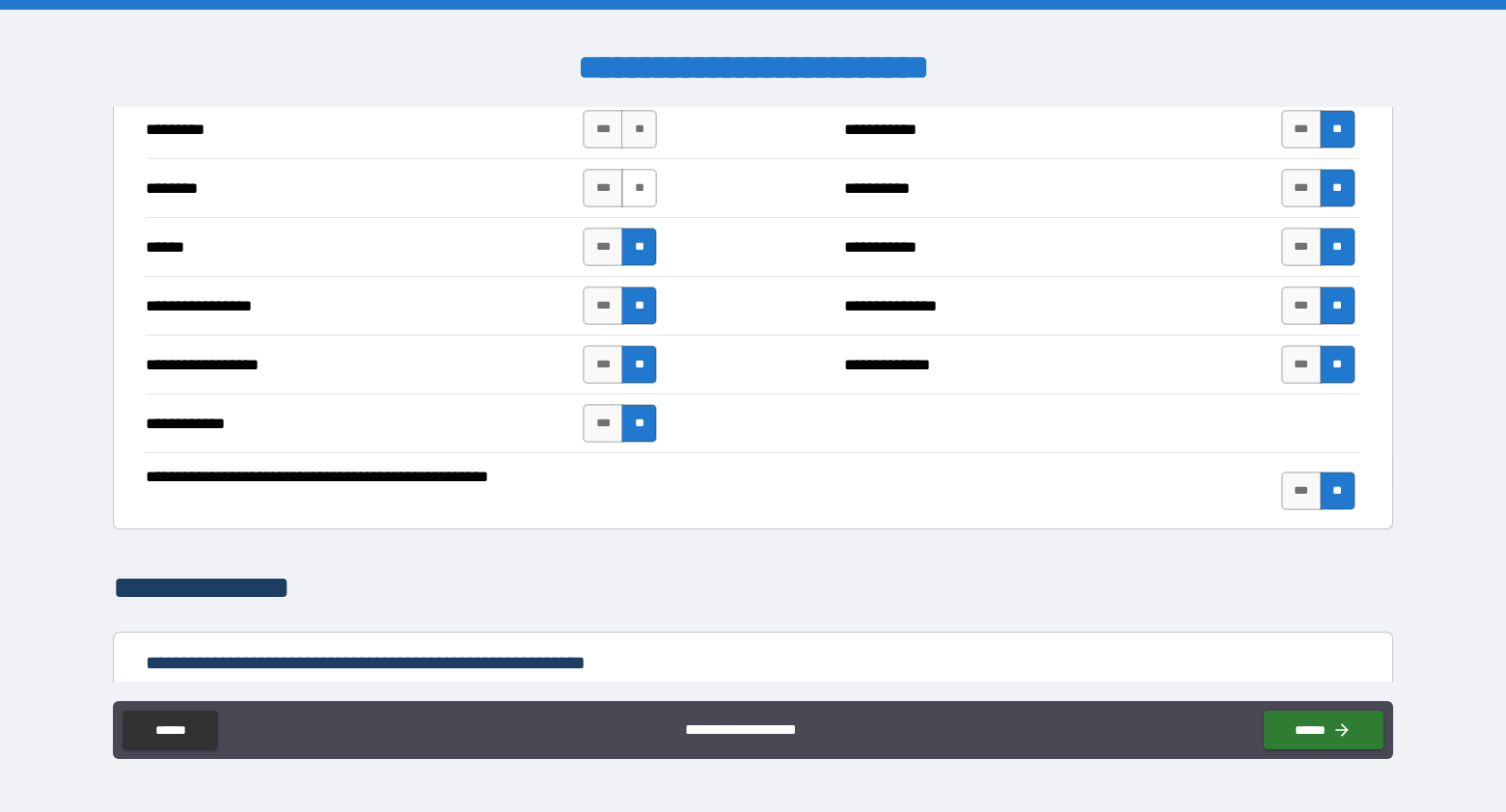 click on "**" at bounding box center (639, 188) 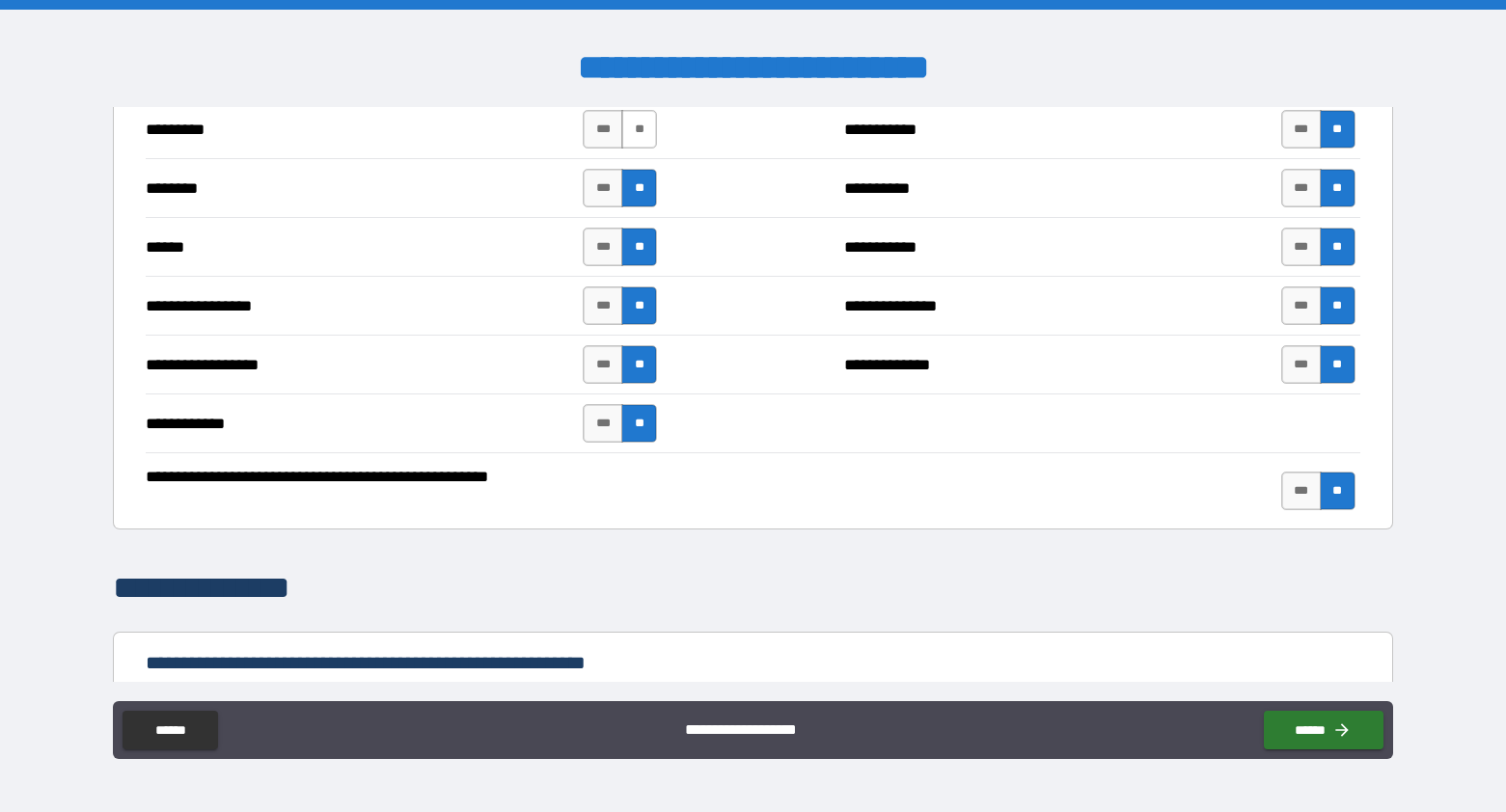 click on "**" at bounding box center [639, 129] 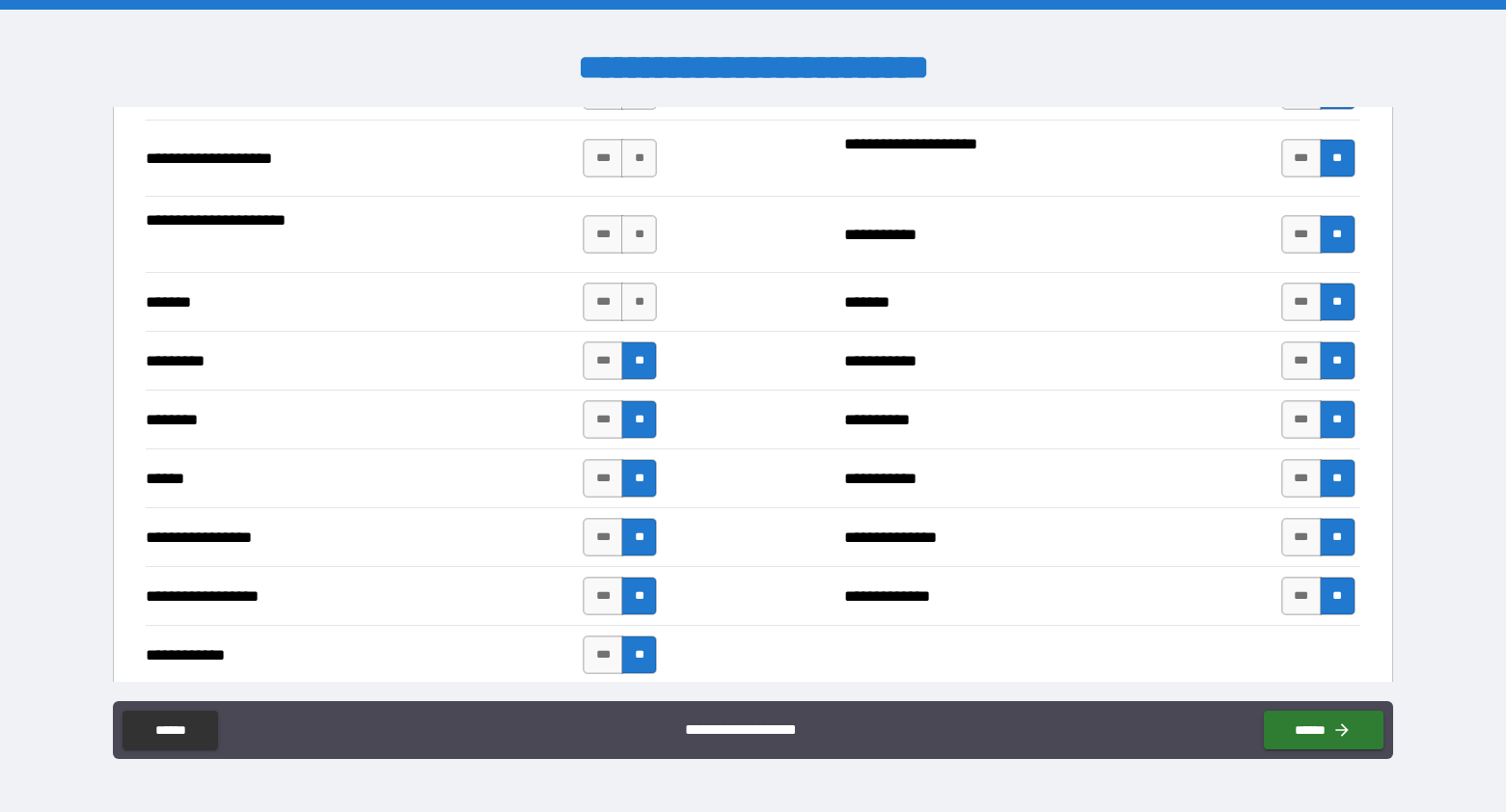 scroll, scrollTop: 3258, scrollLeft: 0, axis: vertical 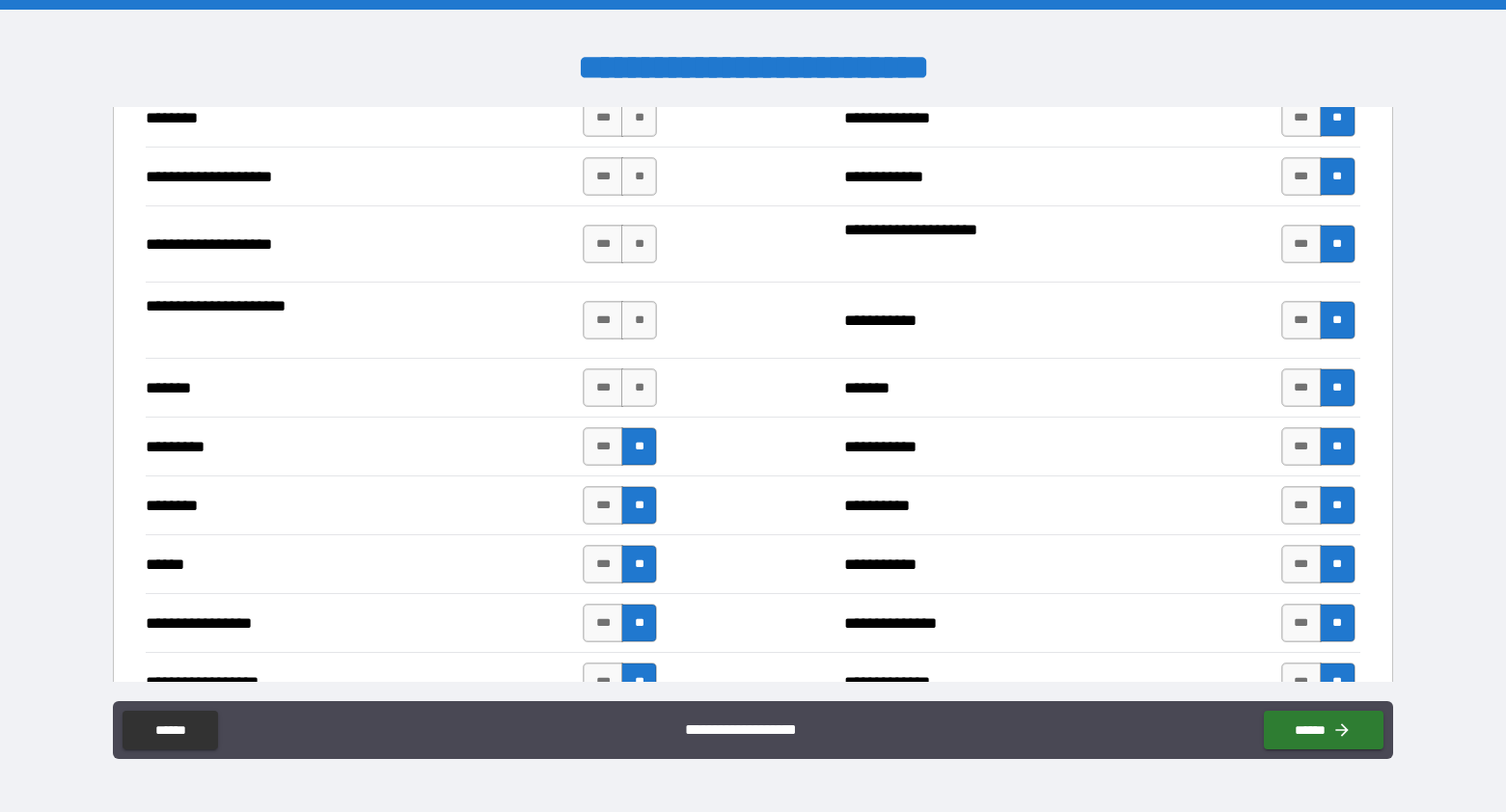 drag, startPoint x: 639, startPoint y: 387, endPoint x: 641, endPoint y: 356, distance: 31.06445 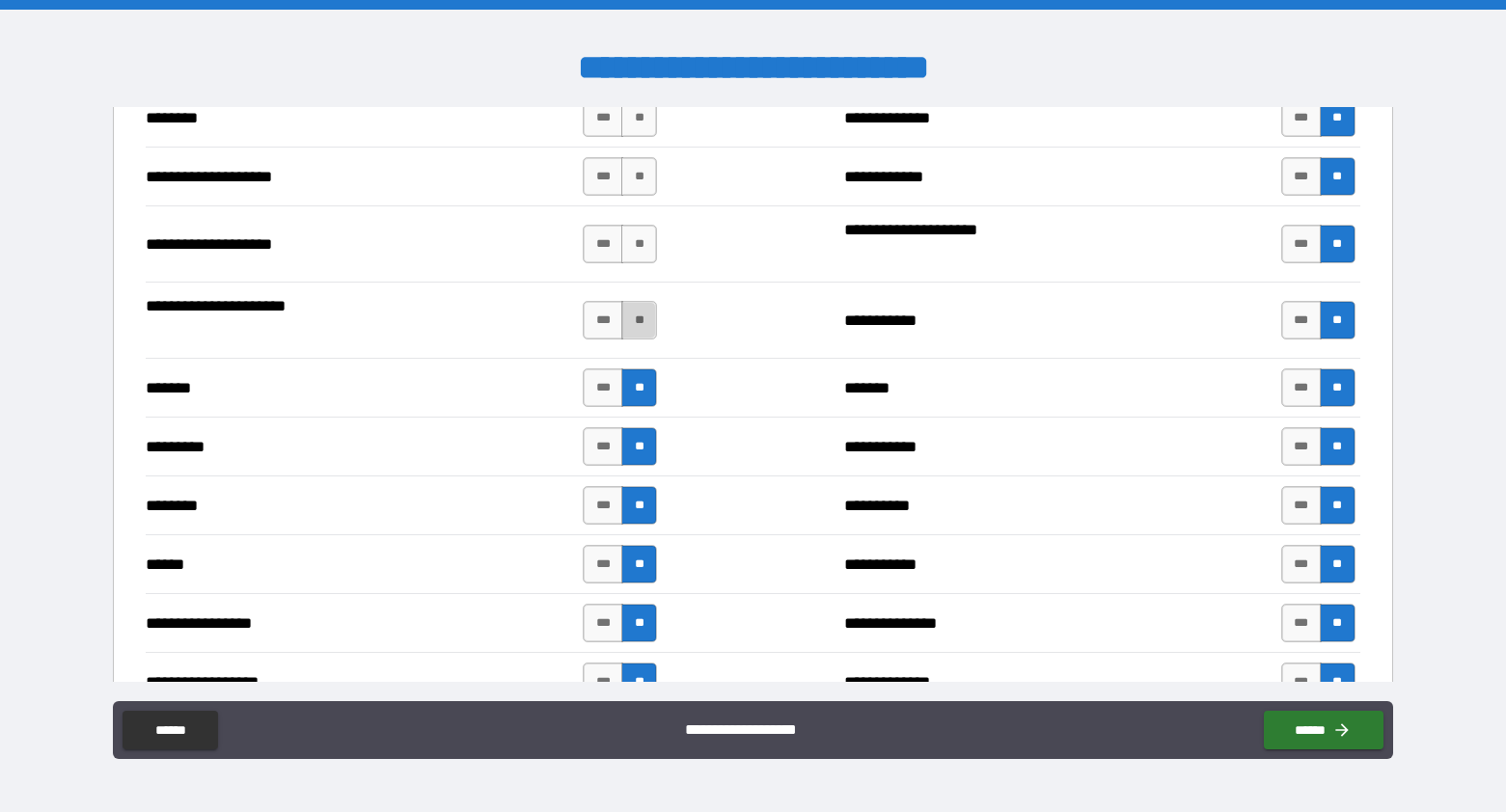 click on "**" at bounding box center (639, 320) 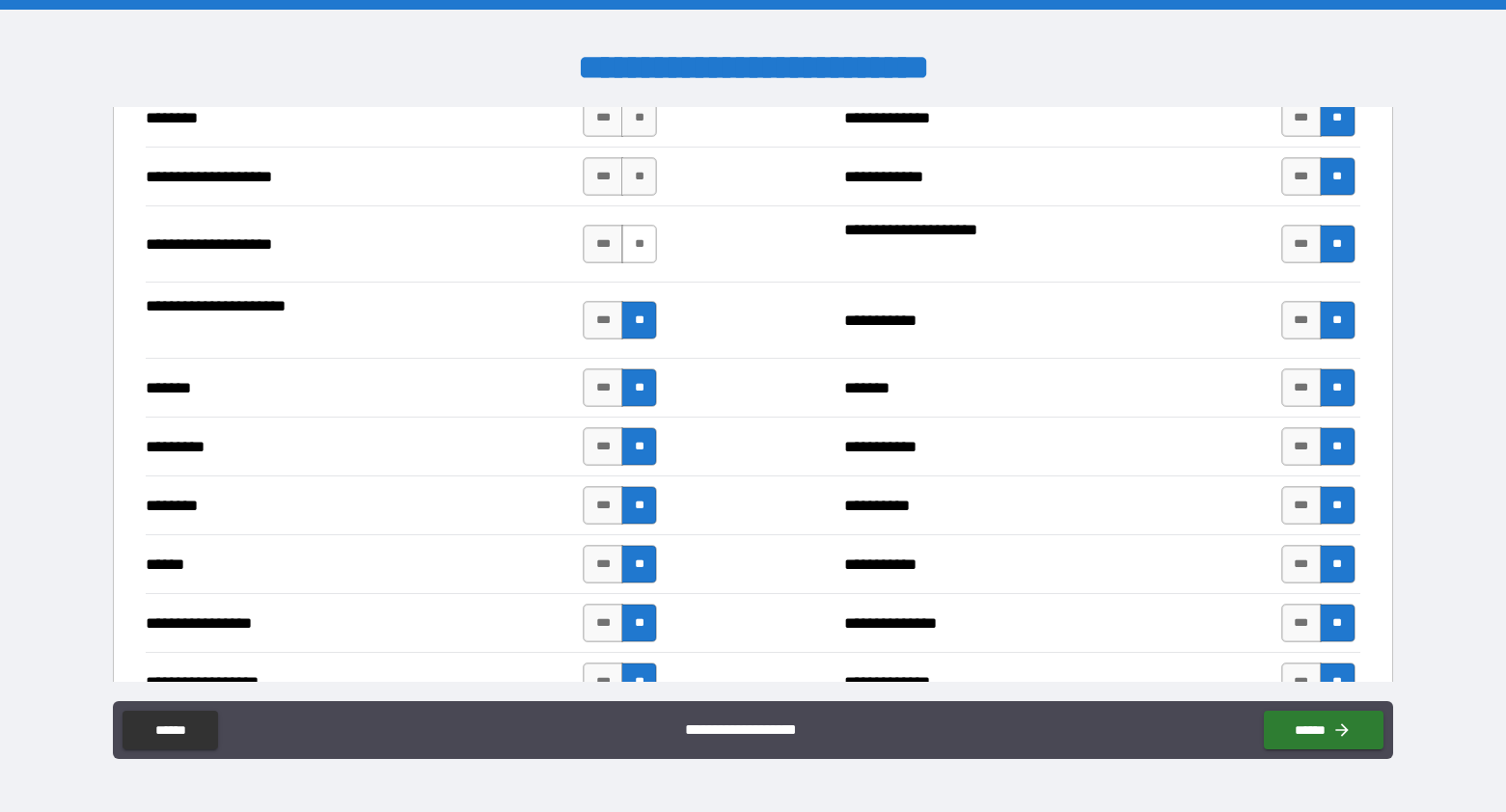click on "**" at bounding box center (639, 244) 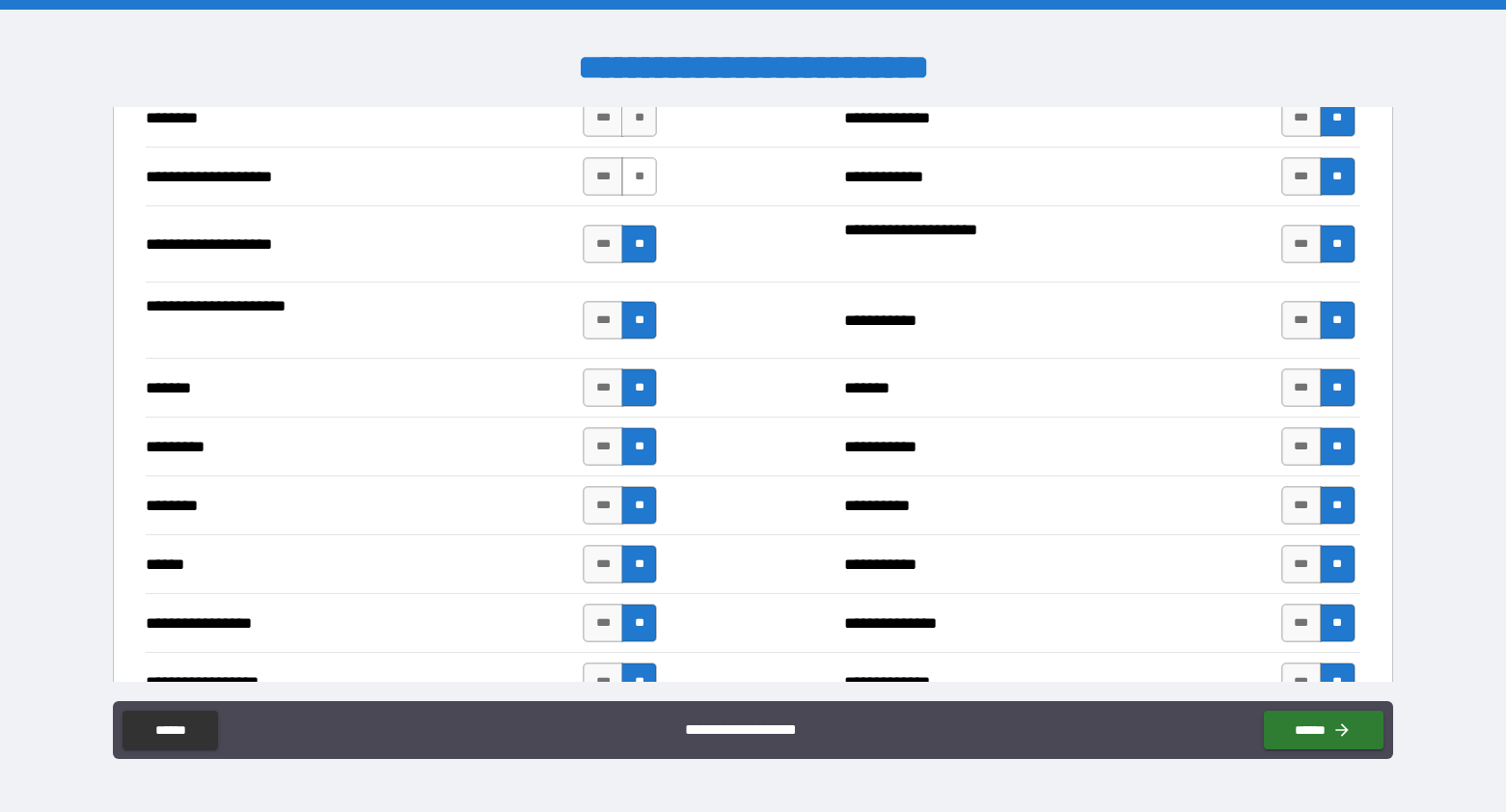 click on "**" at bounding box center [639, 176] 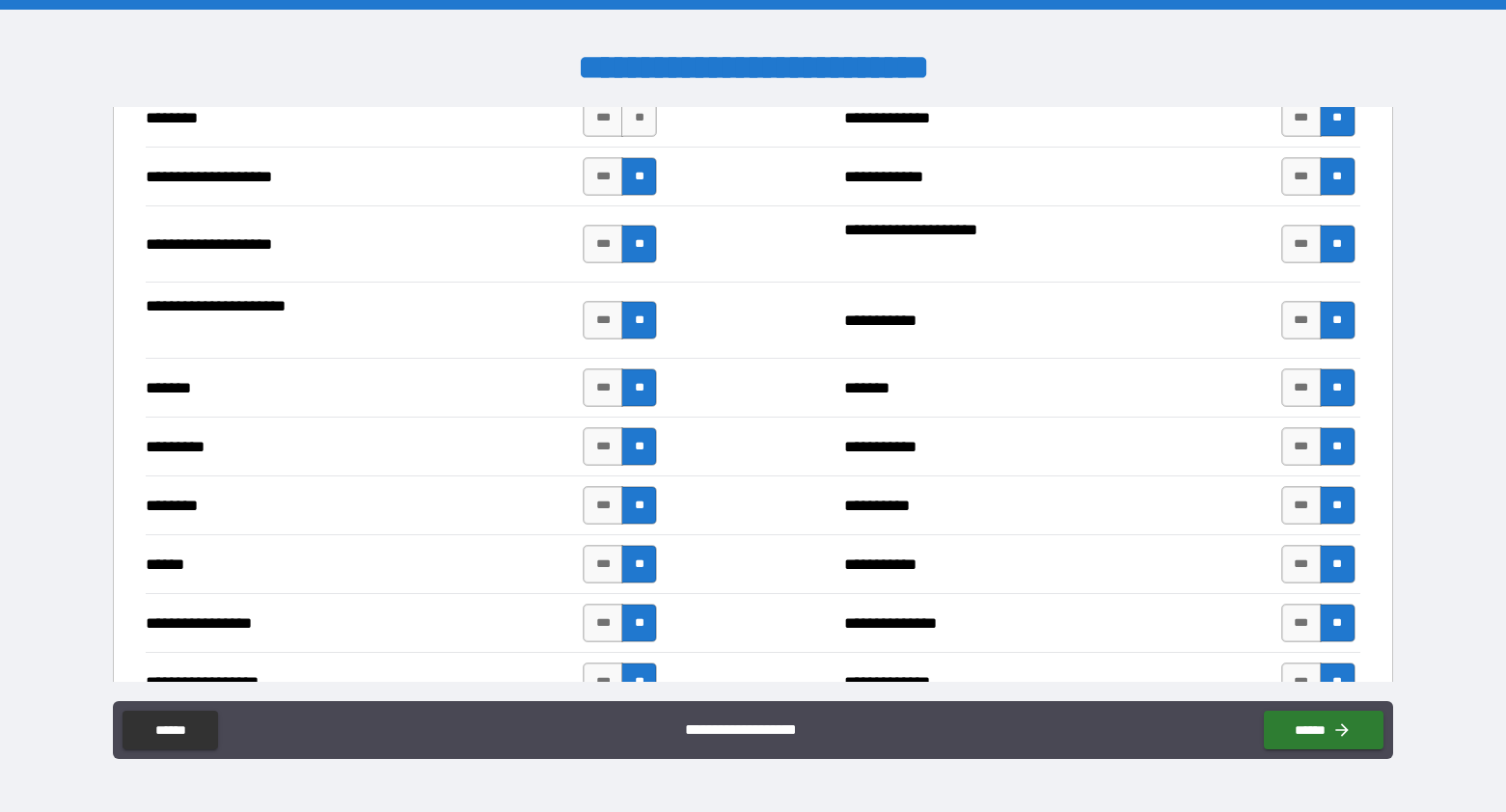 scroll, scrollTop: 3215, scrollLeft: 0, axis: vertical 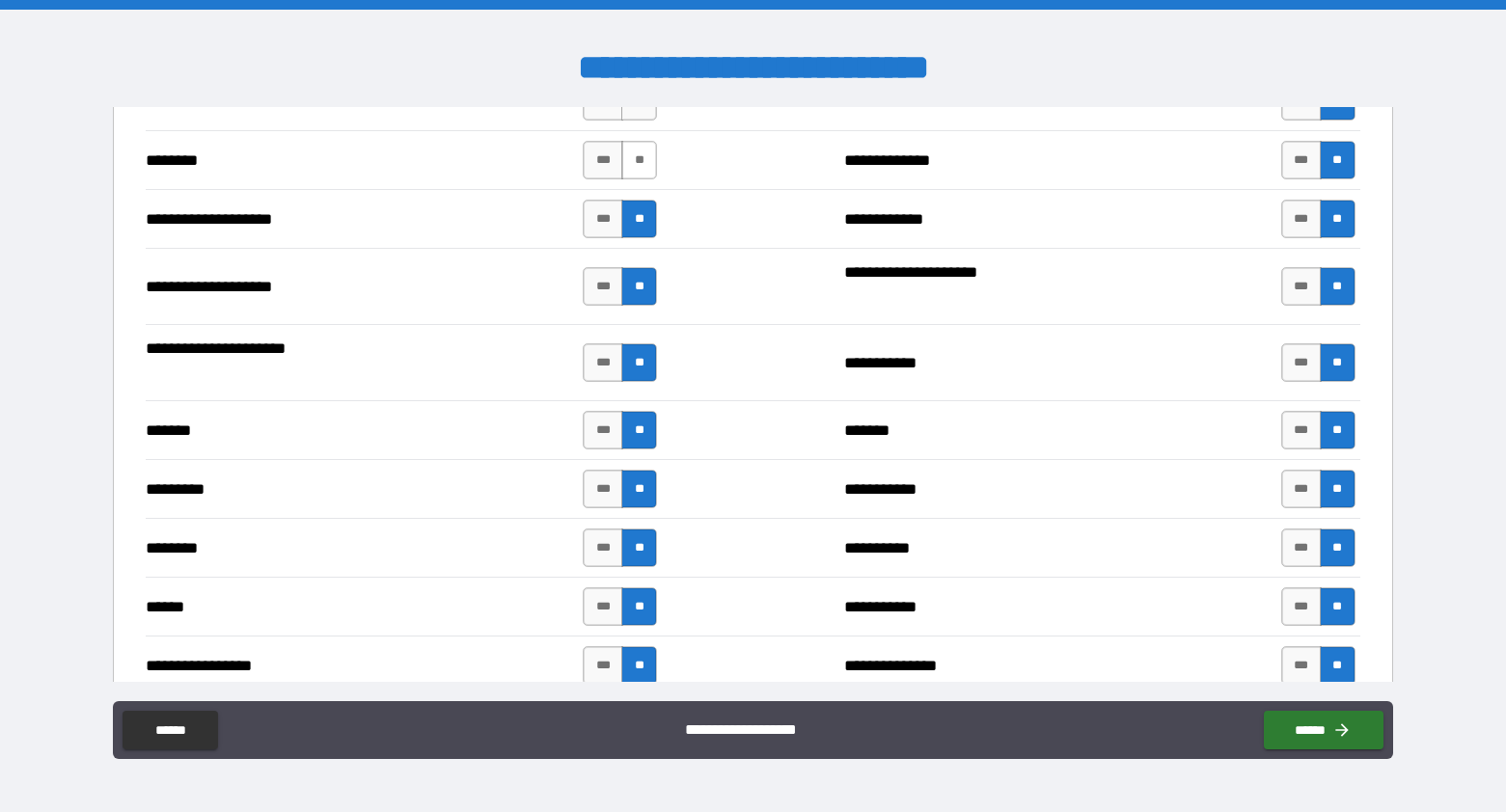 click on "**" at bounding box center [639, 160] 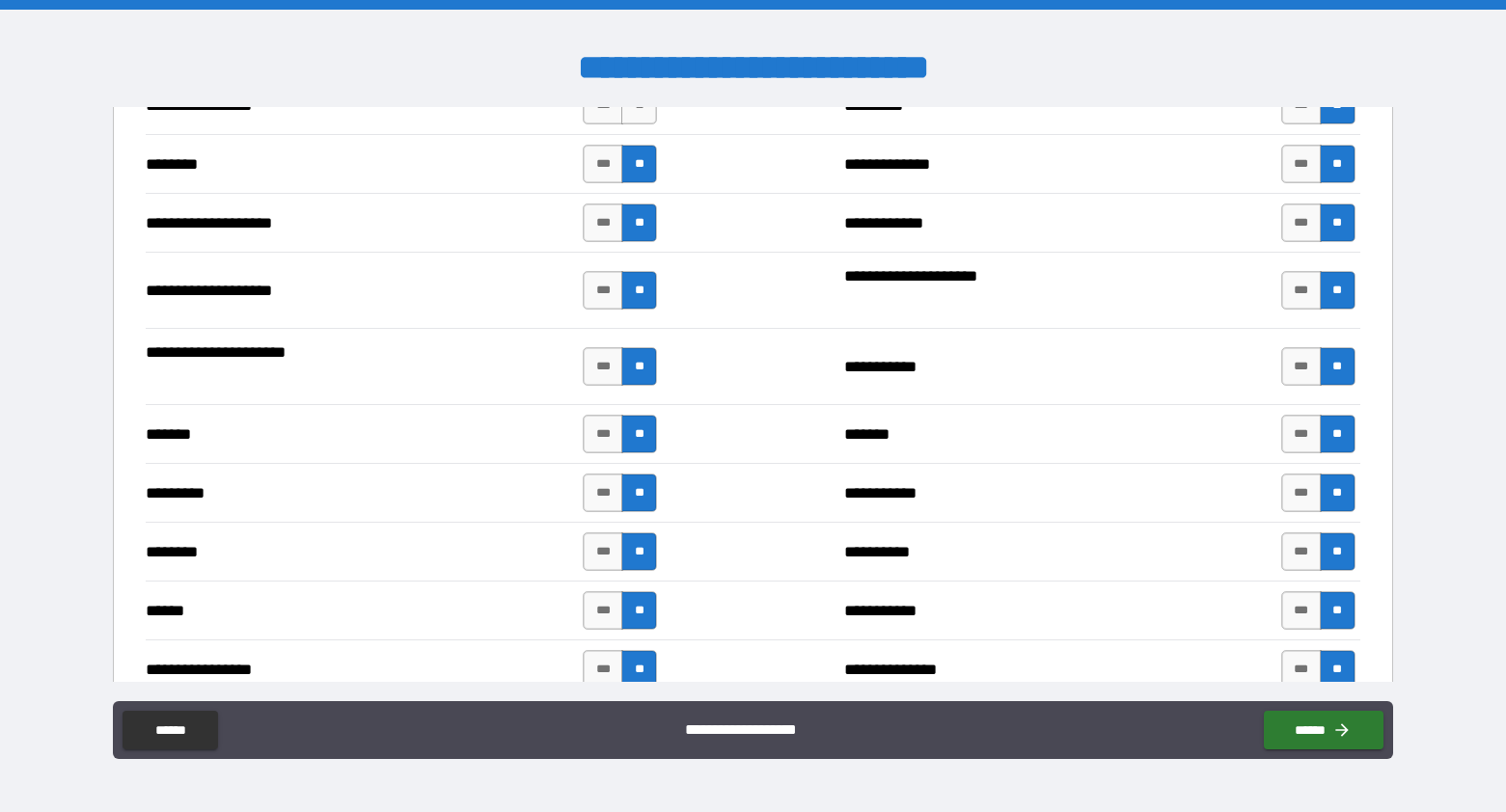 scroll, scrollTop: 3045, scrollLeft: 0, axis: vertical 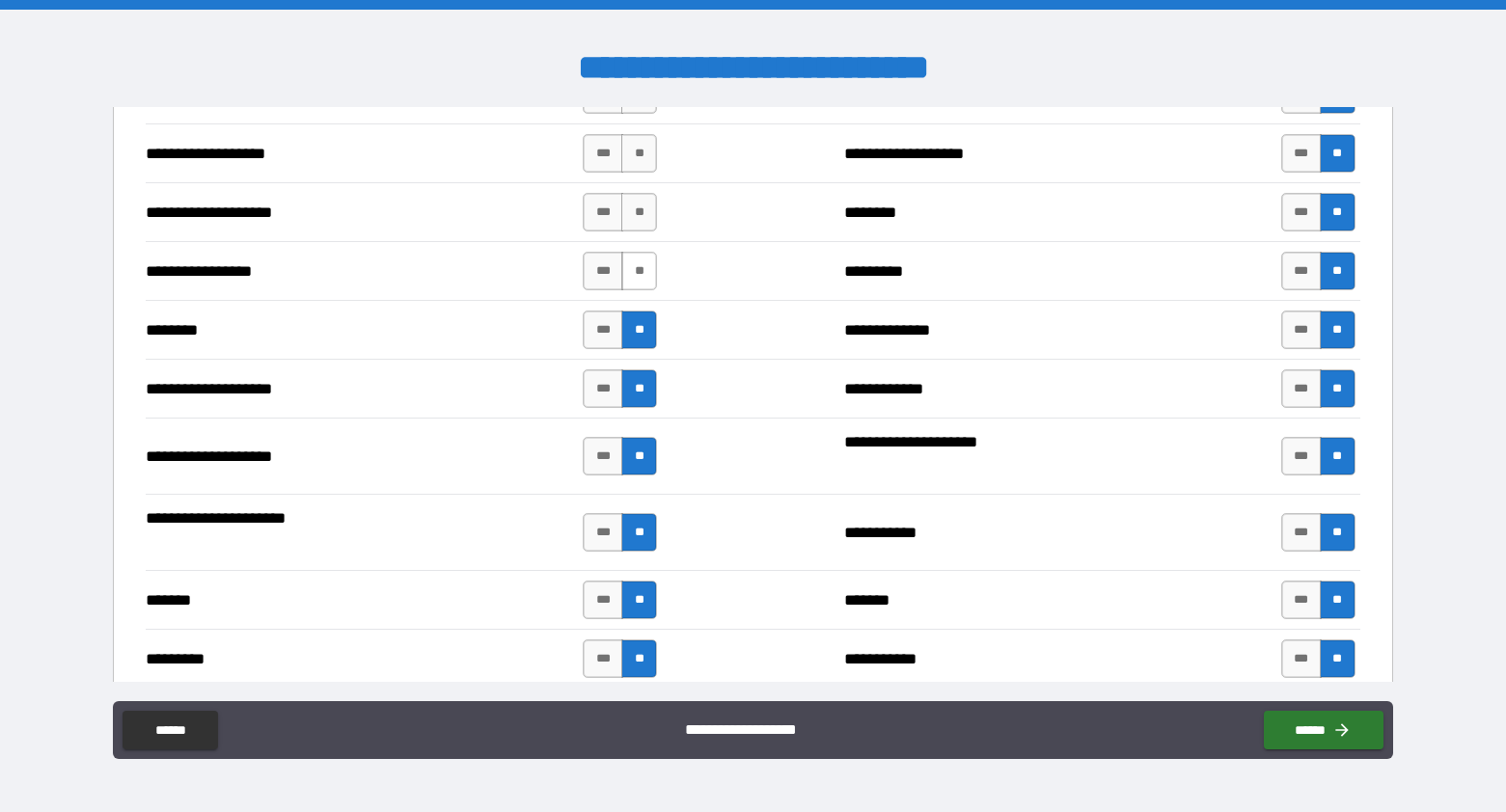 click on "**" at bounding box center (639, 271) 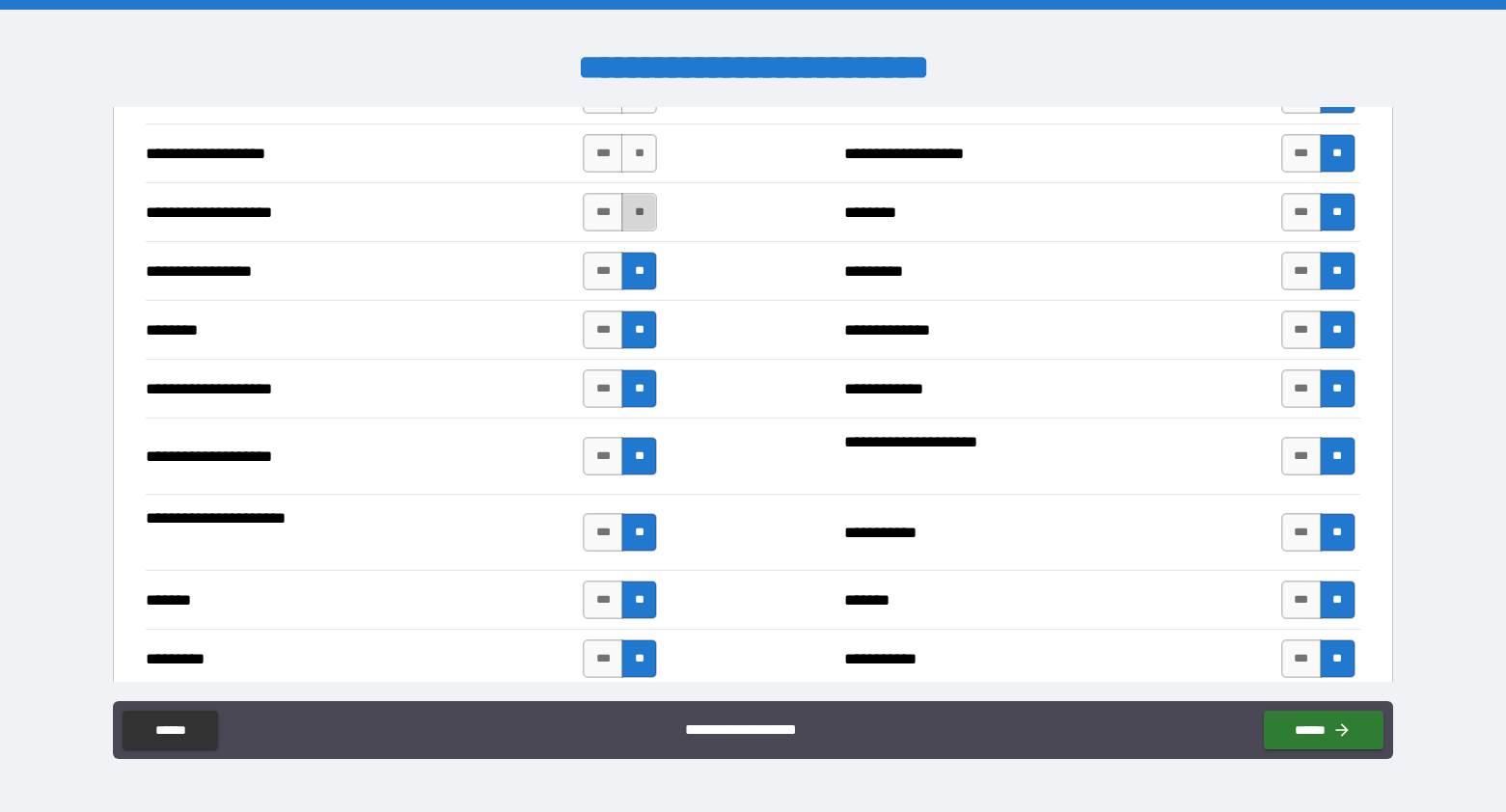 click on "**" at bounding box center (639, 212) 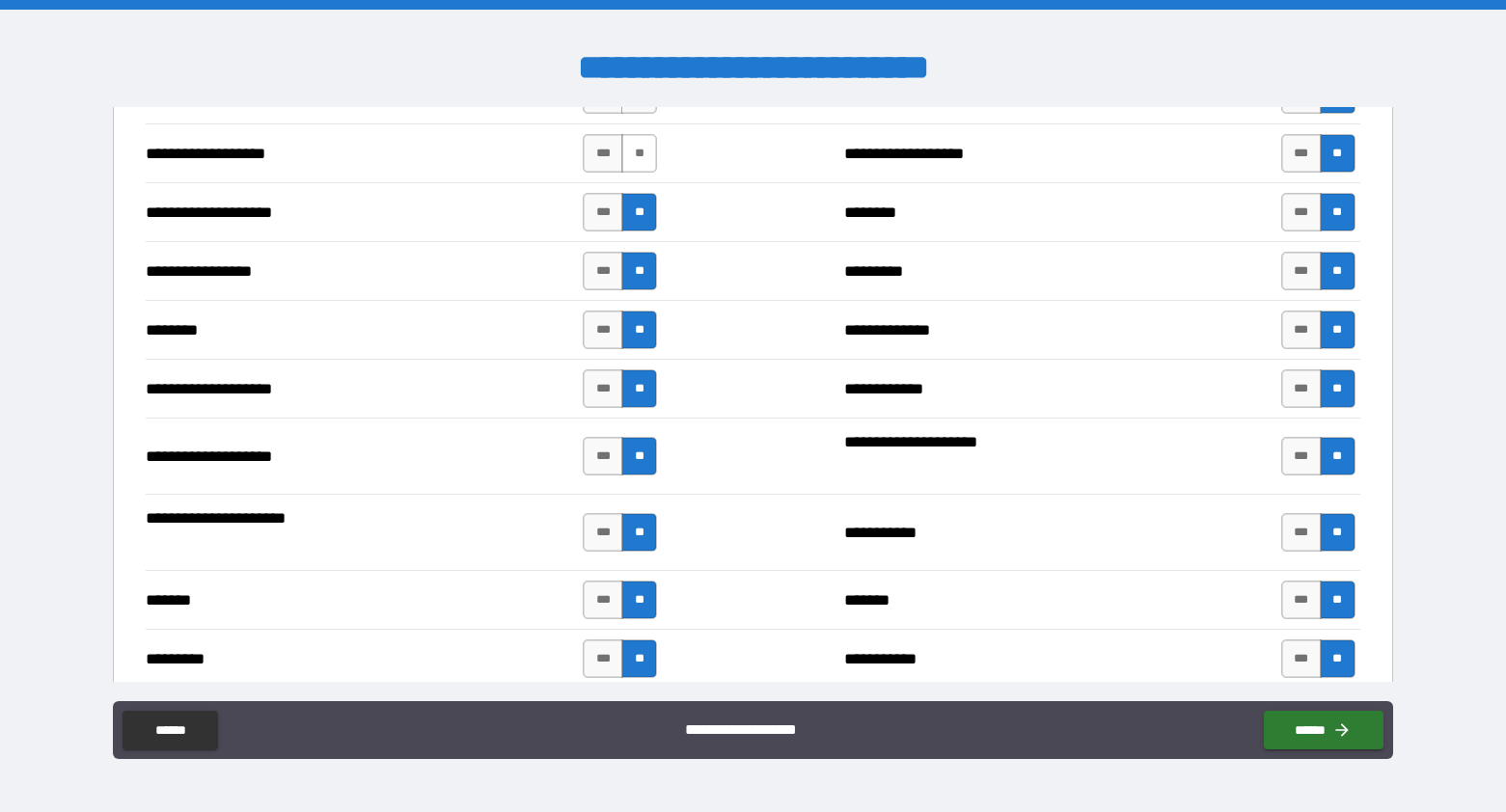 click on "**" at bounding box center [639, 153] 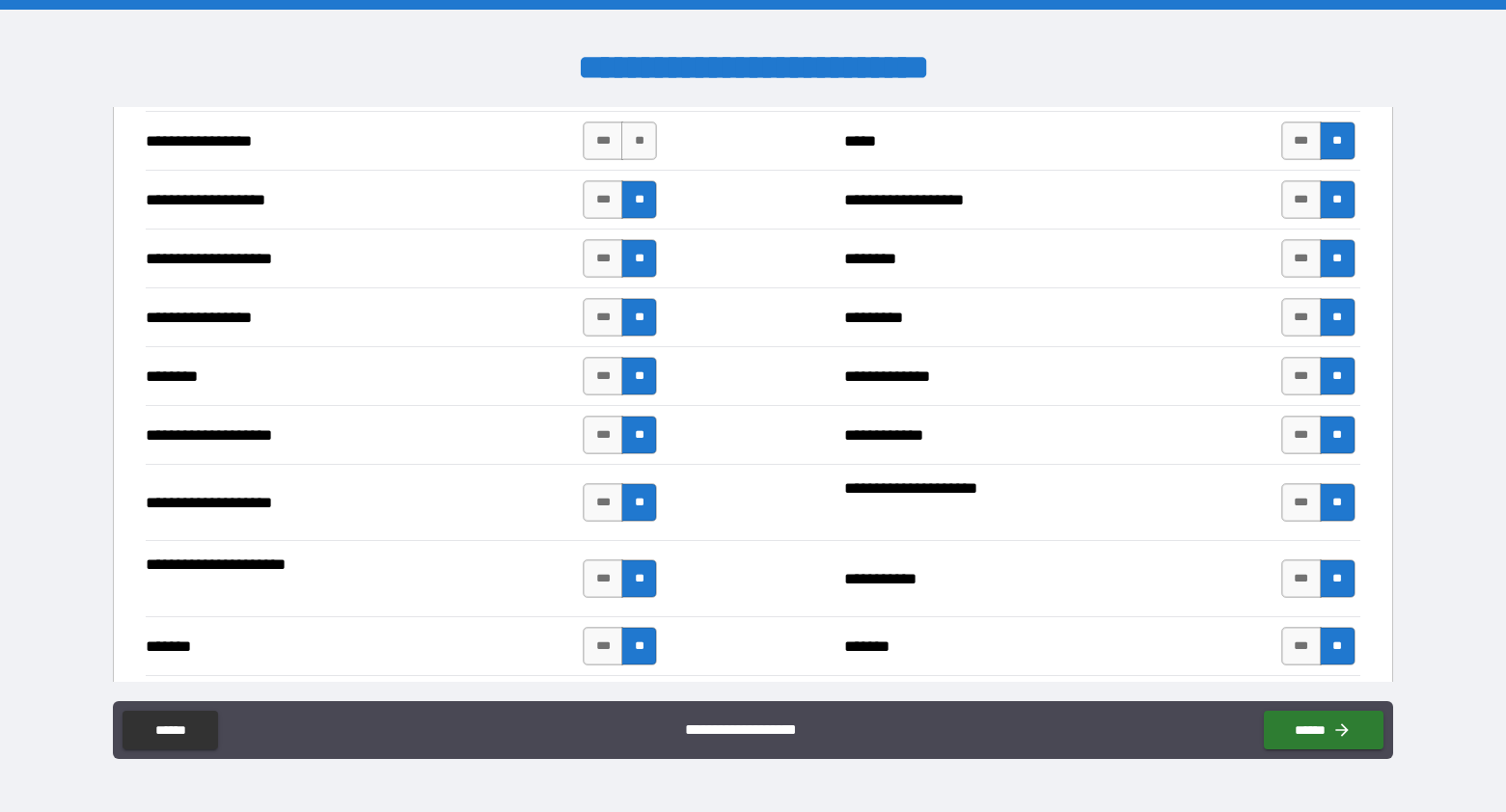 scroll, scrollTop: 2963, scrollLeft: 0, axis: vertical 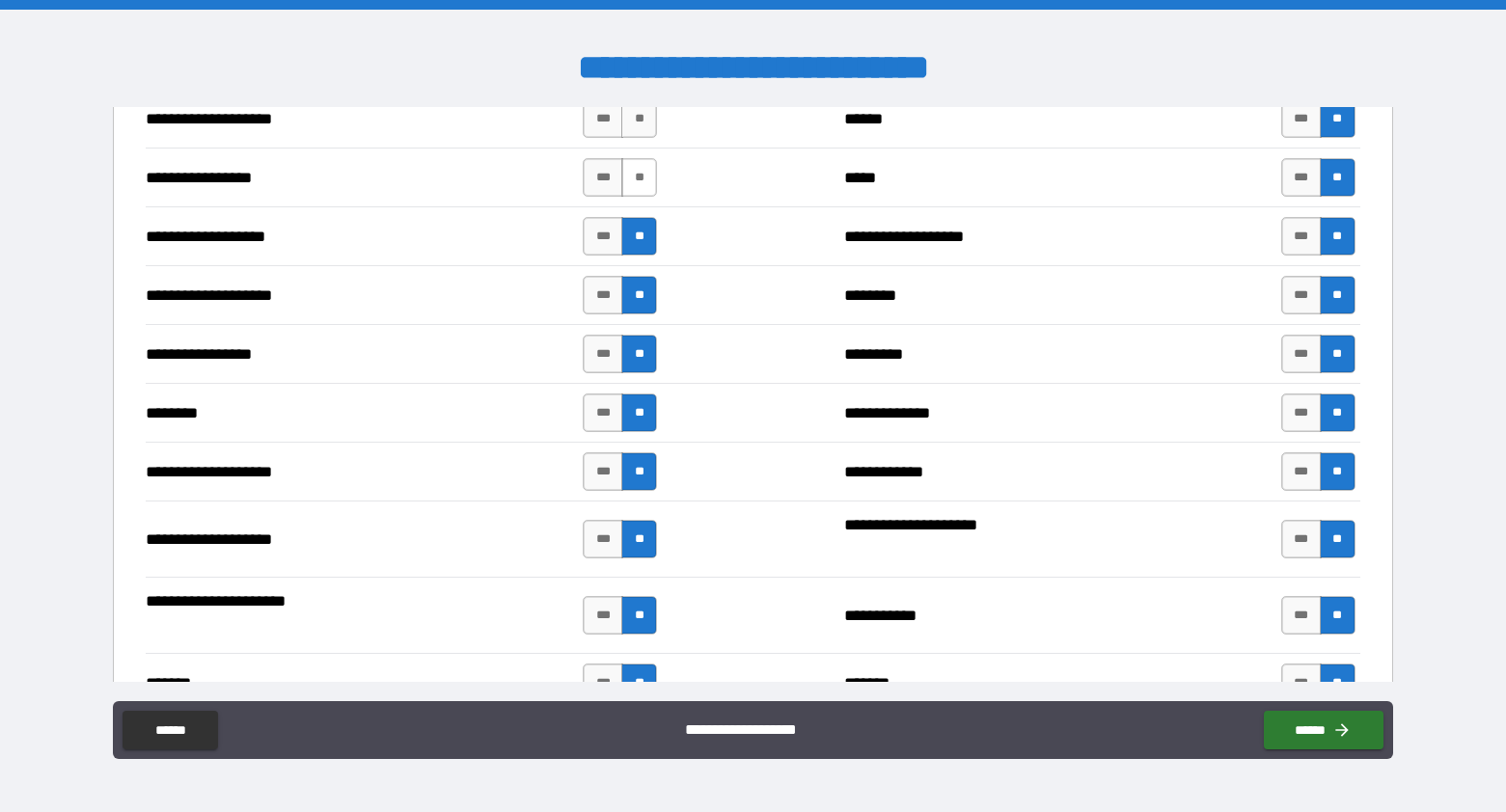 click on "**" at bounding box center [639, 177] 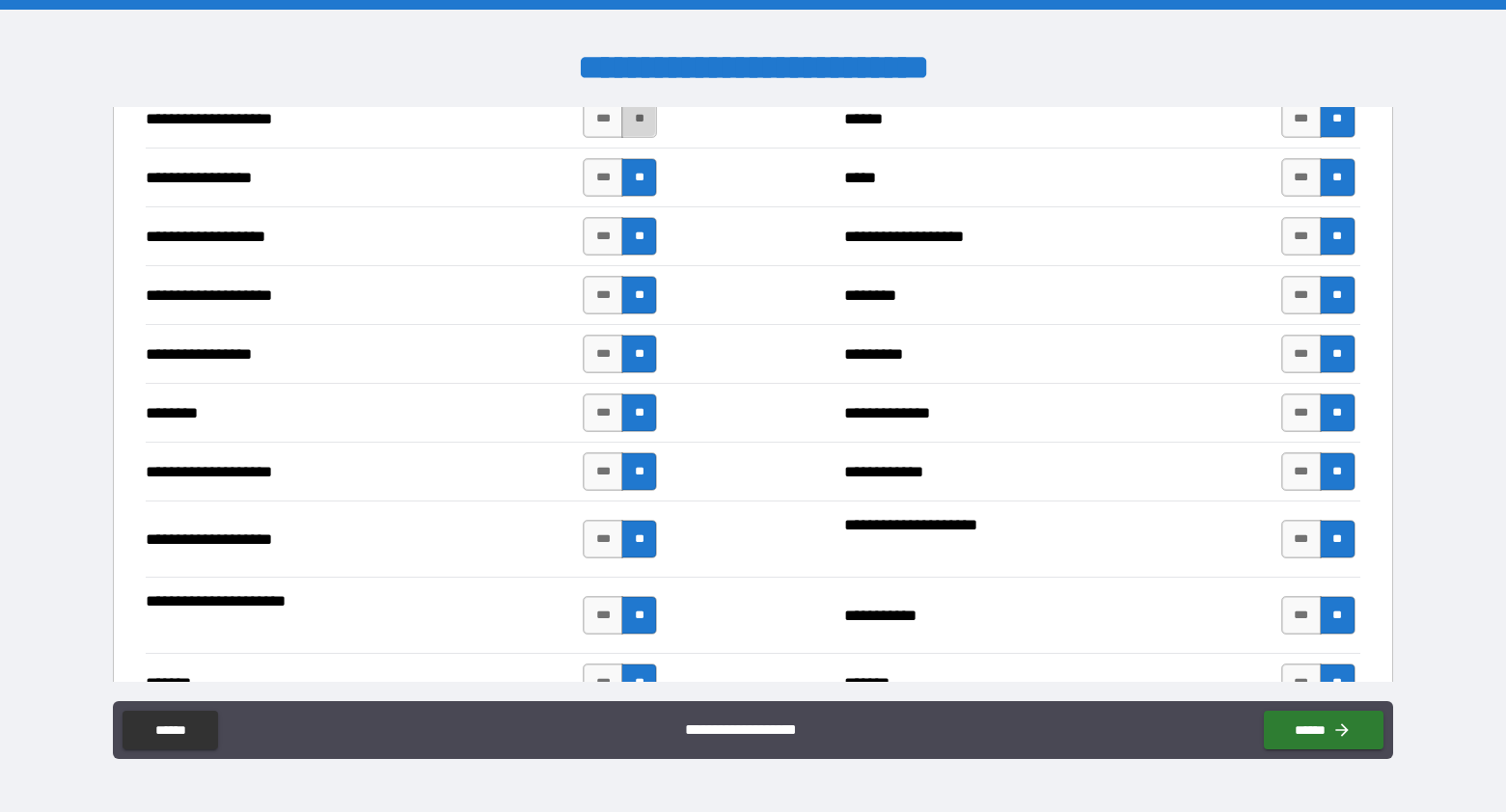 click on "**" at bounding box center [639, 119] 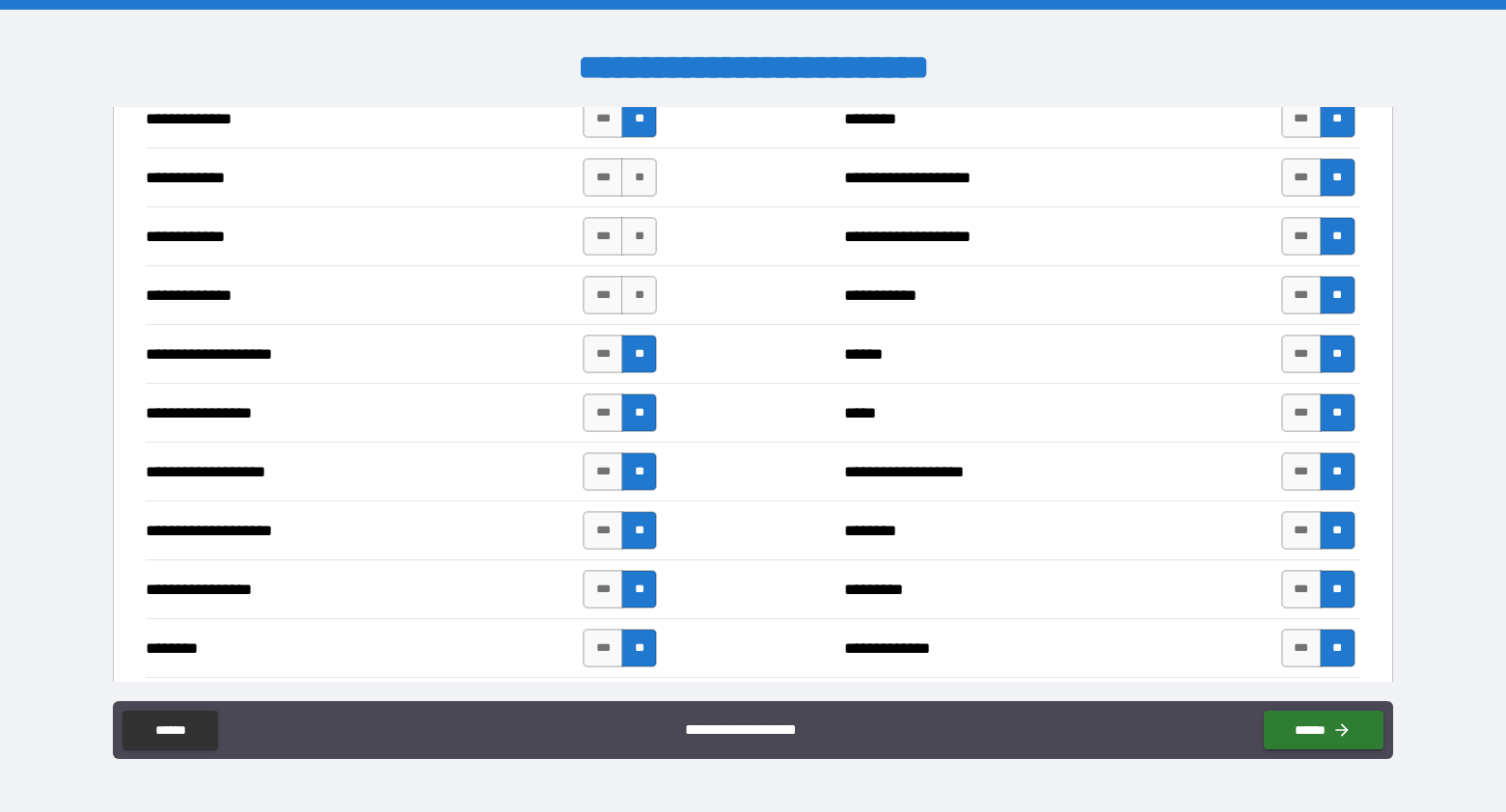 scroll, scrollTop: 2527, scrollLeft: 0, axis: vertical 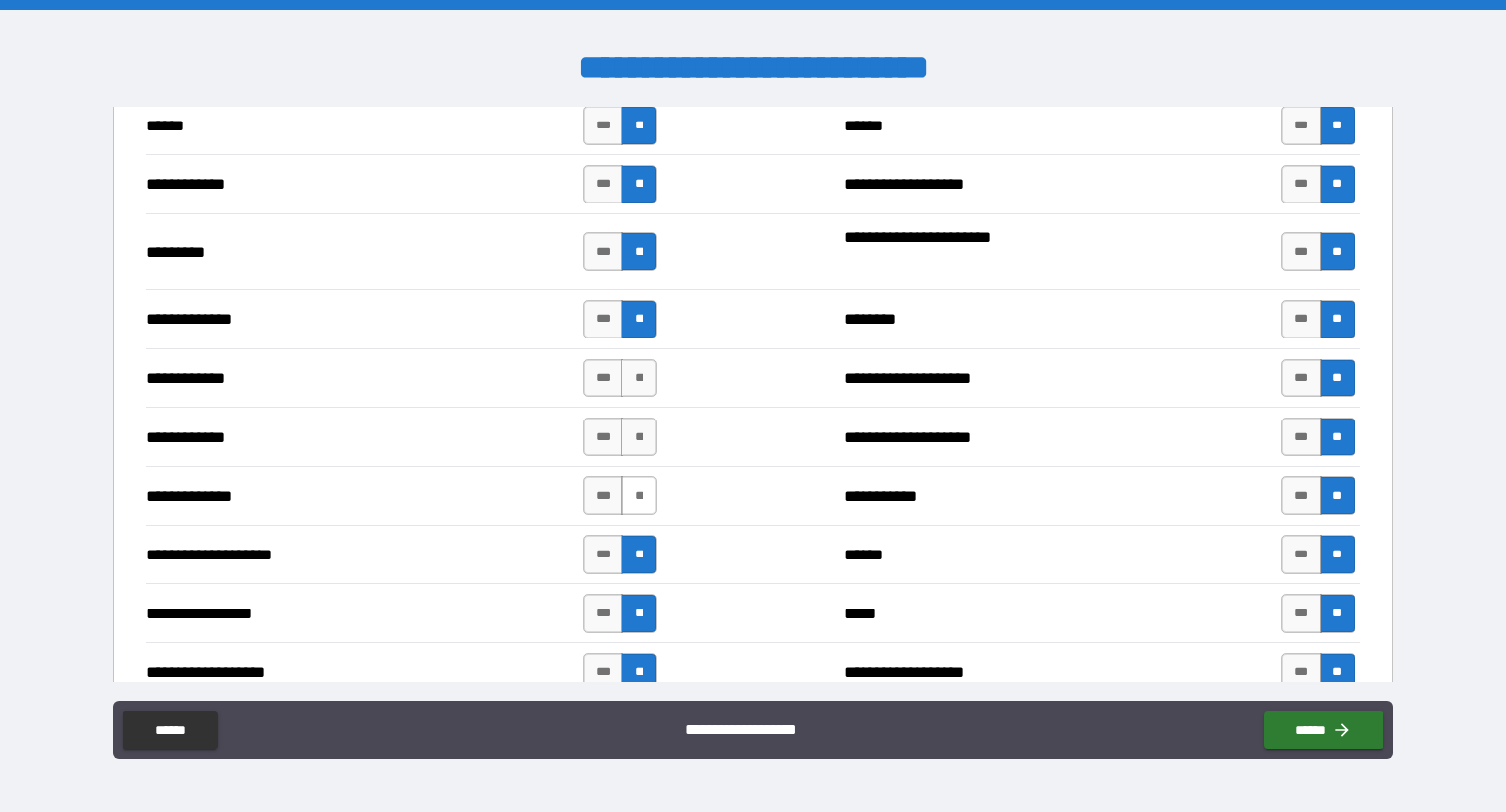 click on "**" at bounding box center (639, 496) 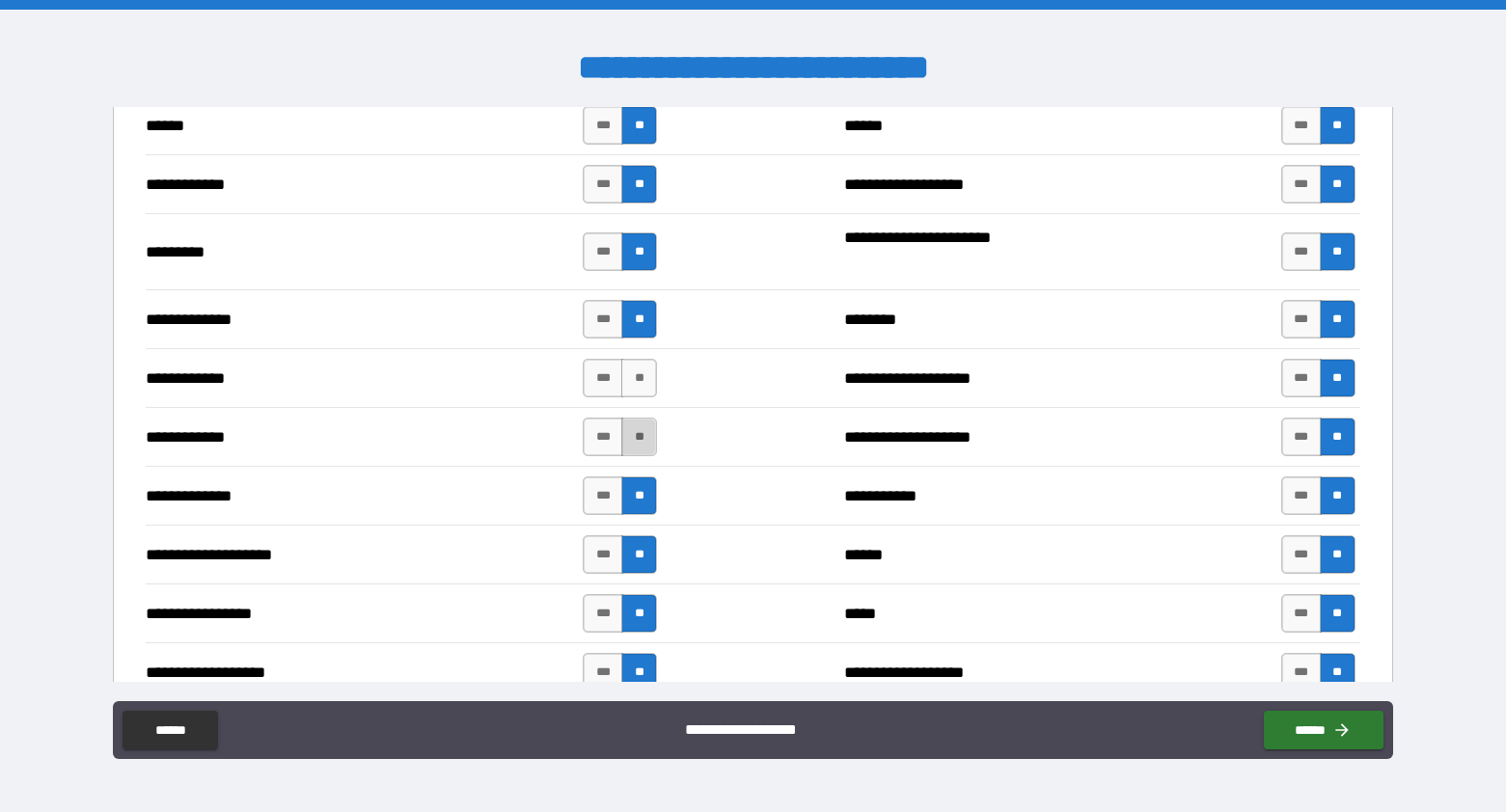 click on "**" at bounding box center (639, 437) 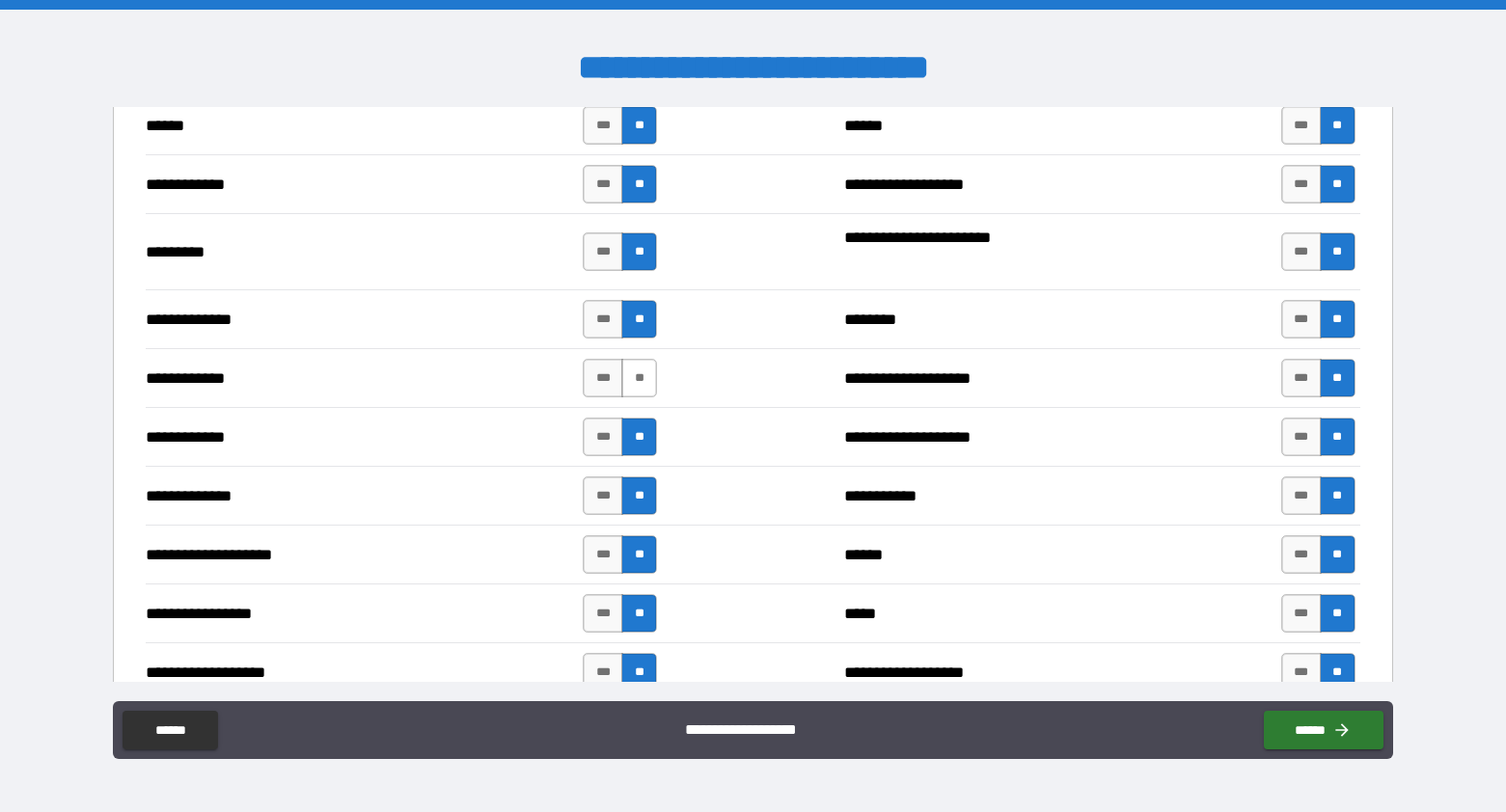 click on "**" at bounding box center (639, 378) 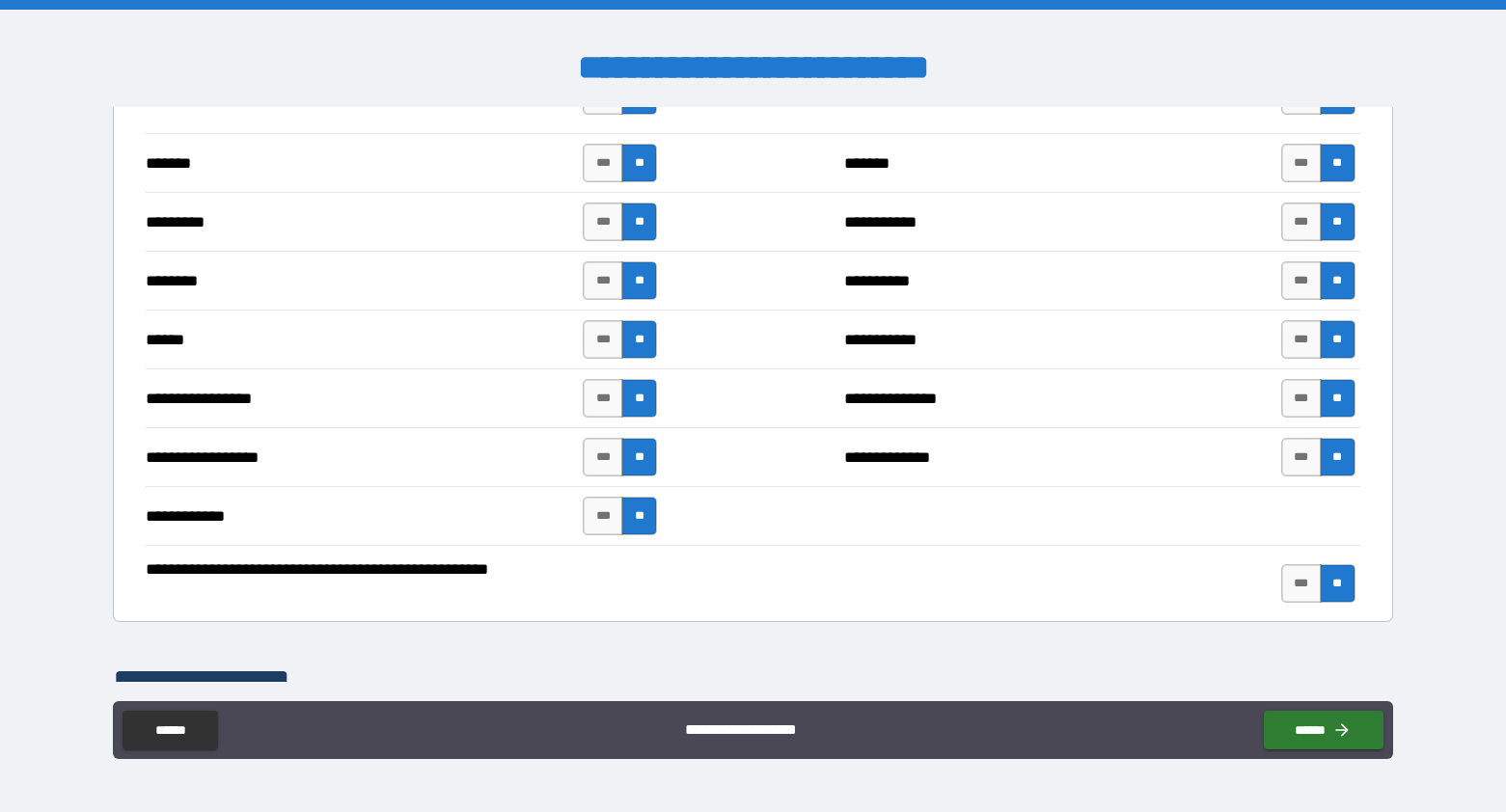 scroll, scrollTop: 3886, scrollLeft: 0, axis: vertical 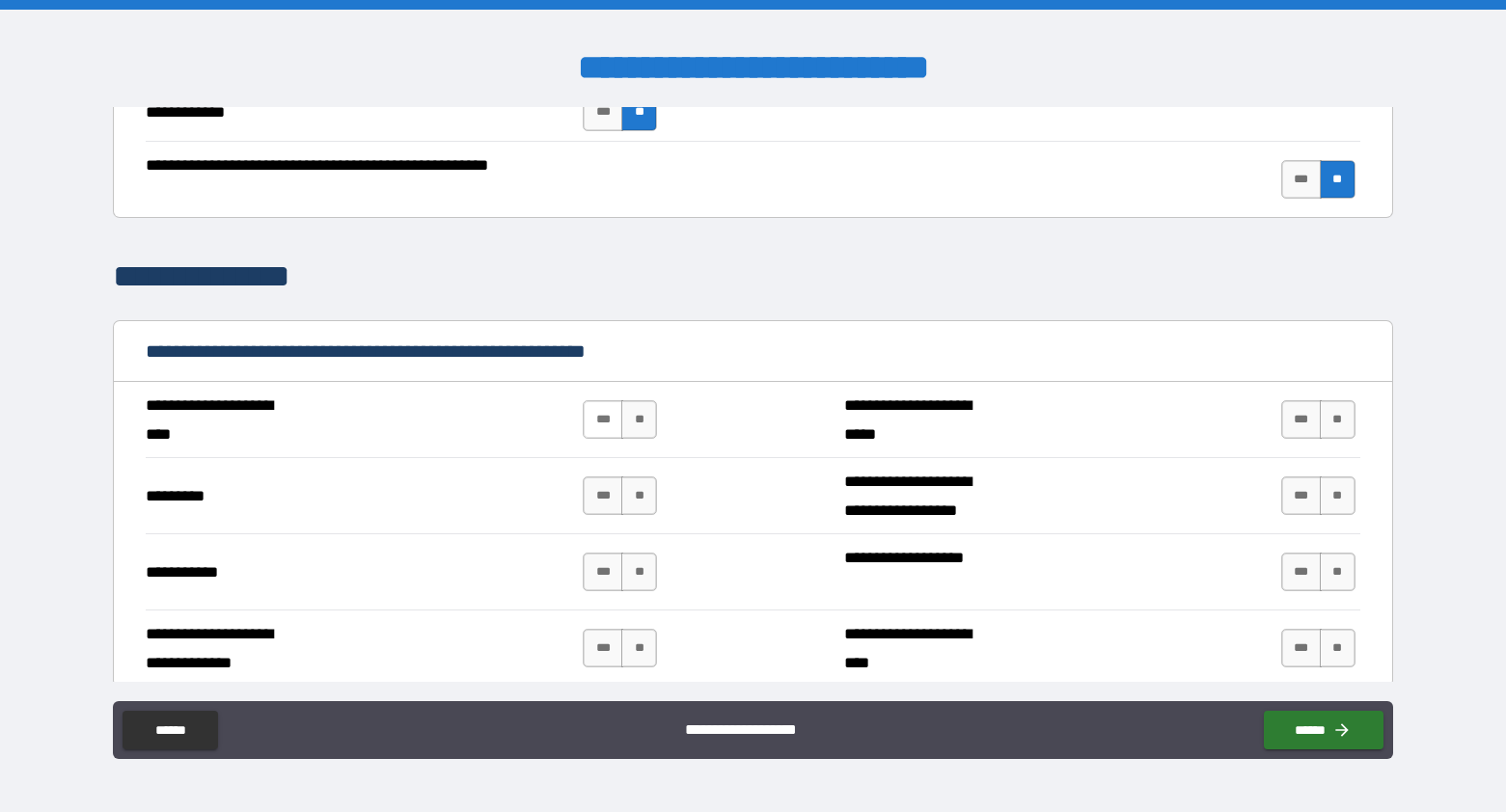 click on "***" at bounding box center (603, 420) 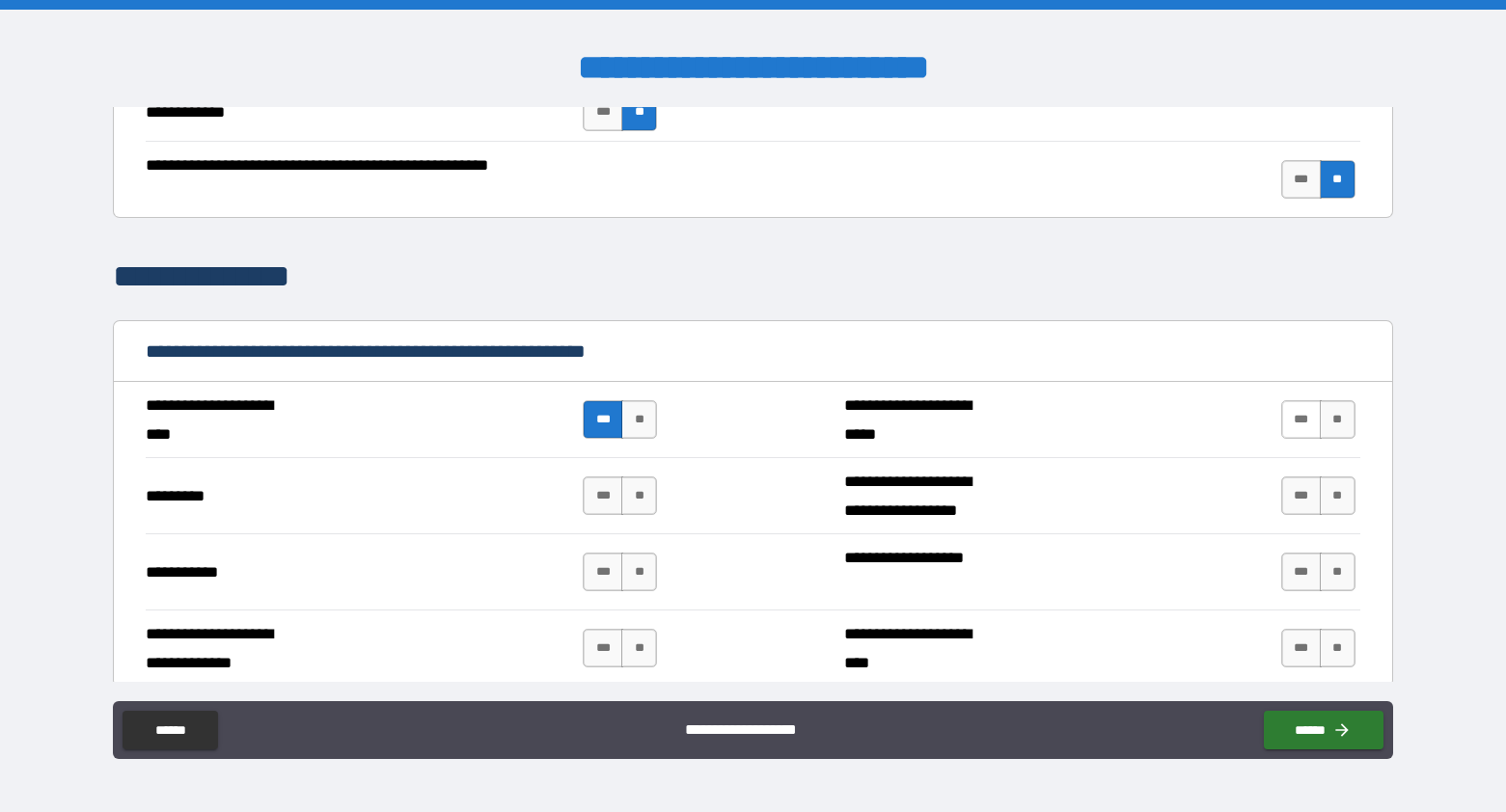 click on "***" at bounding box center [1301, 420] 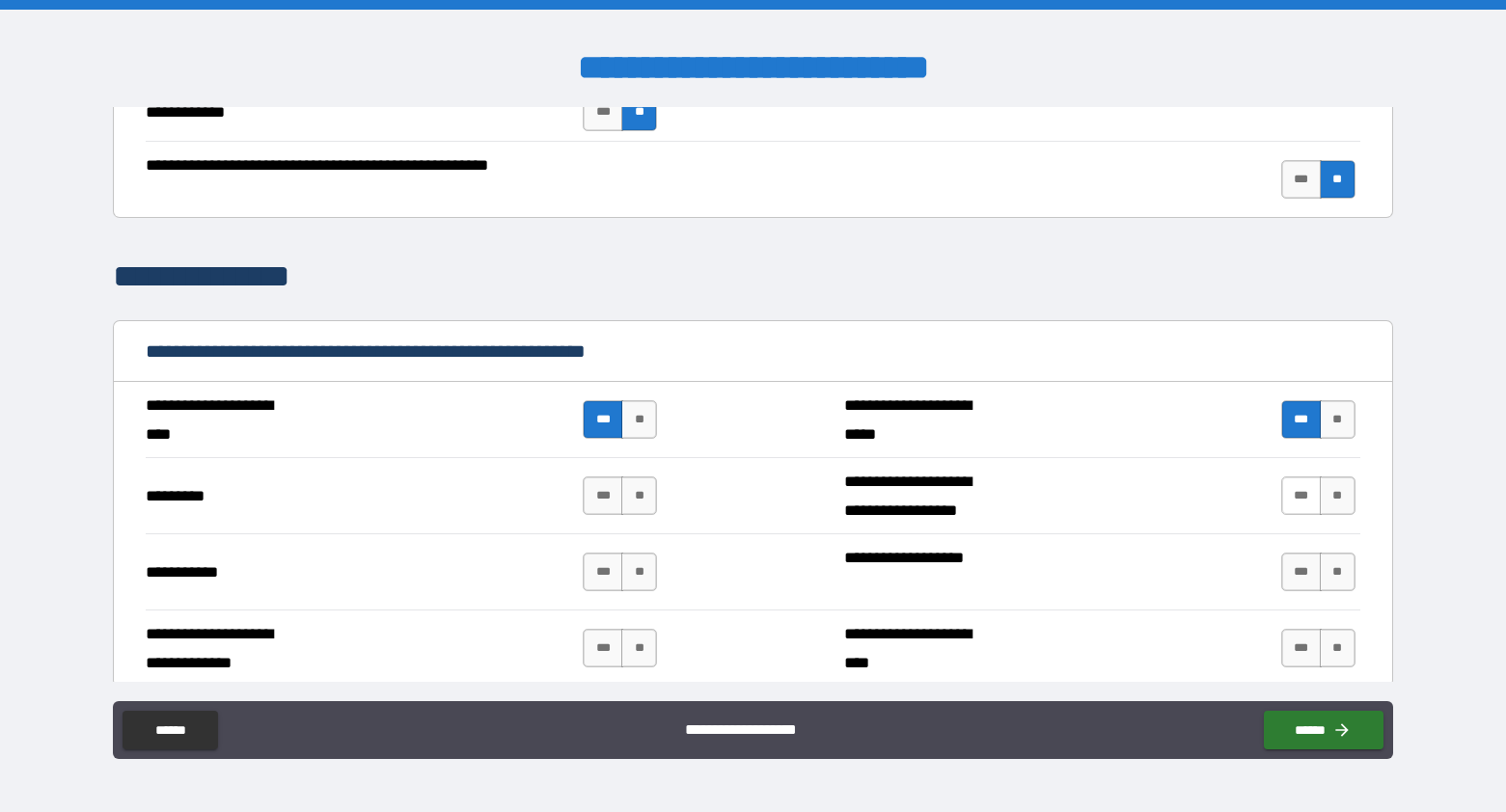 click on "**" at bounding box center (1337, 496) 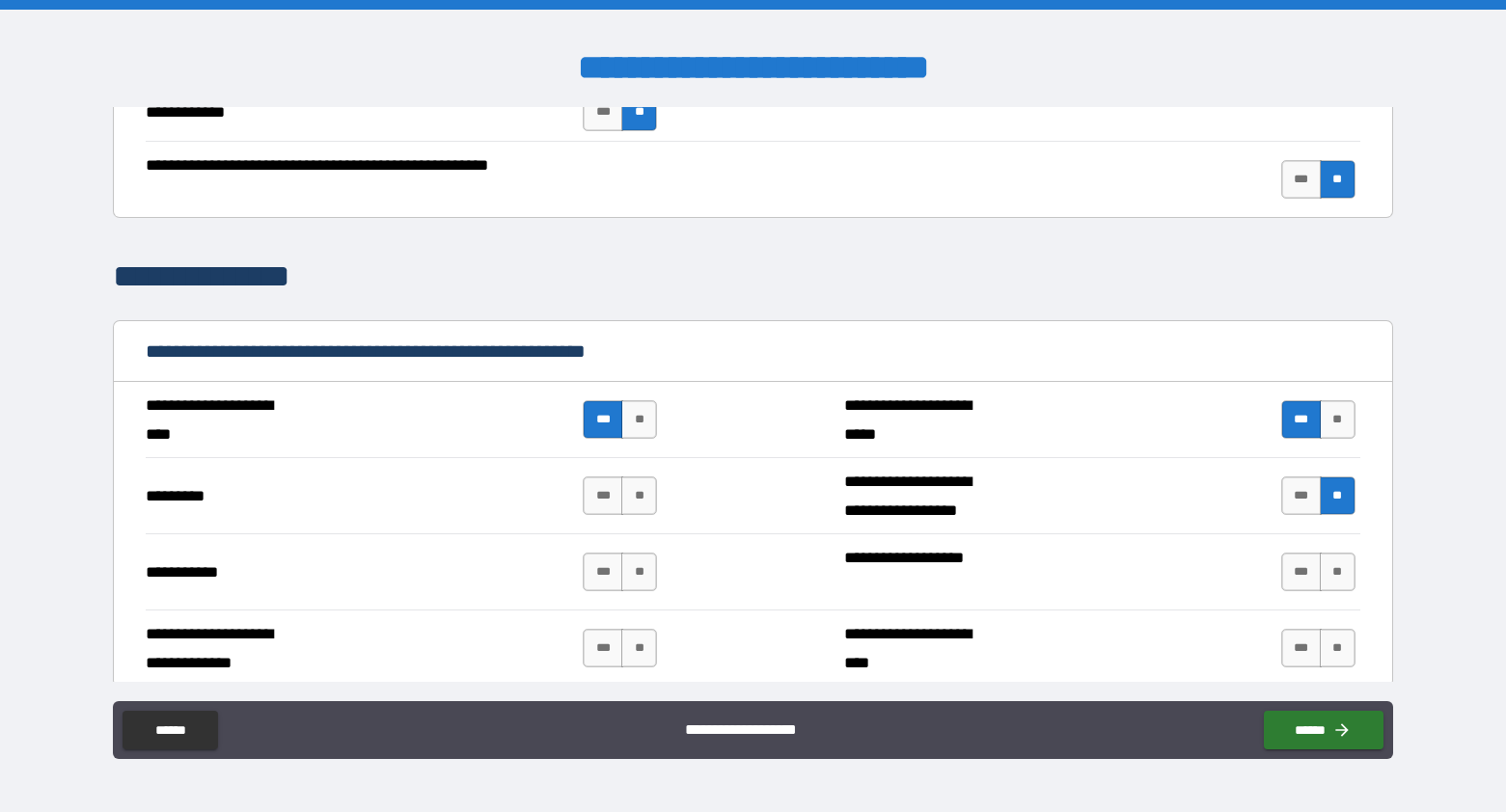 click on "*** **" at bounding box center [619, 496] 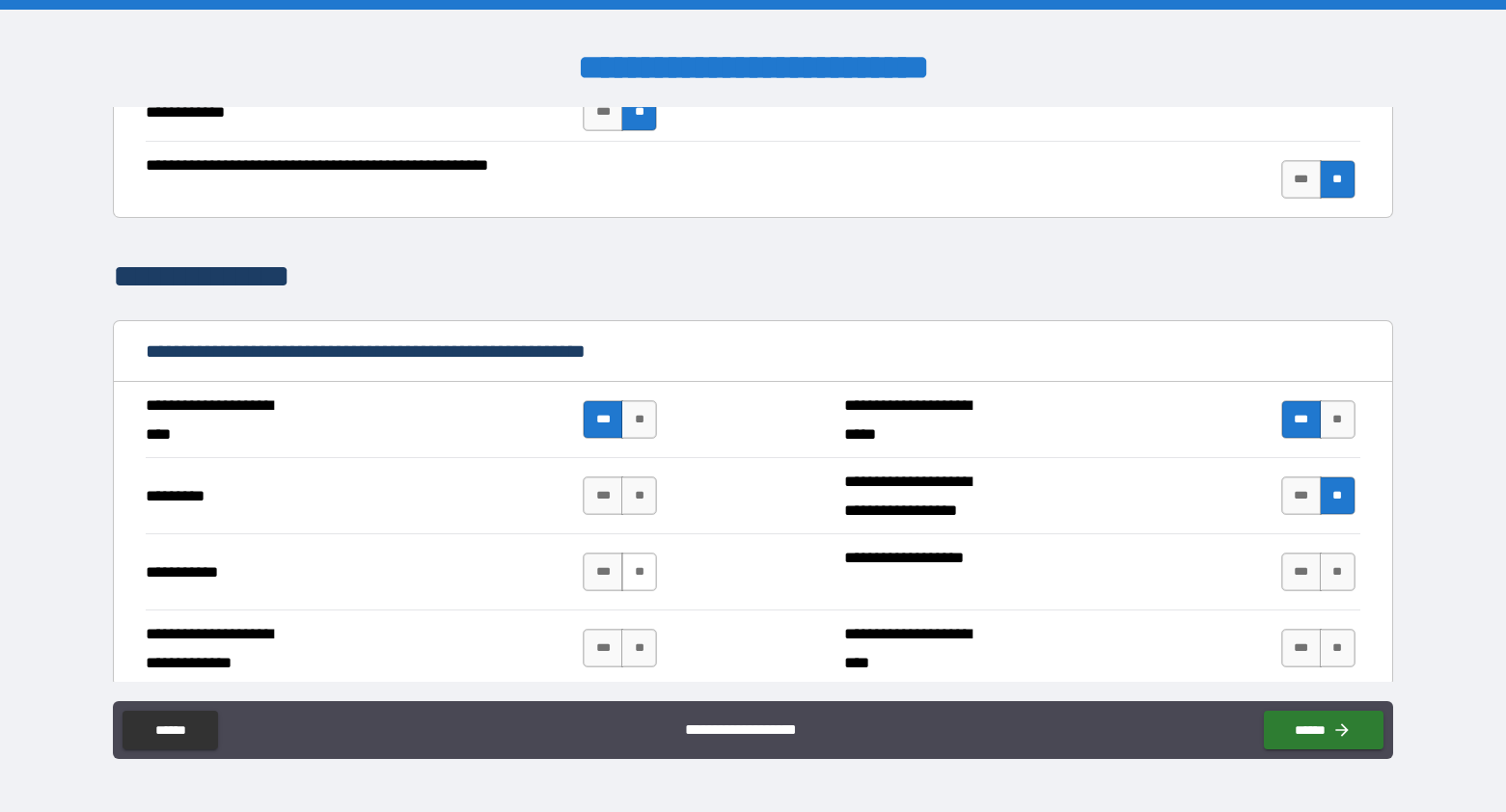 click on "**" at bounding box center (639, 572) 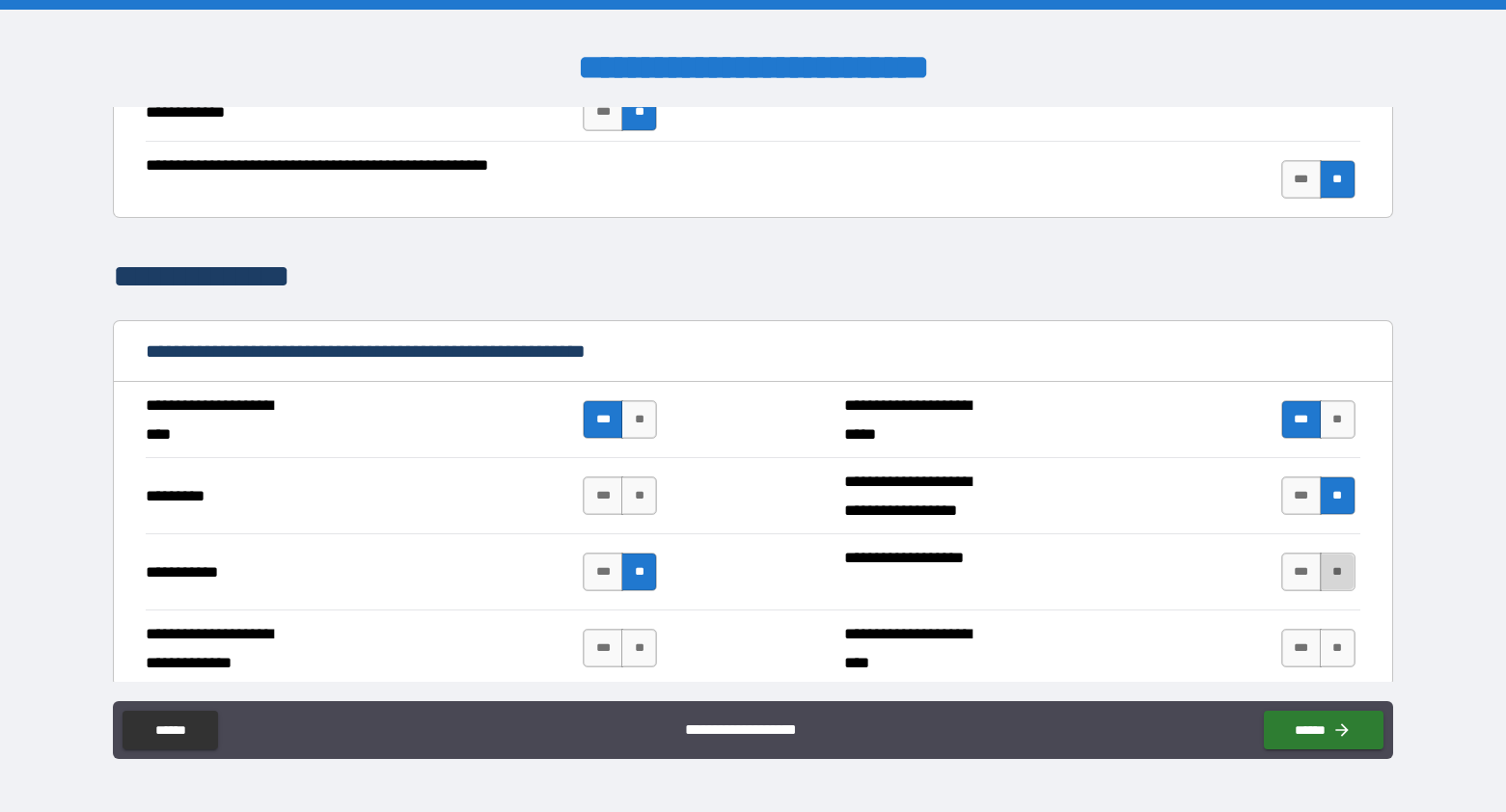 click on "**" at bounding box center [1337, 572] 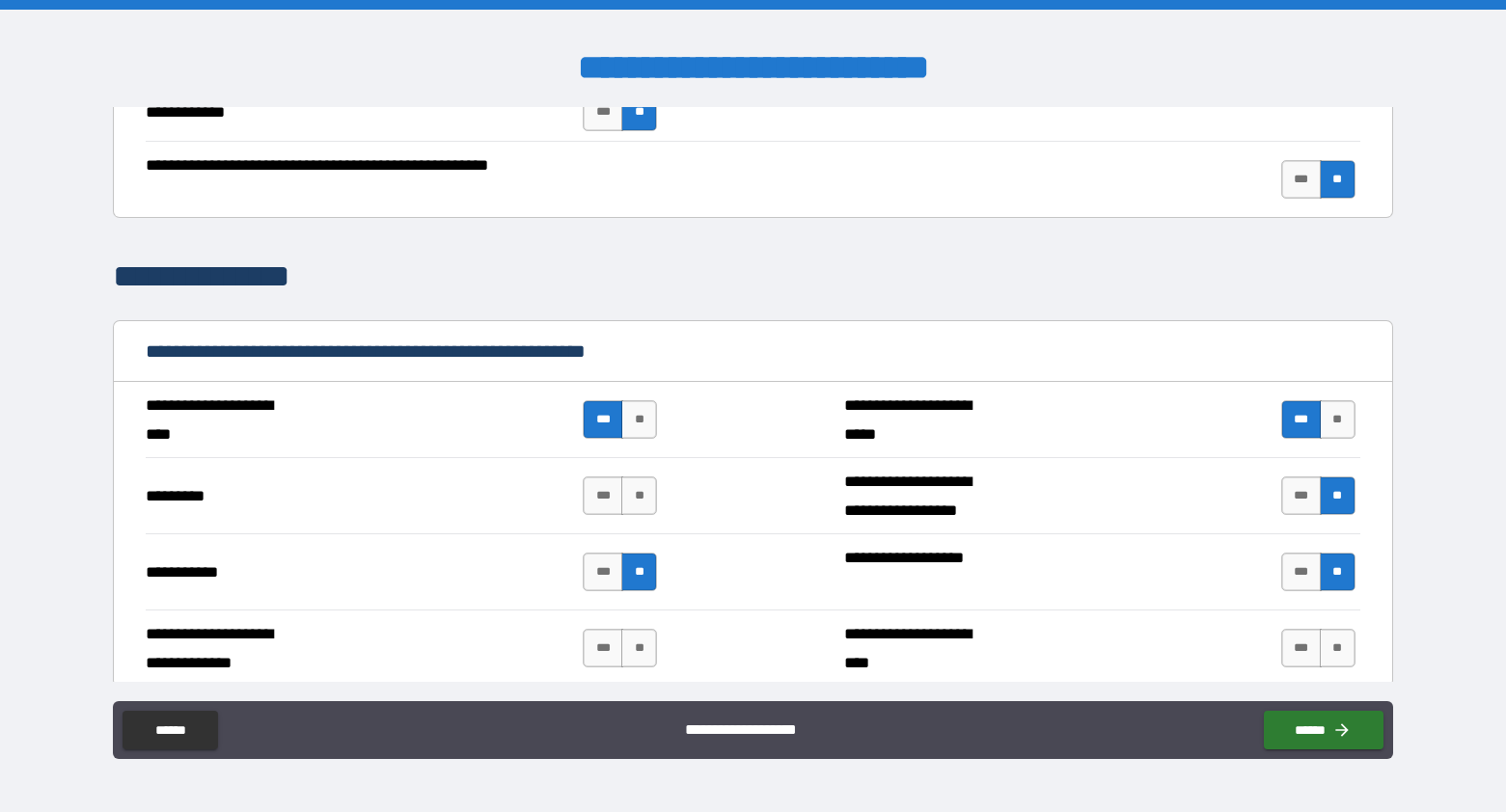 scroll, scrollTop: 4042, scrollLeft: 0, axis: vertical 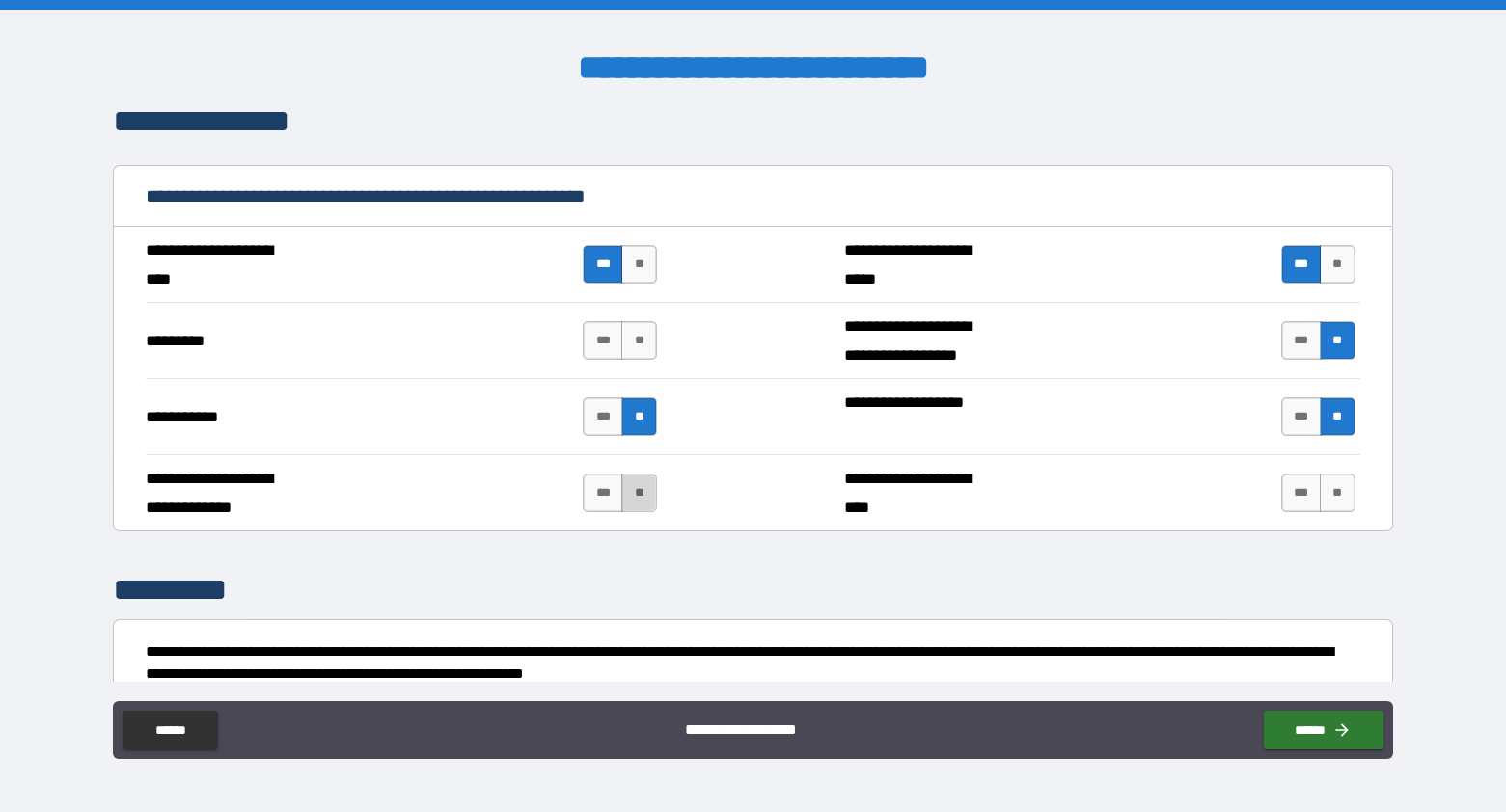click on "**" at bounding box center (639, 493) 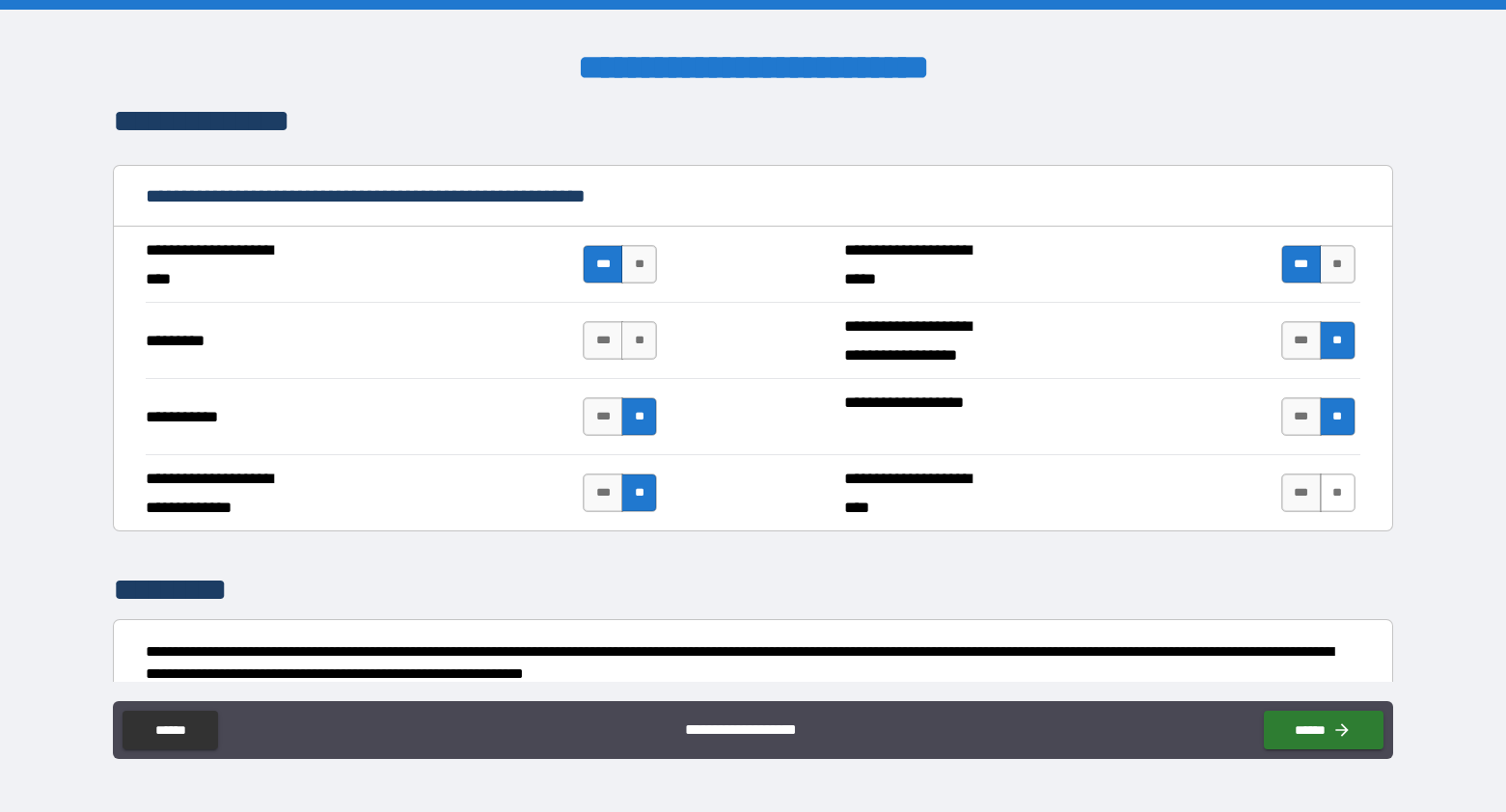 click on "**" at bounding box center [1337, 493] 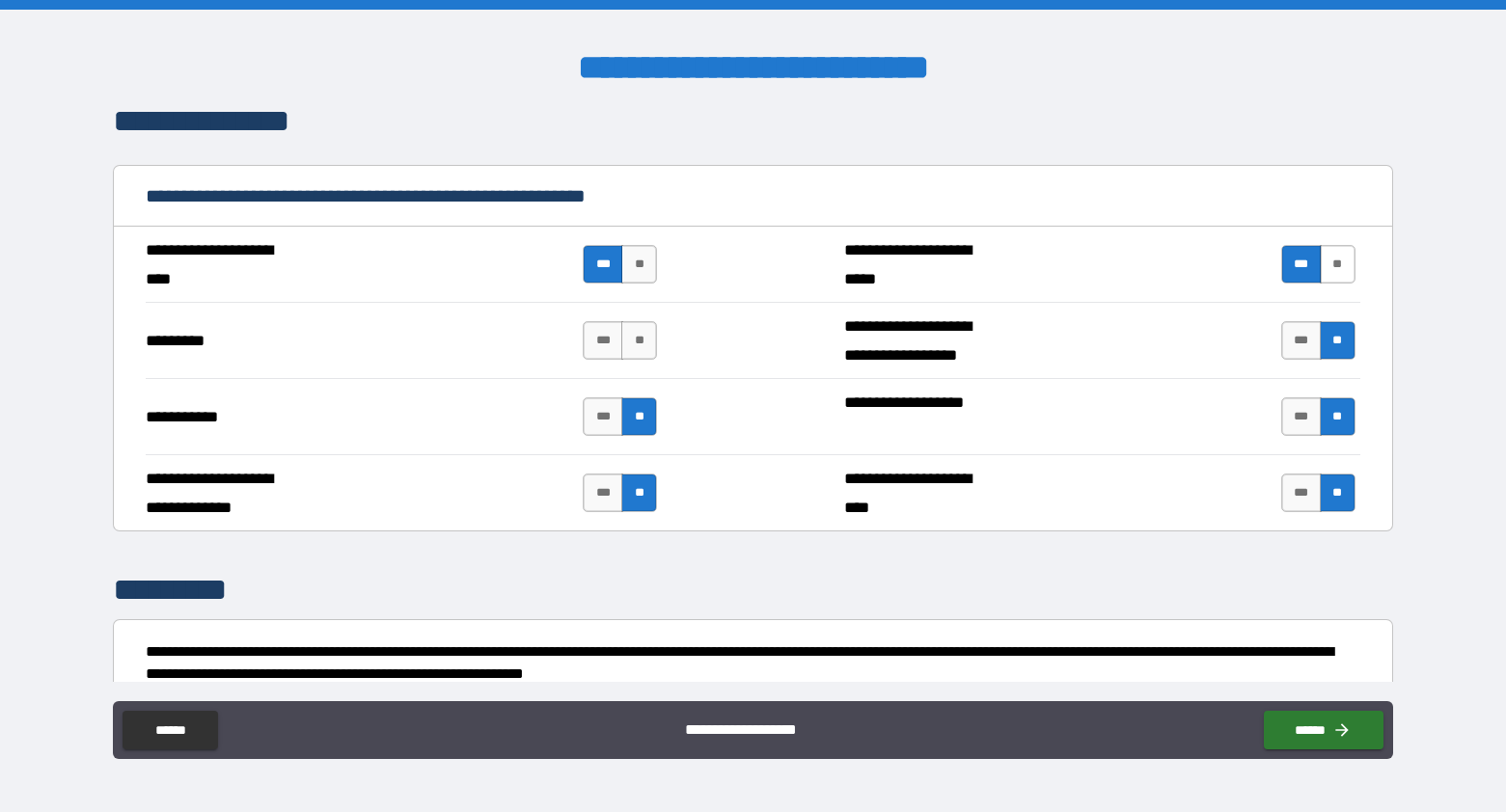 click on "**" at bounding box center [1337, 264] 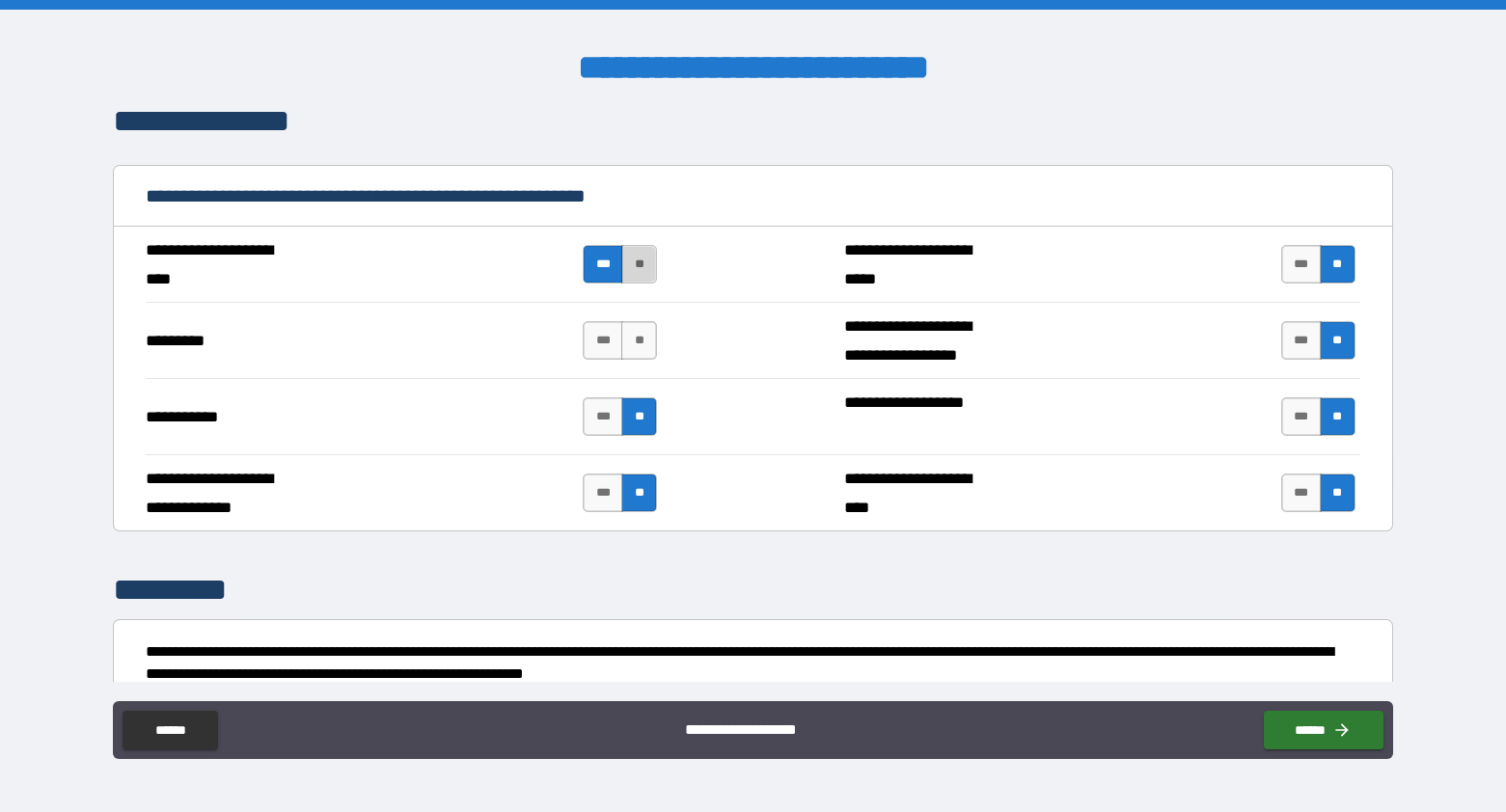 click on "**" at bounding box center [639, 264] 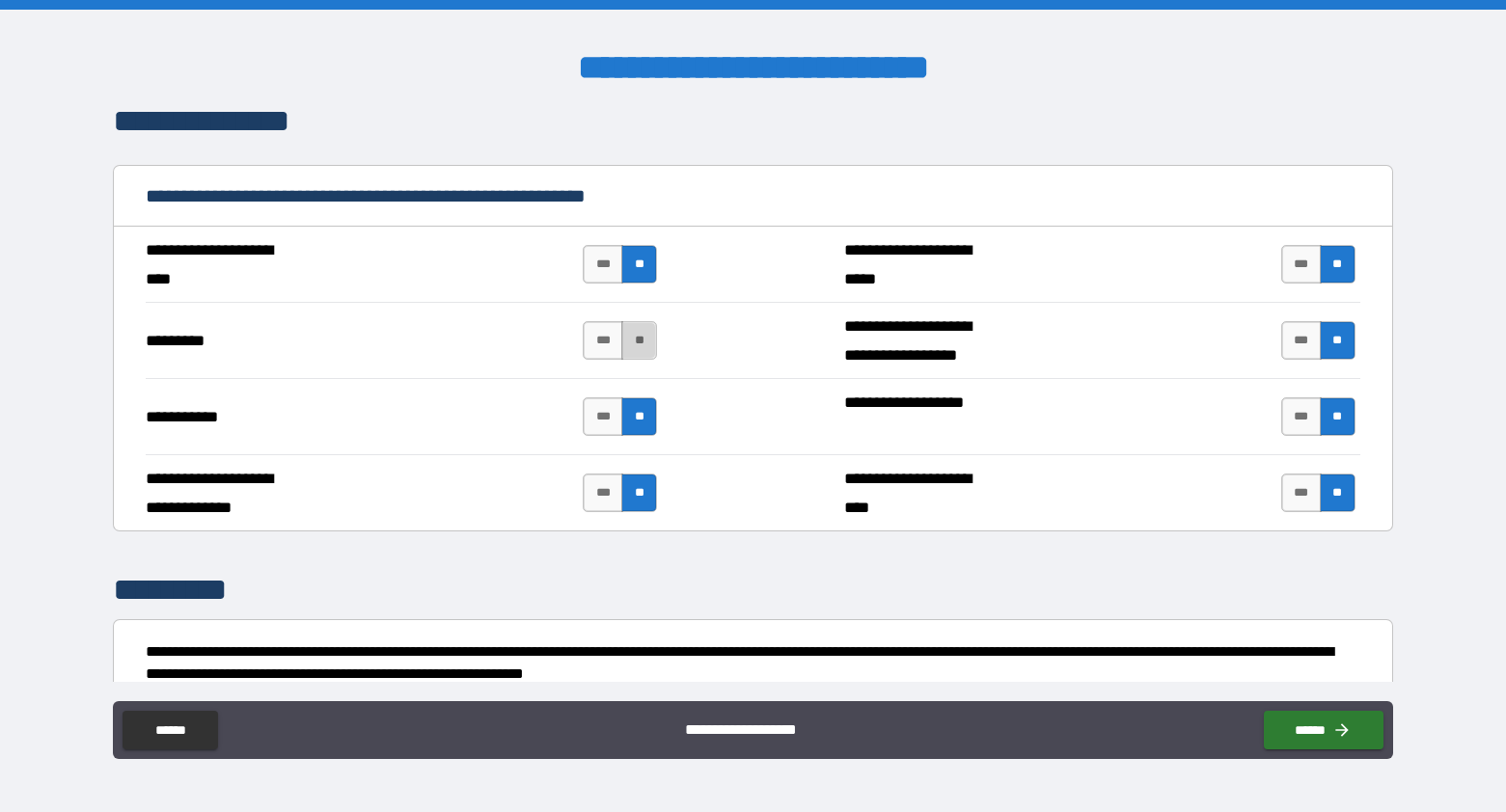click on "**" at bounding box center [639, 340] 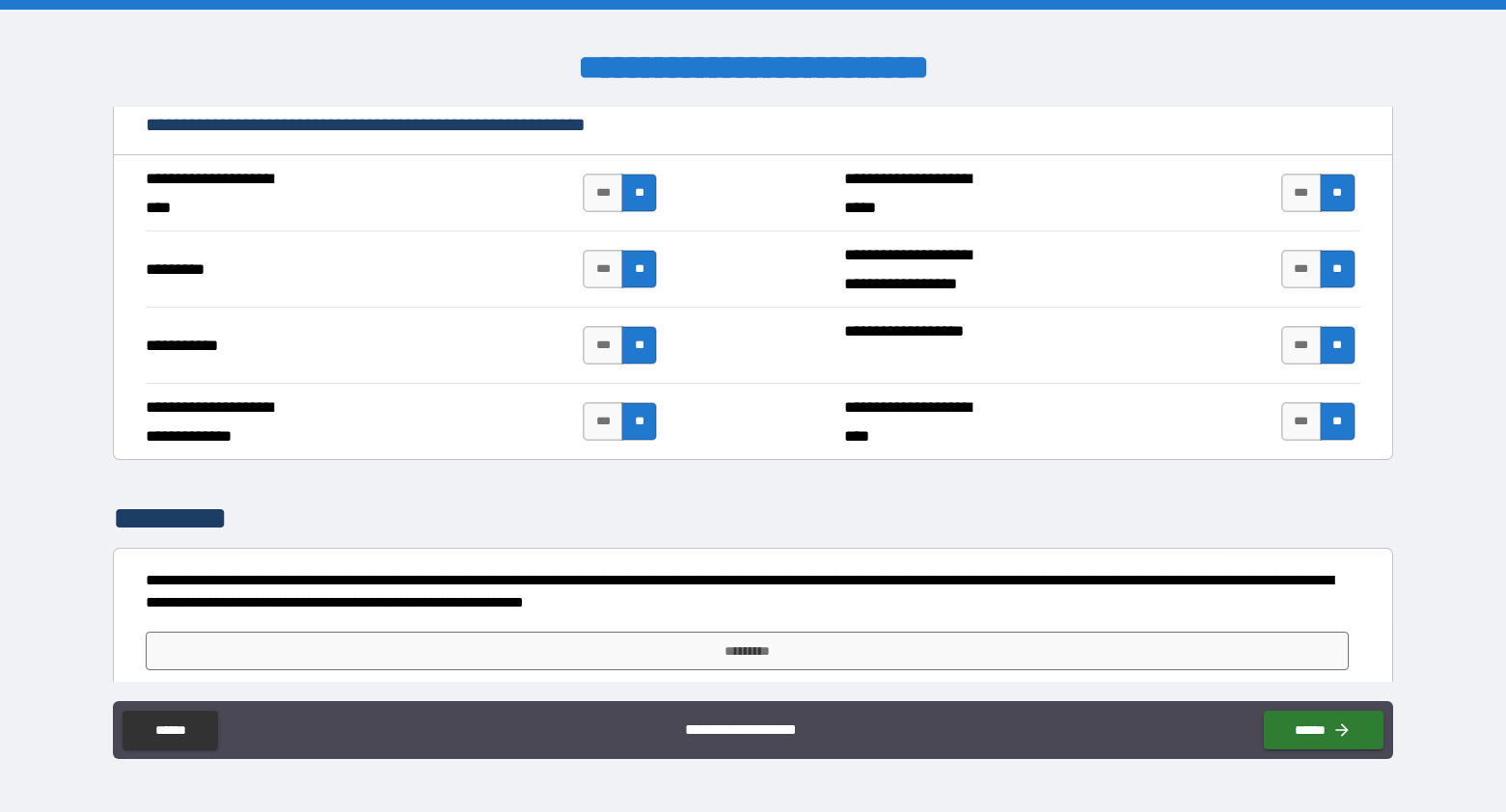 scroll, scrollTop: 4131, scrollLeft: 0, axis: vertical 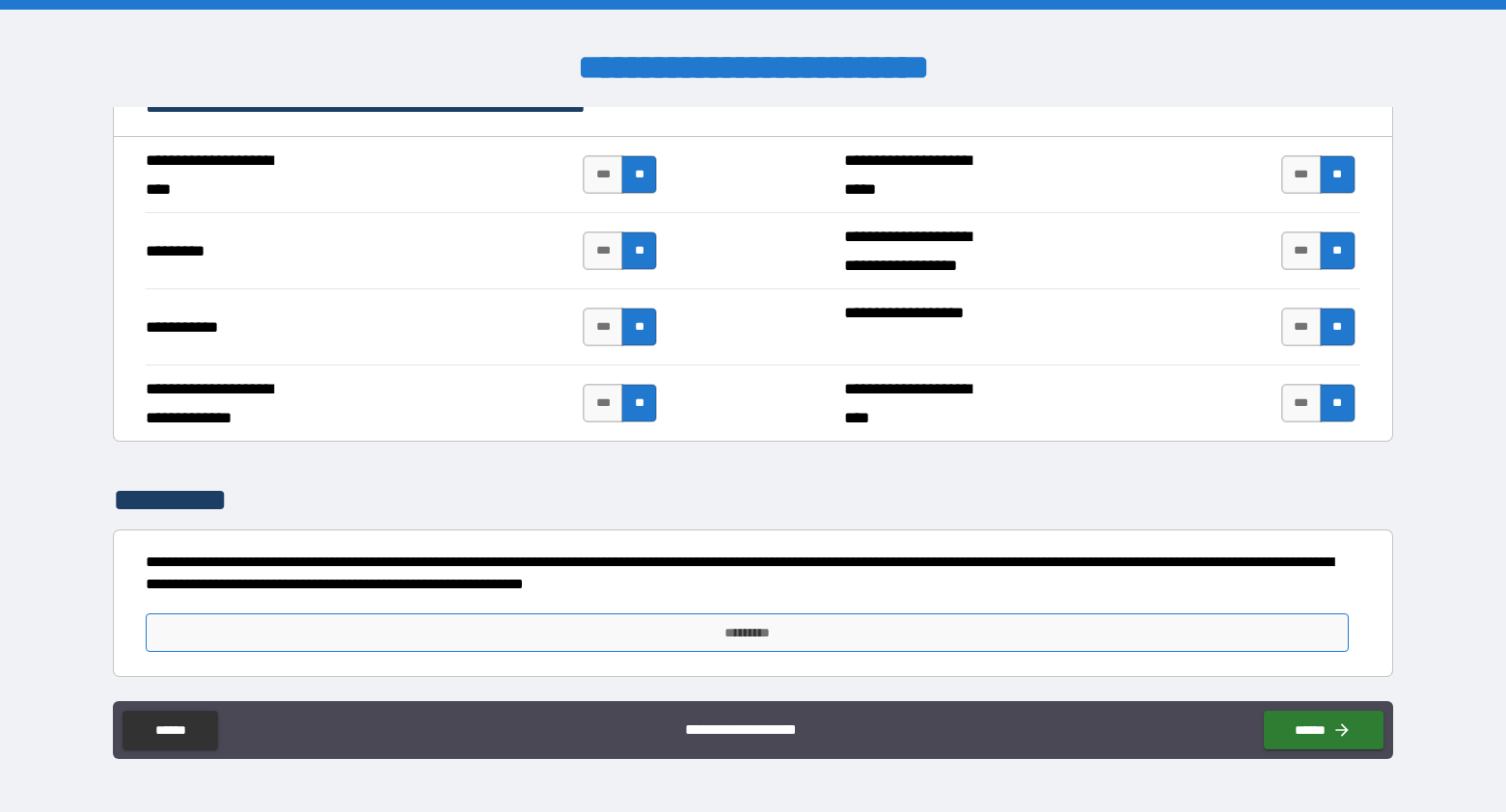 click on "*********" at bounding box center (747, 633) 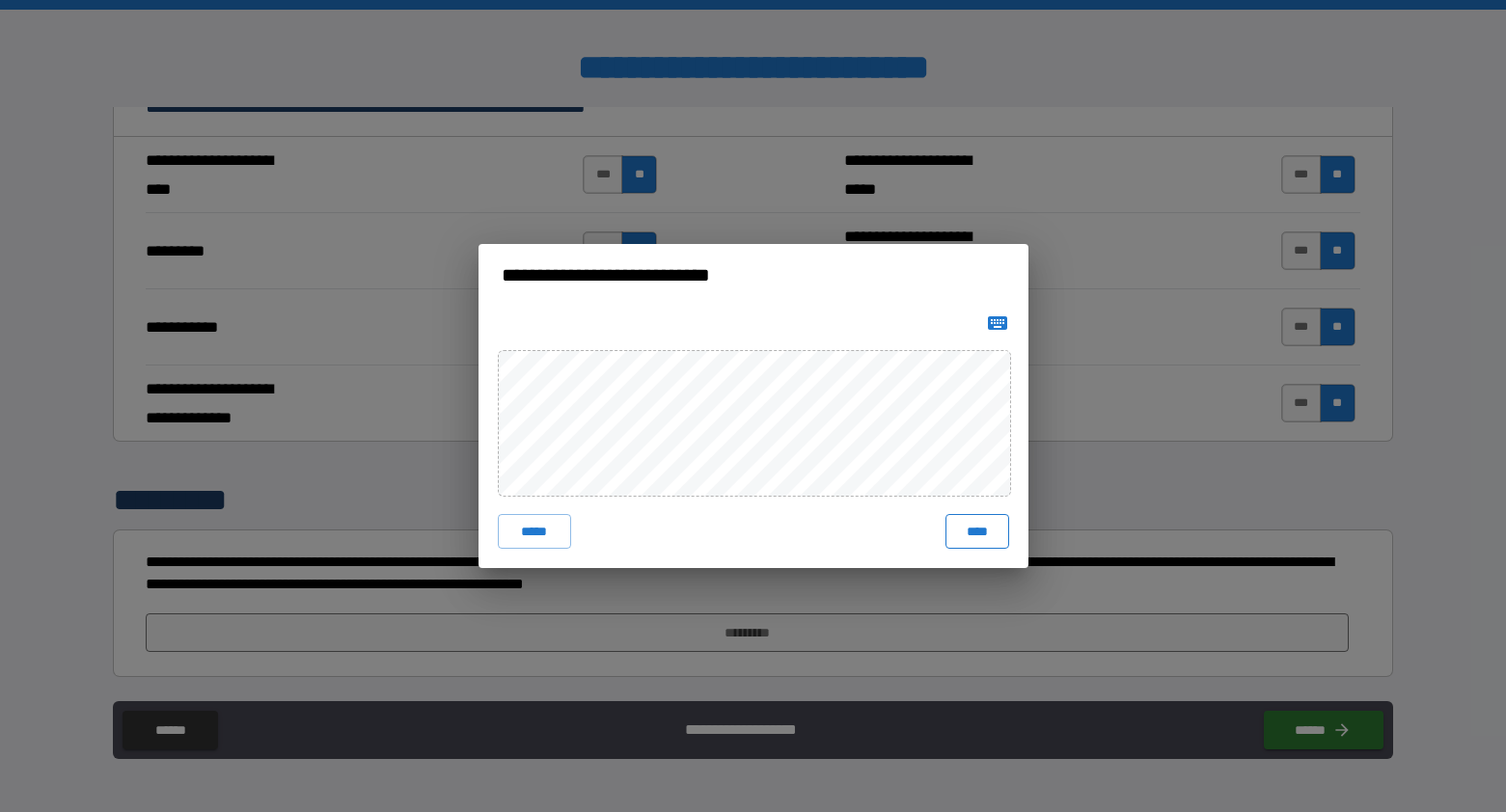click on "****" at bounding box center [977, 531] 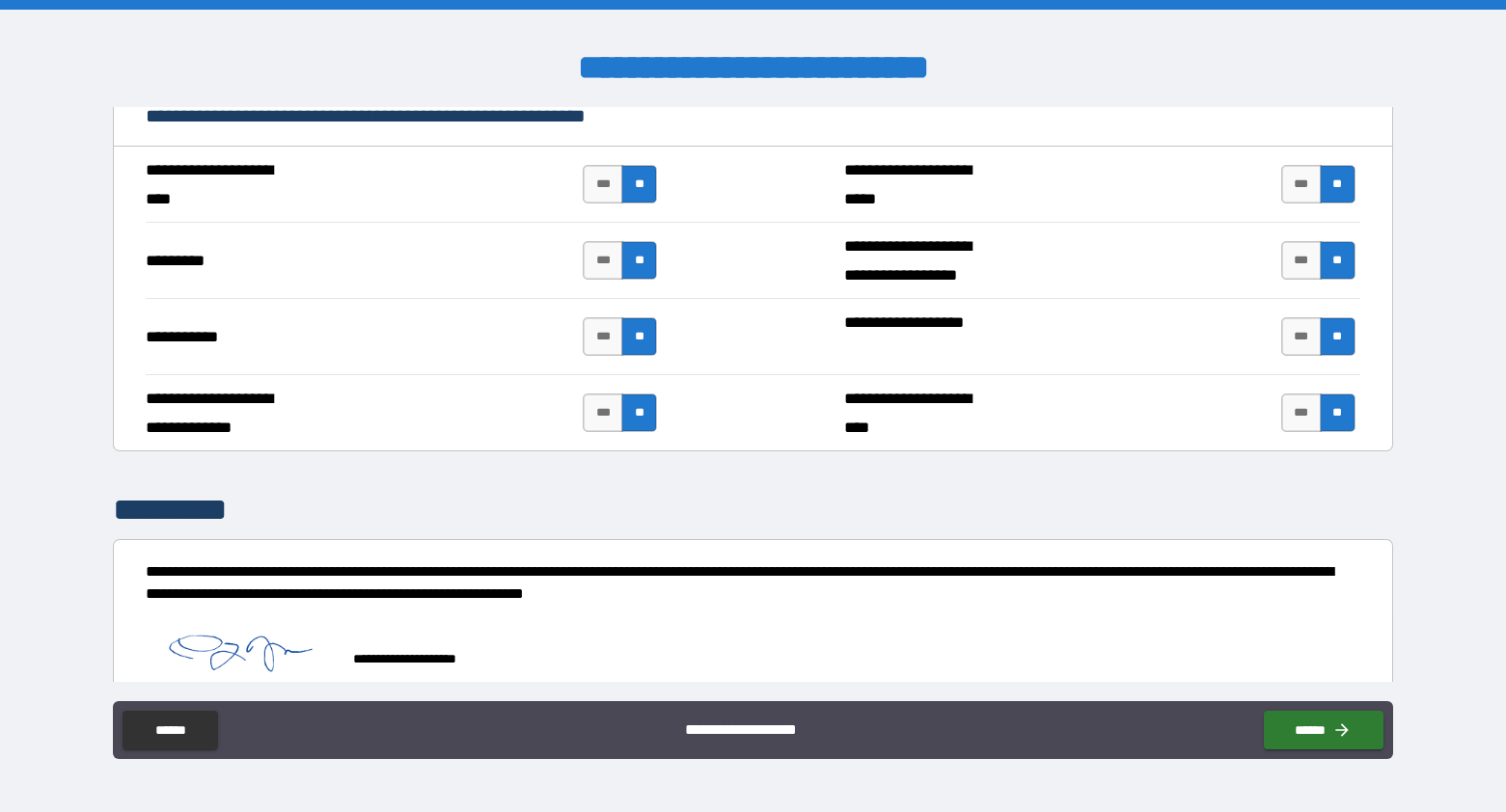 scroll, scrollTop: 4148, scrollLeft: 0, axis: vertical 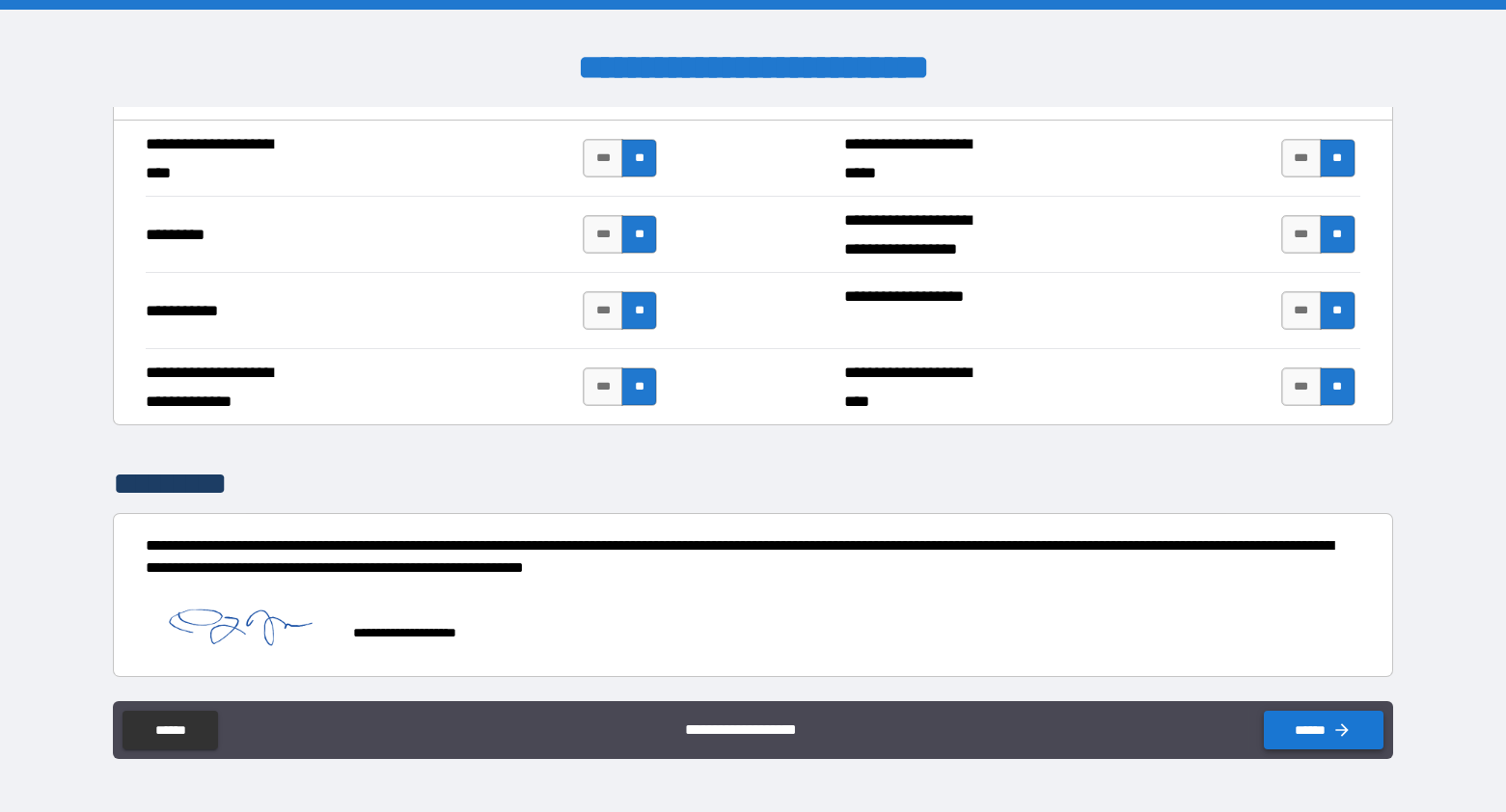 click on "******" at bounding box center (1324, 730) 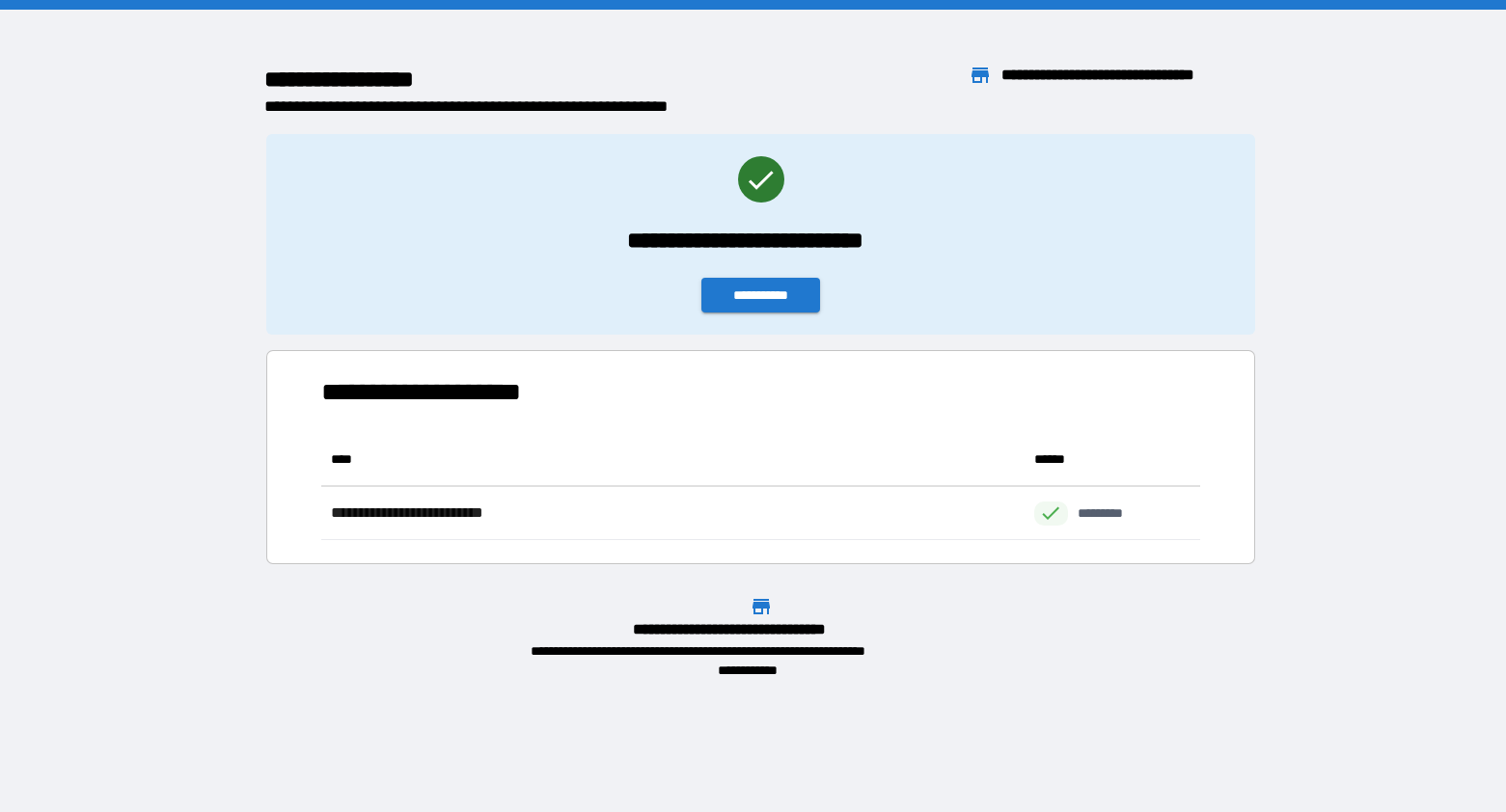 scroll, scrollTop: 15, scrollLeft: 15, axis: both 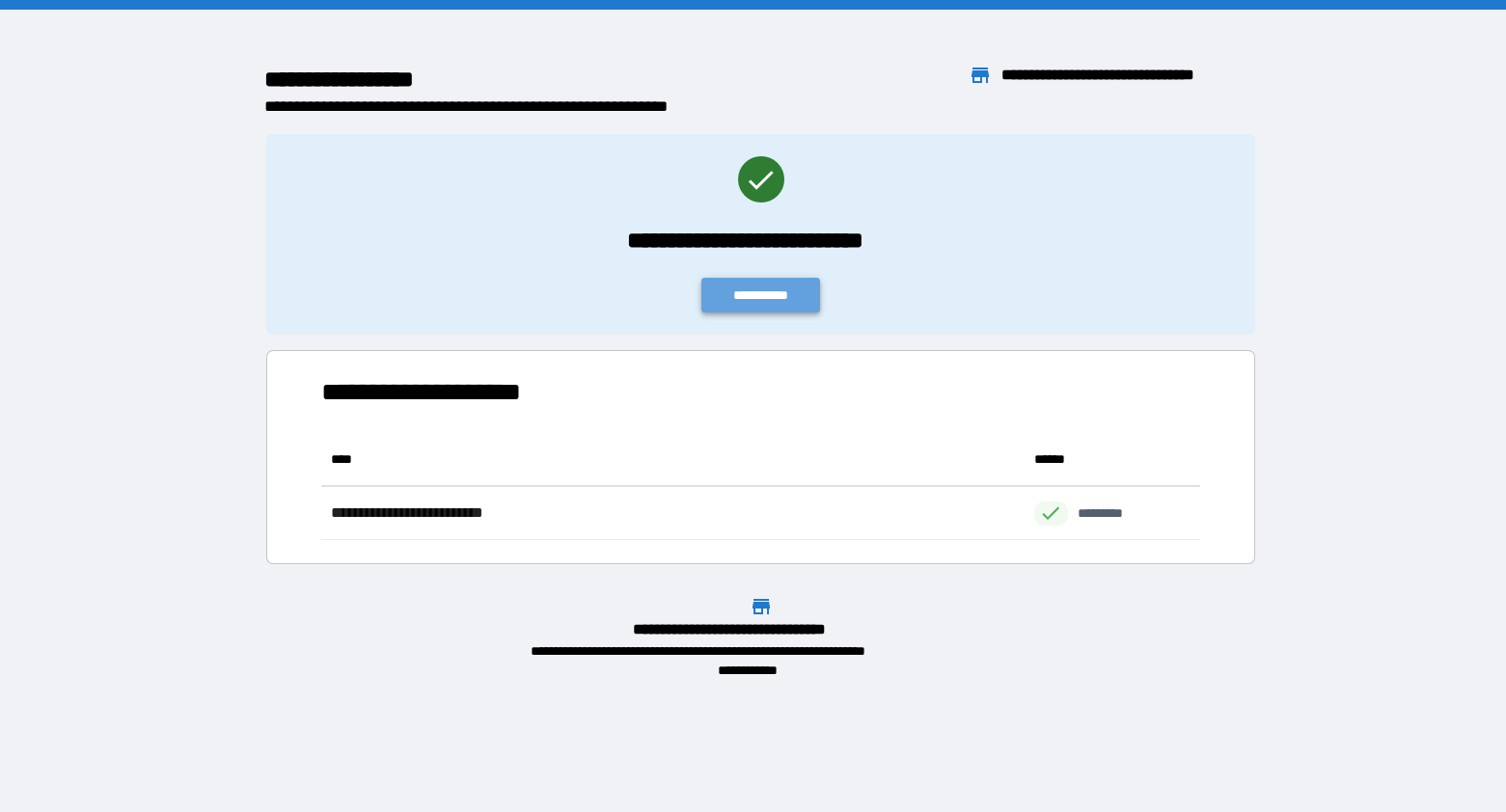 click on "**********" at bounding box center (761, 295) 